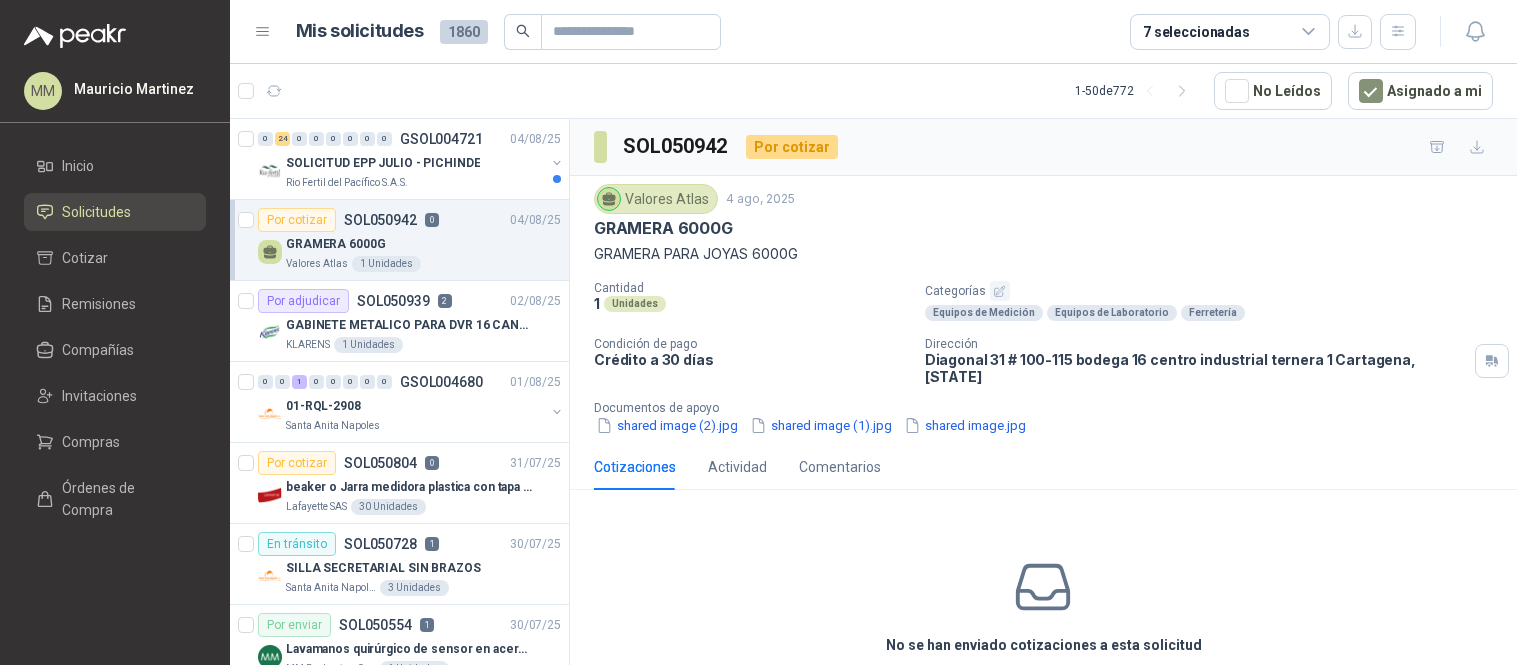 scroll, scrollTop: 0, scrollLeft: 0, axis: both 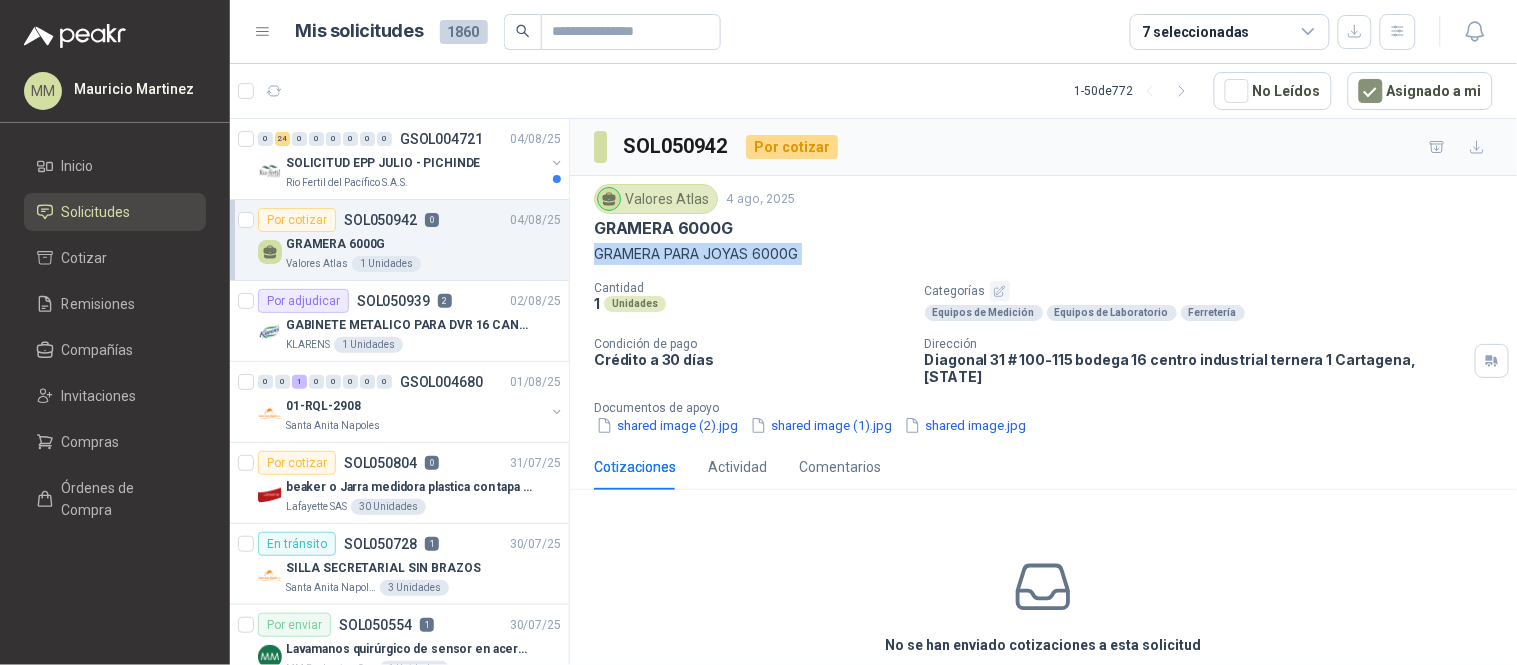 click at bounding box center (274, 91) 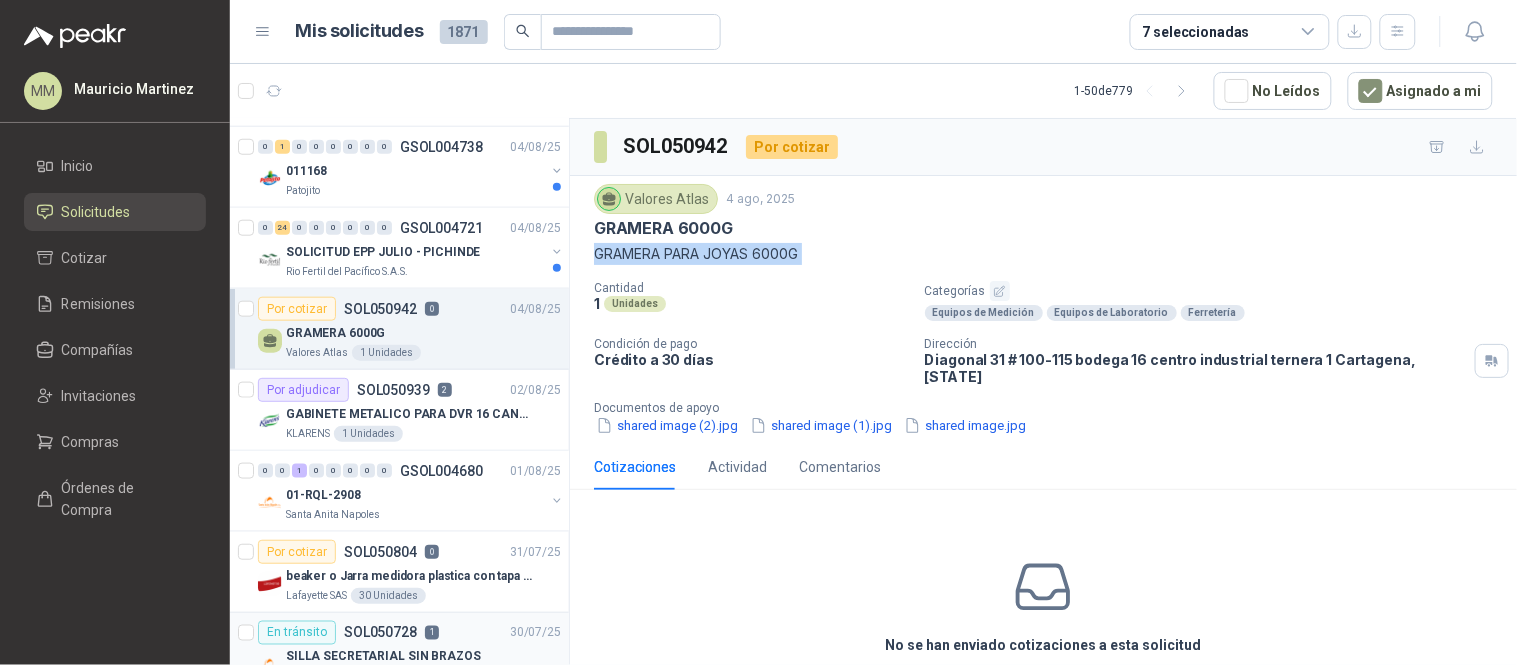 scroll, scrollTop: 444, scrollLeft: 0, axis: vertical 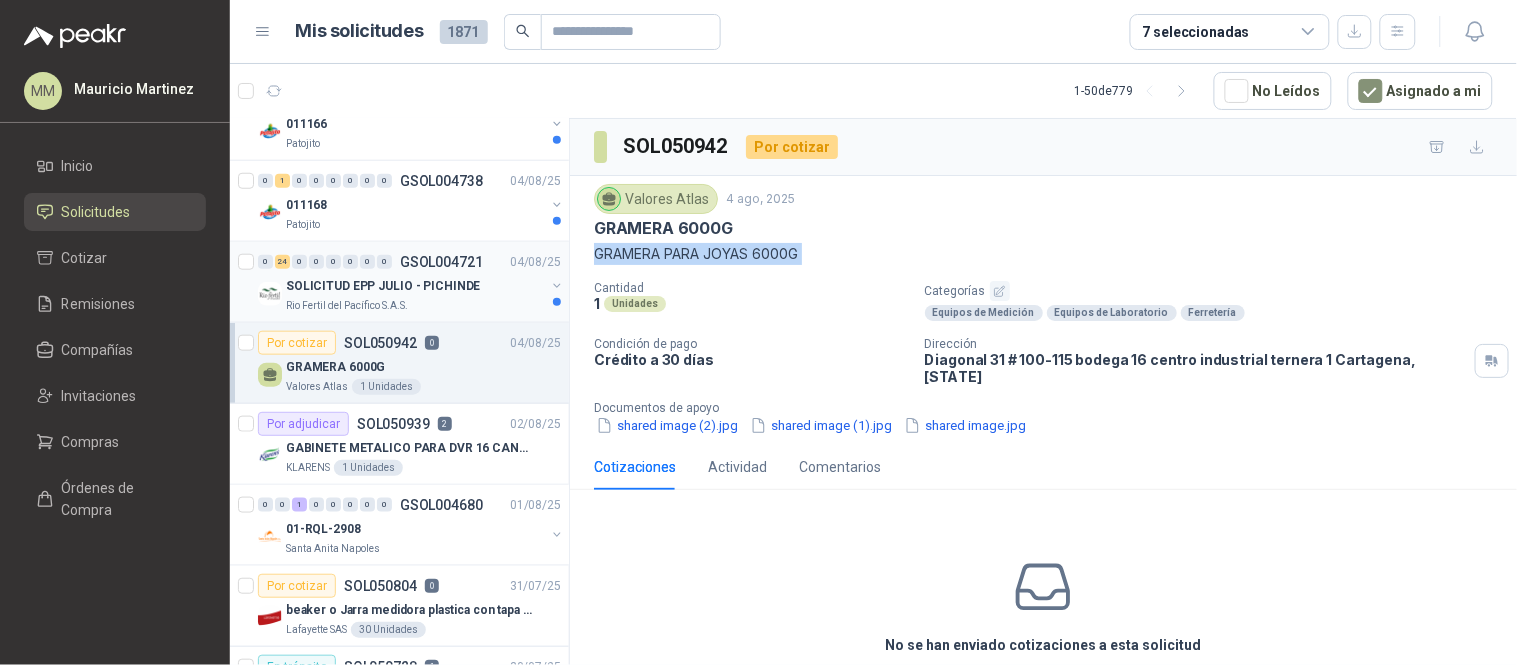 click at bounding box center (557, 286) 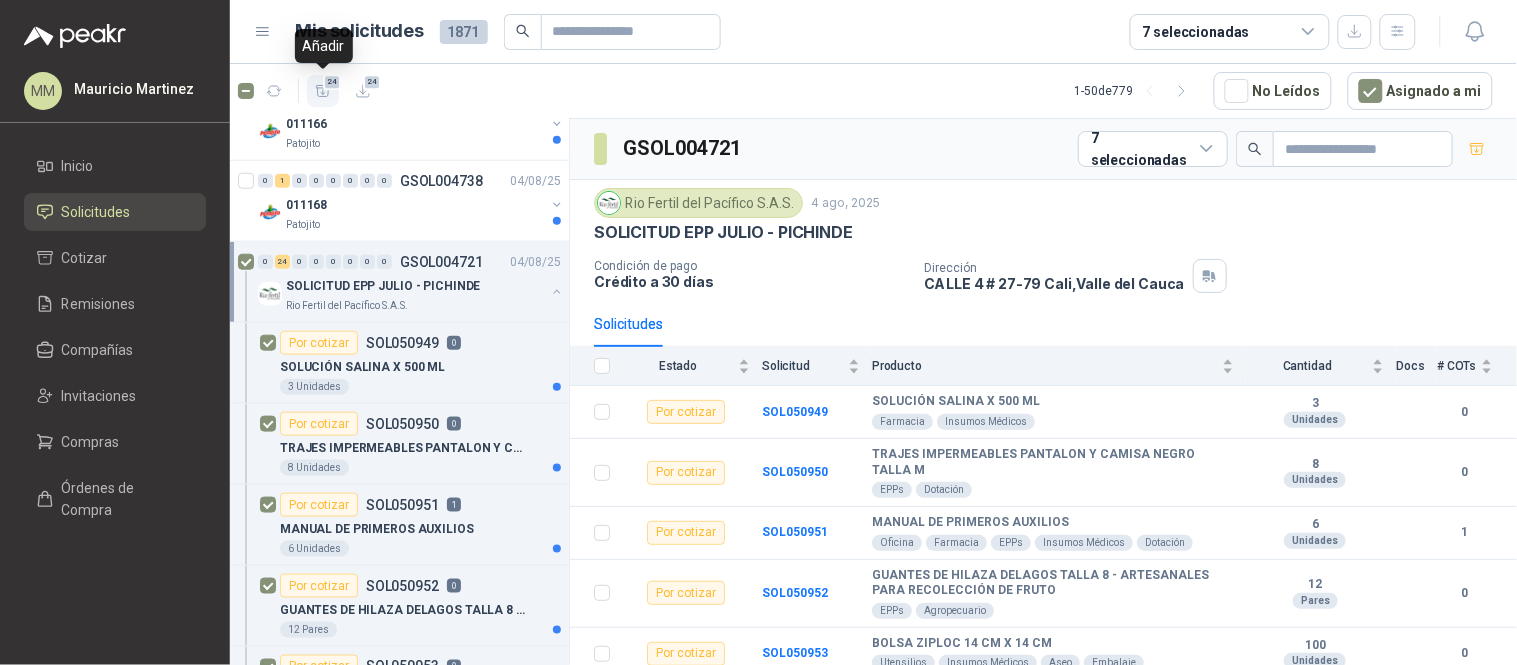 click on "24" at bounding box center [323, 91] 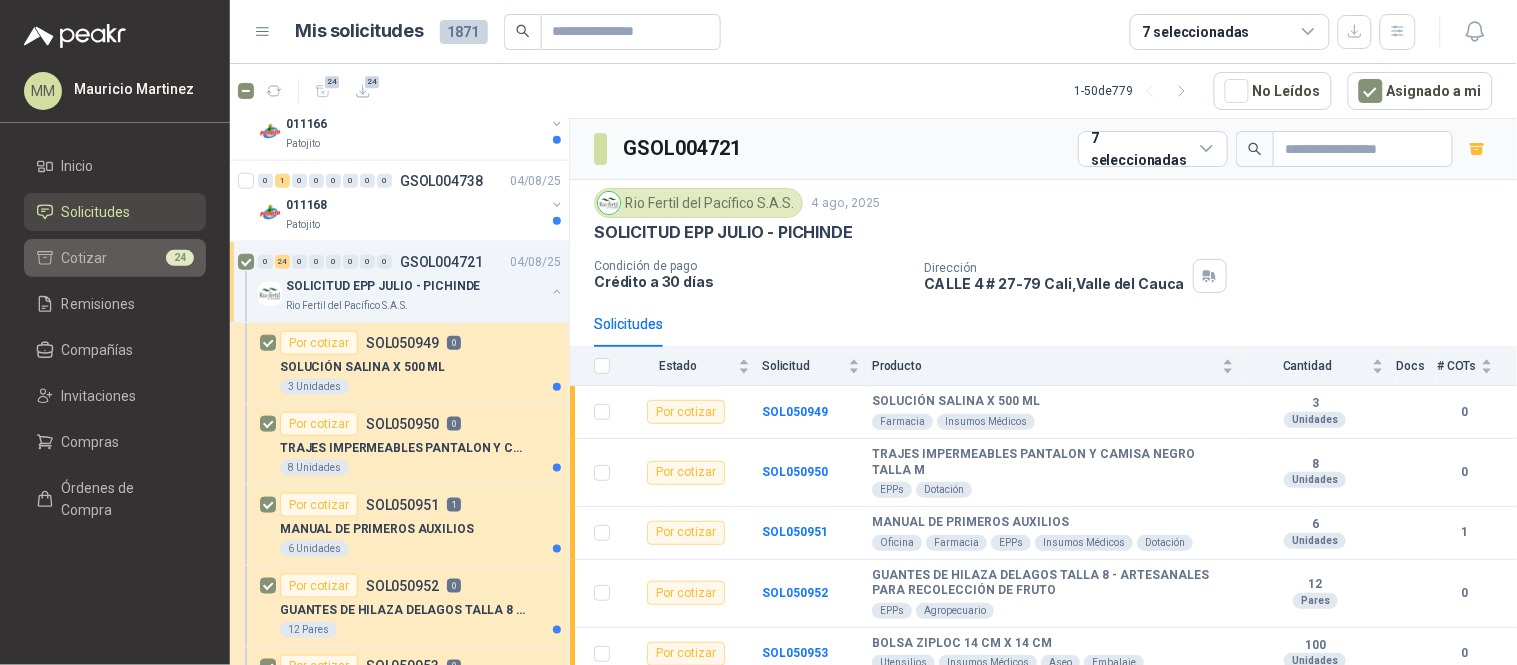 click on "Cotizar 24" at bounding box center [115, 258] 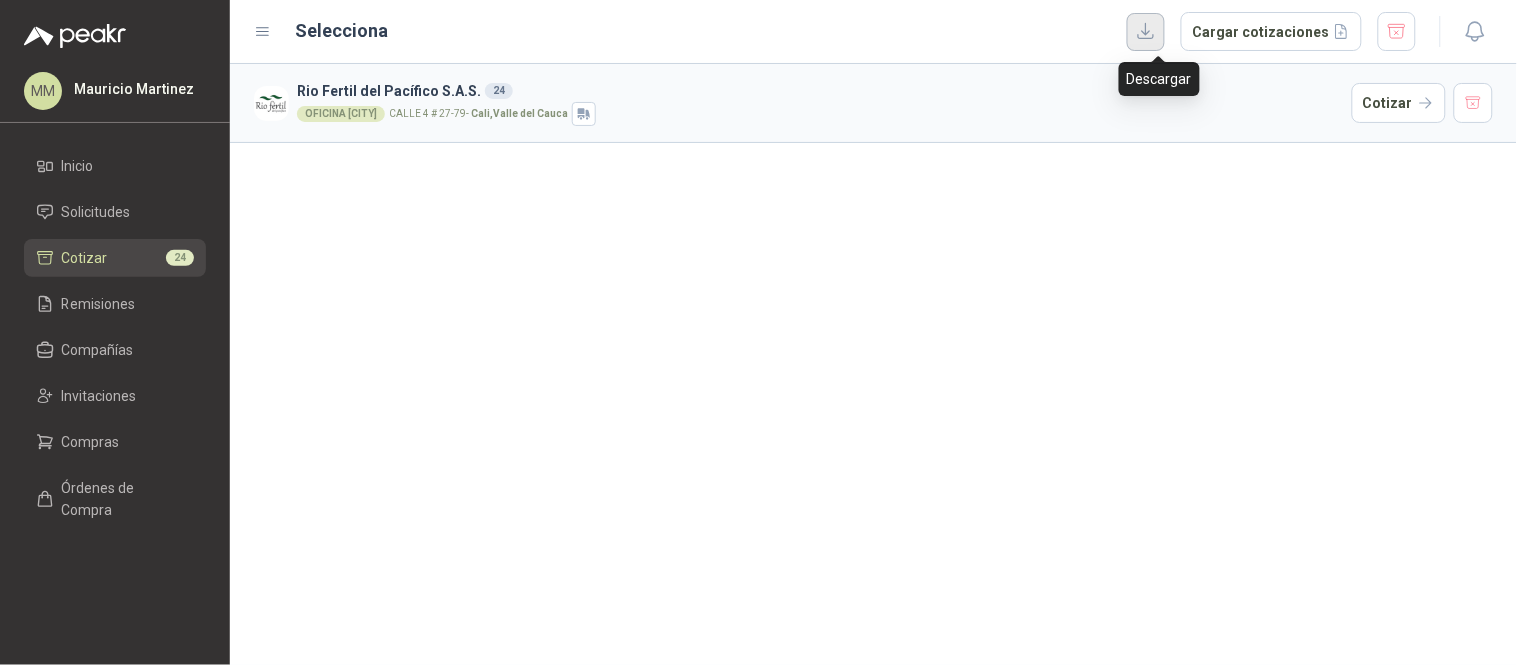 click at bounding box center [1146, 32] 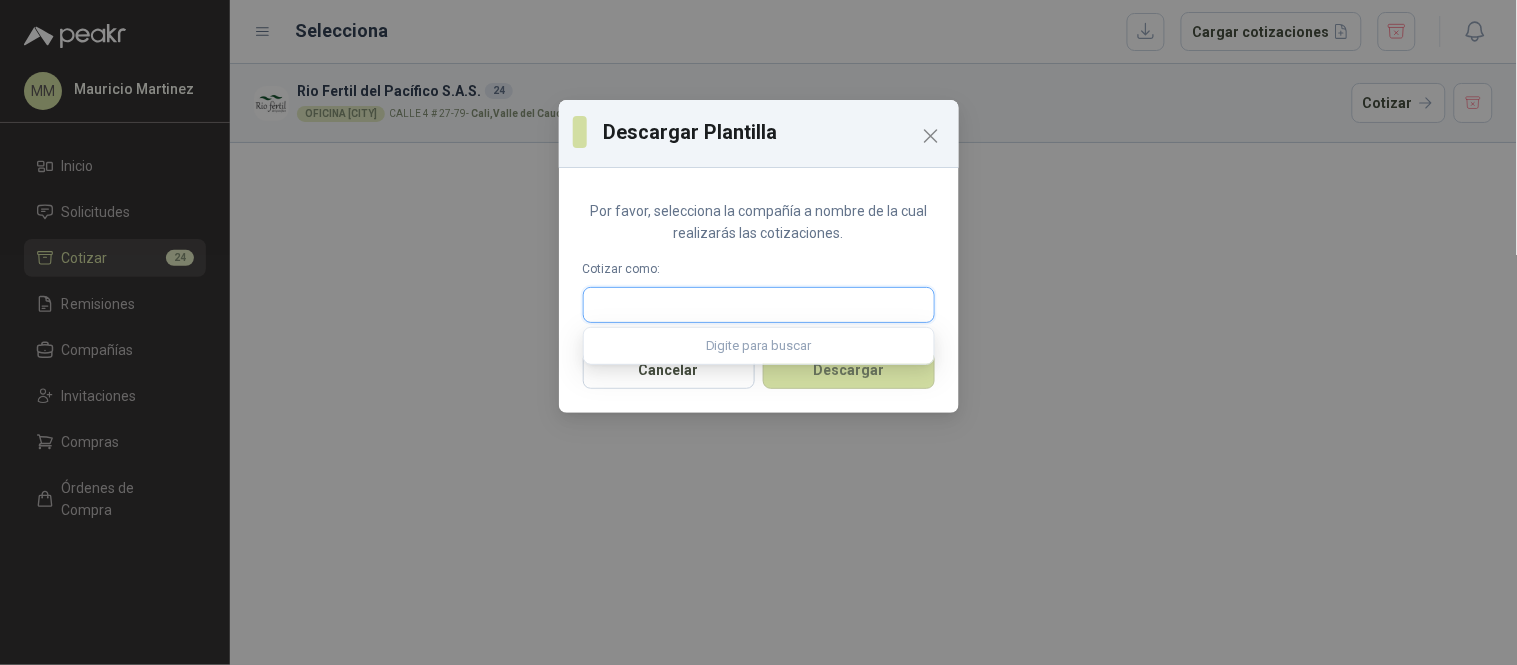 click at bounding box center [759, 305] 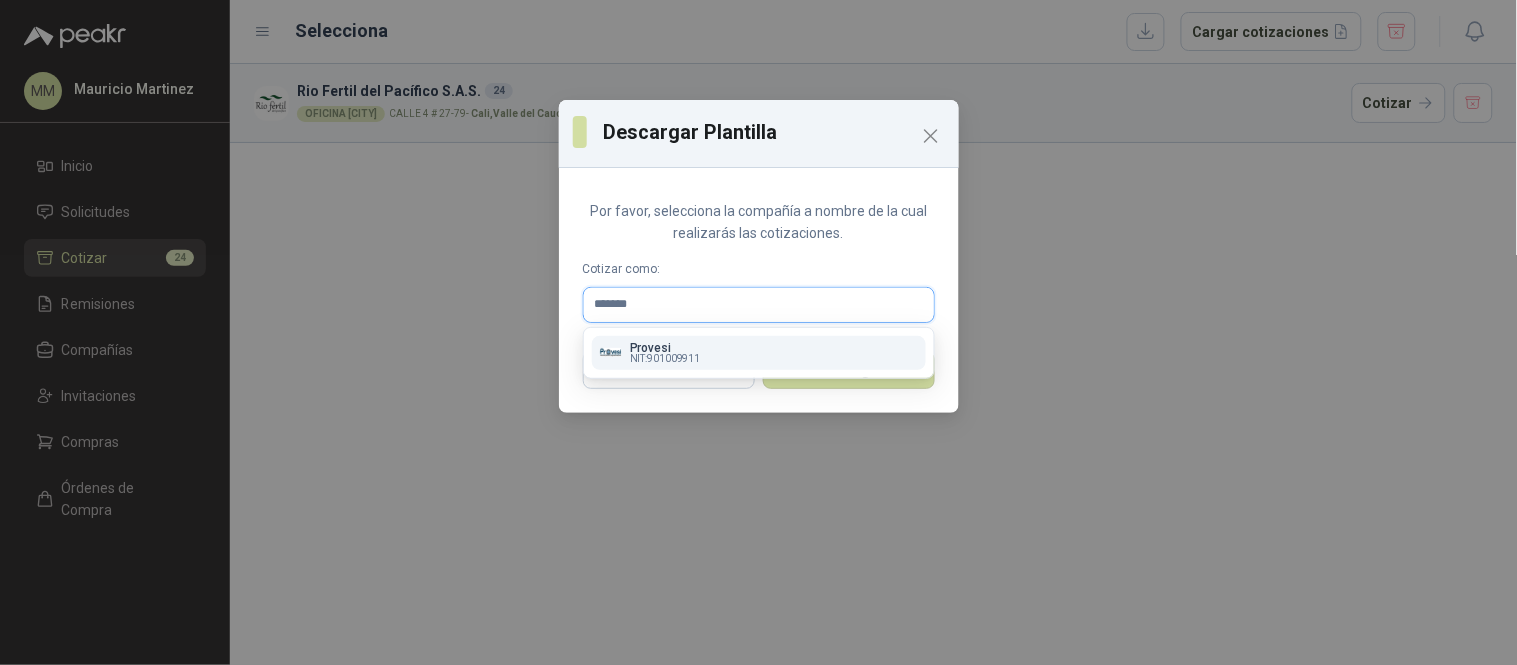 type on "*******" 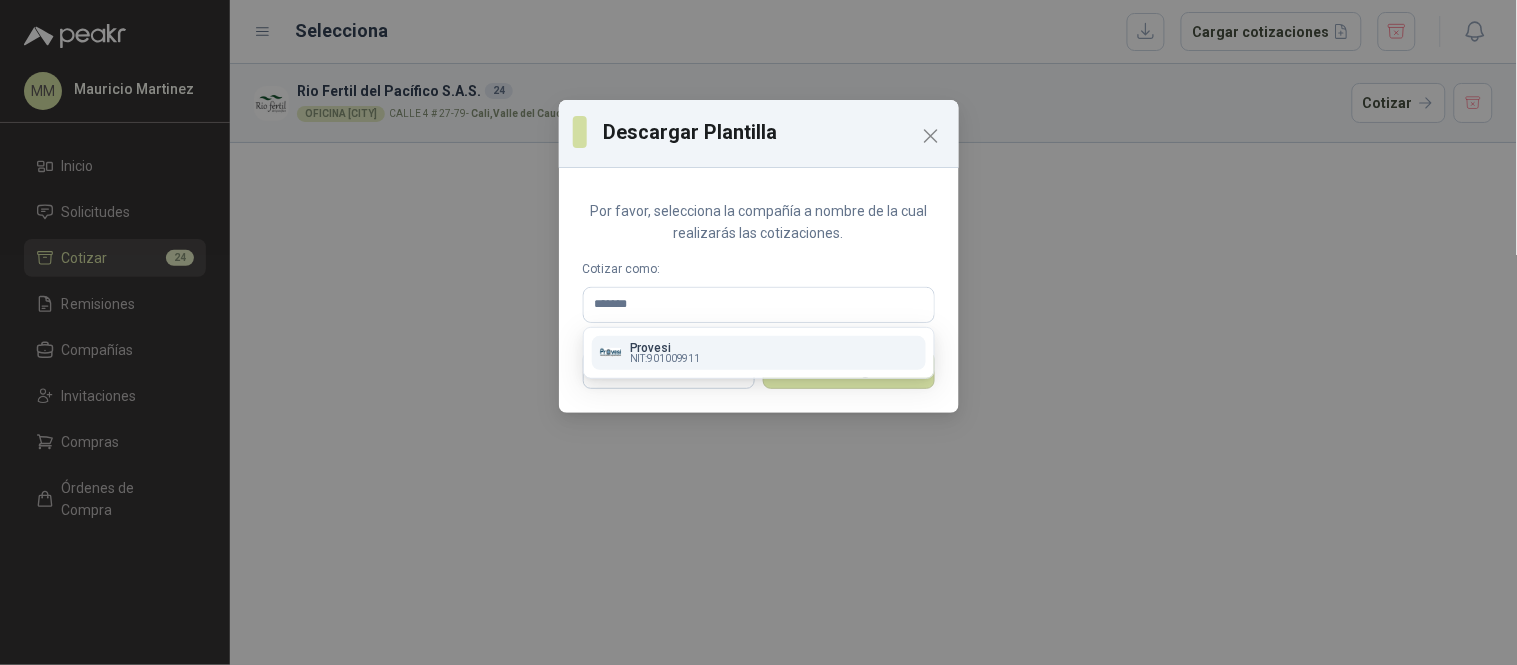 click on "[COMPANY] NIT :  [NIT]" at bounding box center (759, 353) 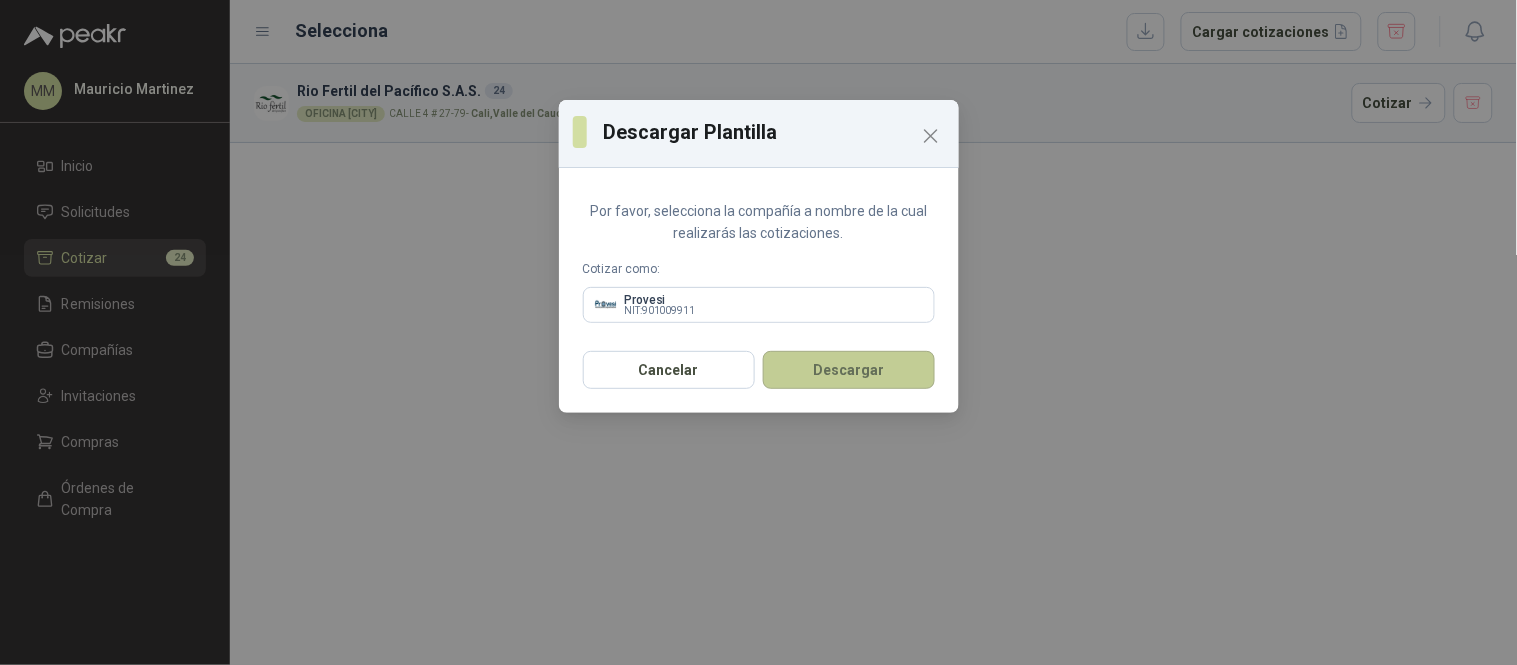 click on "Descargar" at bounding box center (849, 370) 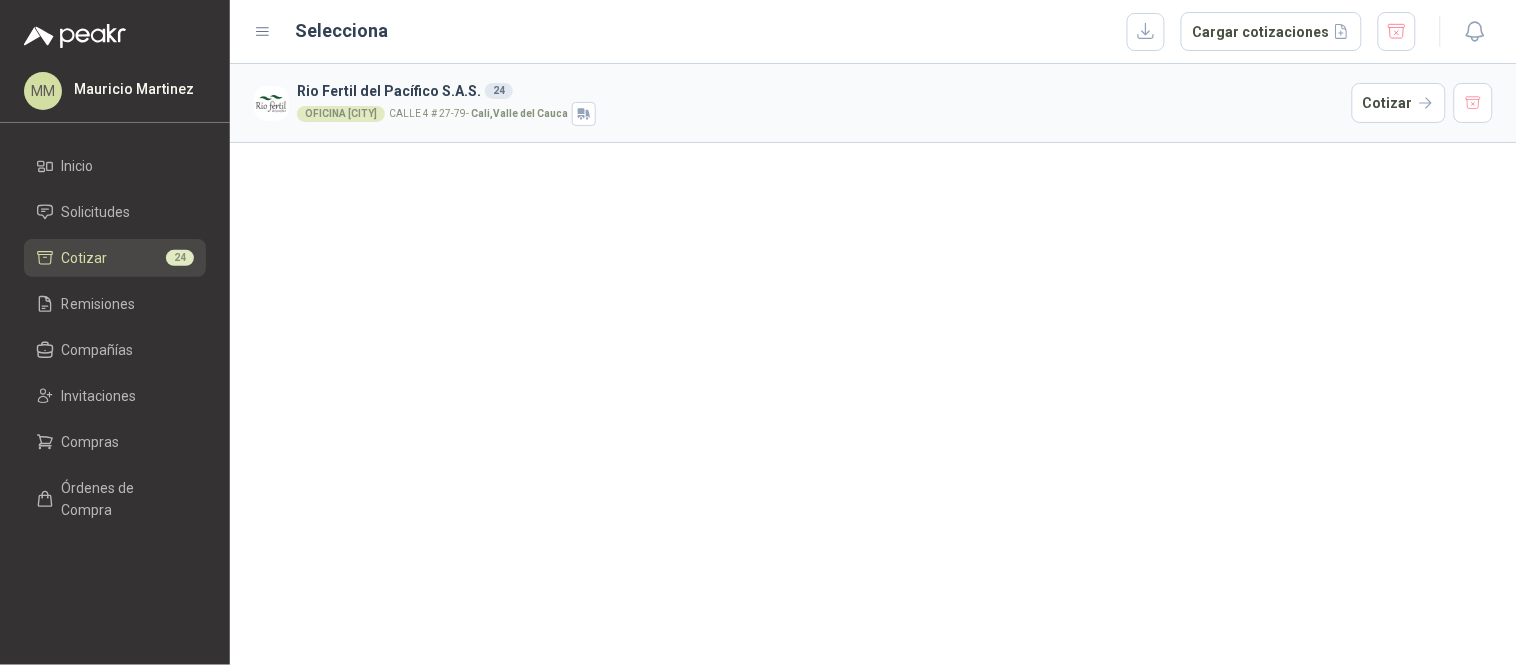 type 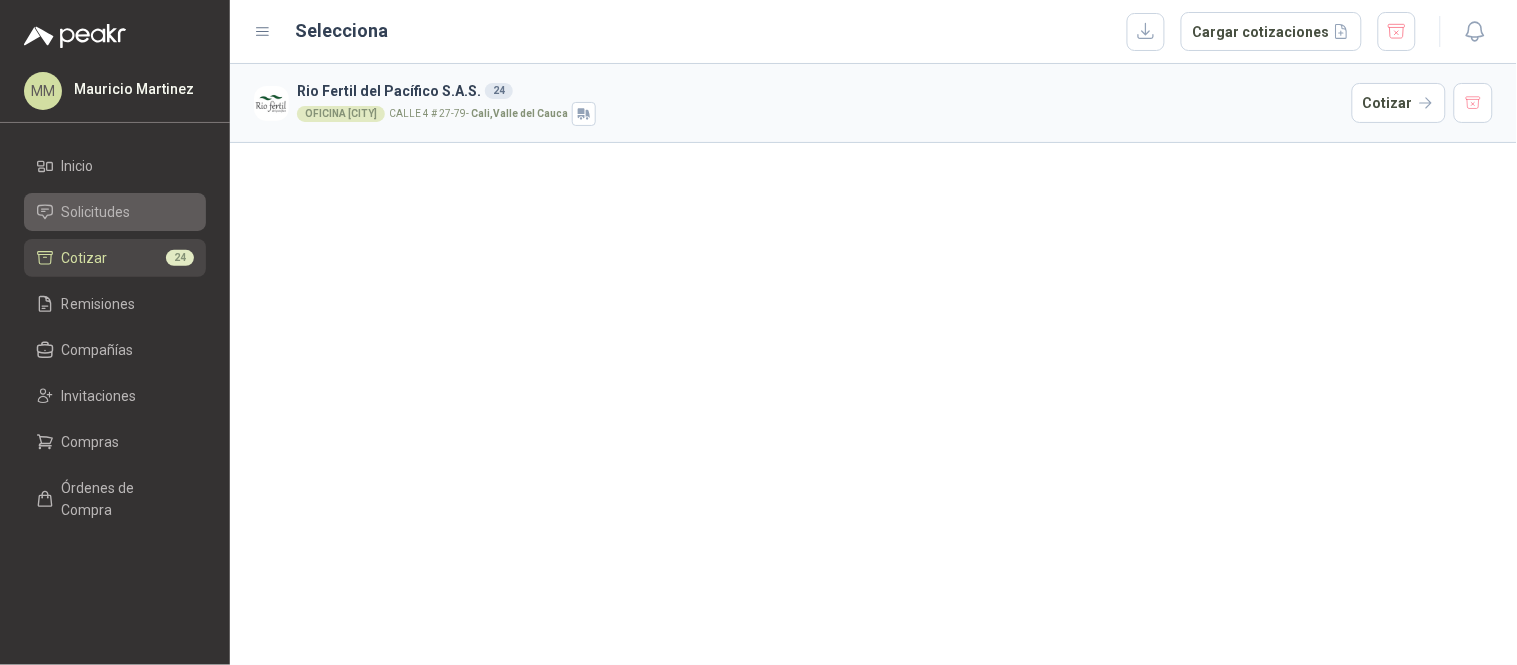 click on "Solicitudes" at bounding box center [115, 212] 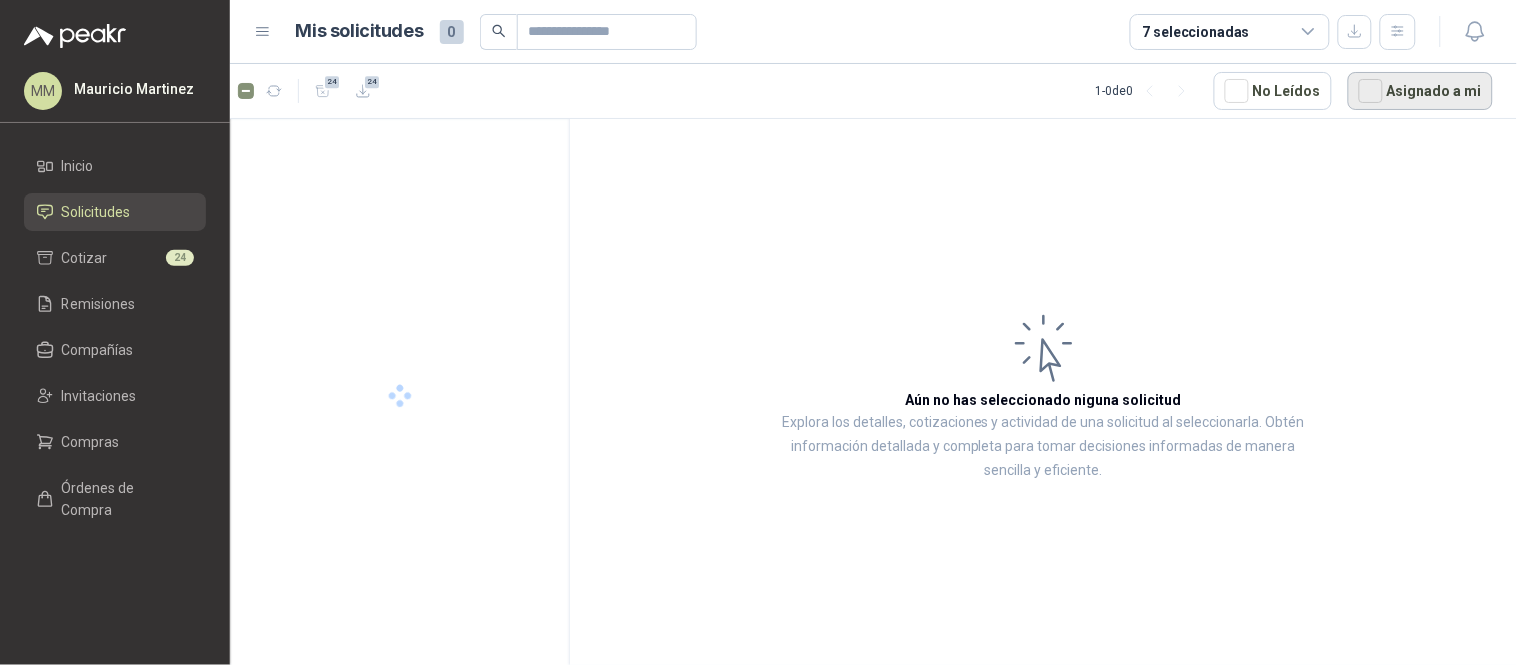 click on "Asignado a mi" at bounding box center (1420, 91) 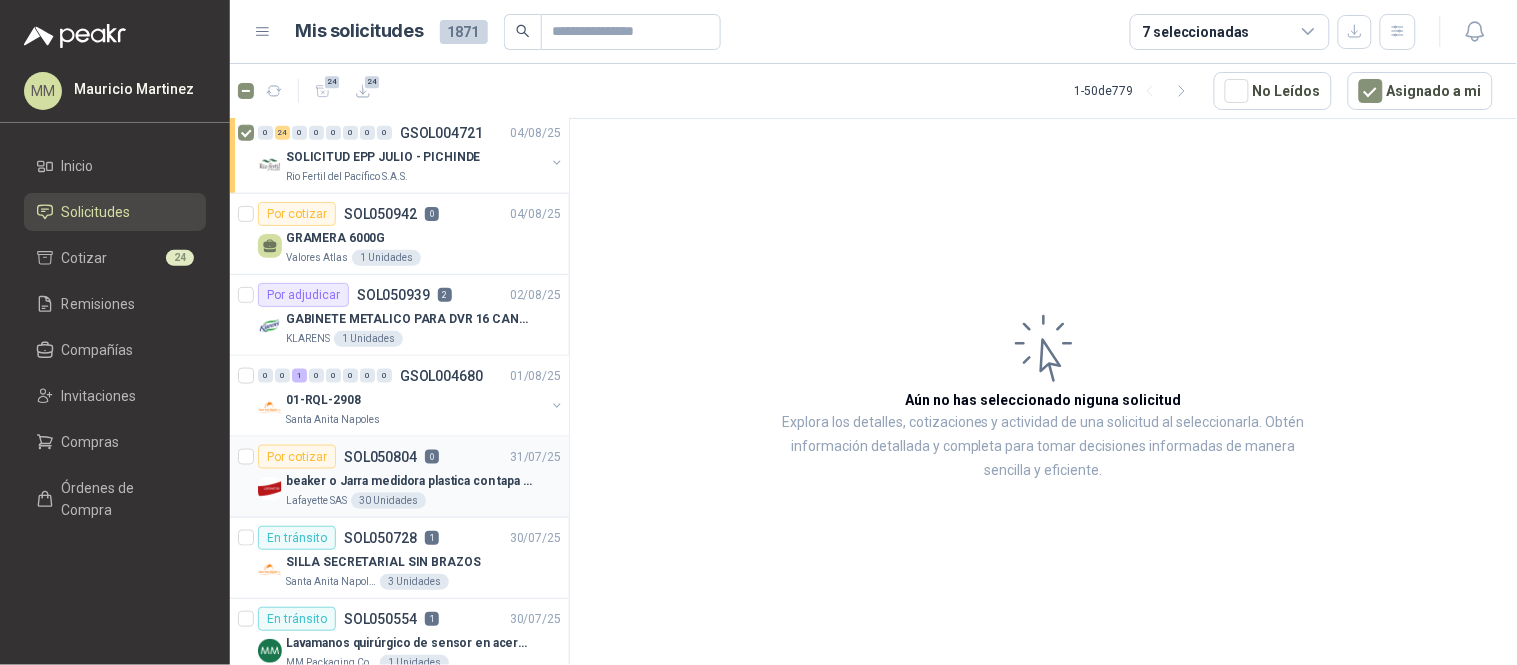 scroll, scrollTop: 555, scrollLeft: 0, axis: vertical 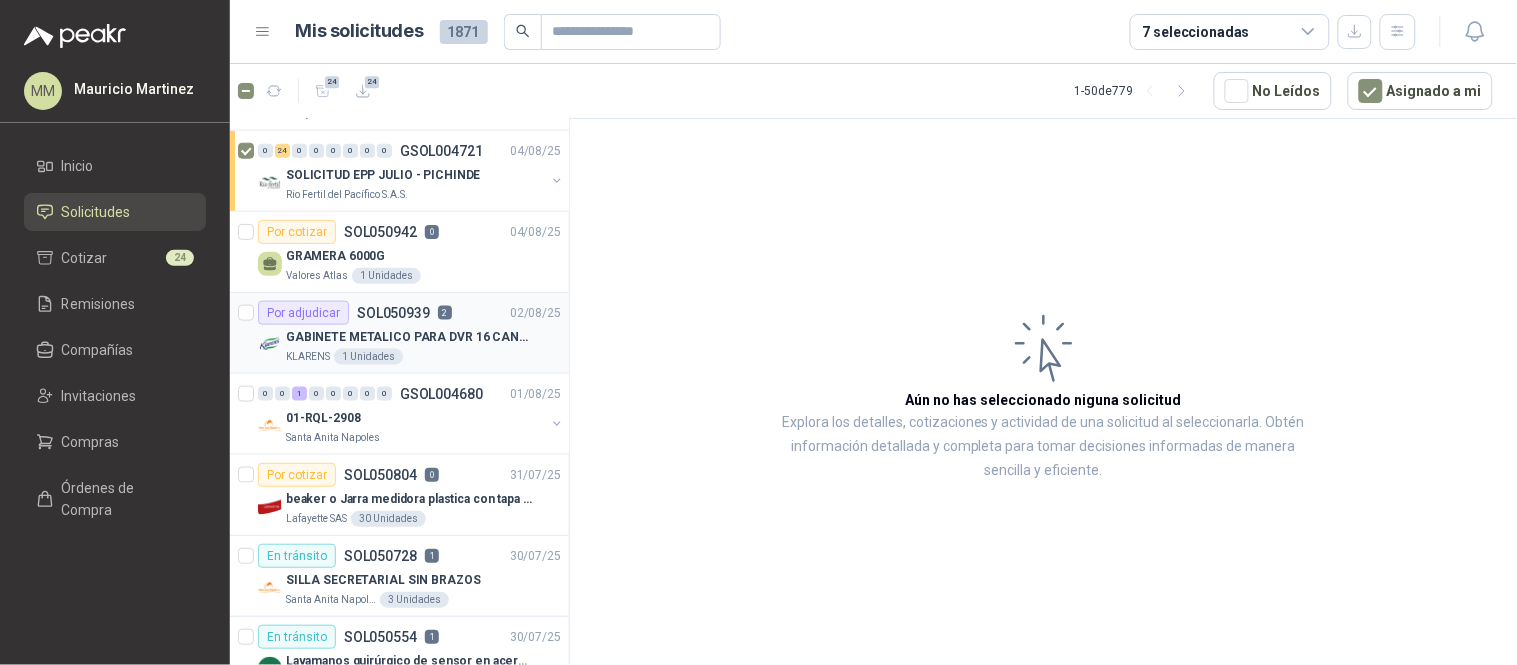 click on "GABINETE METALICO PARA DVR 16 CANALES" at bounding box center (410, 337) 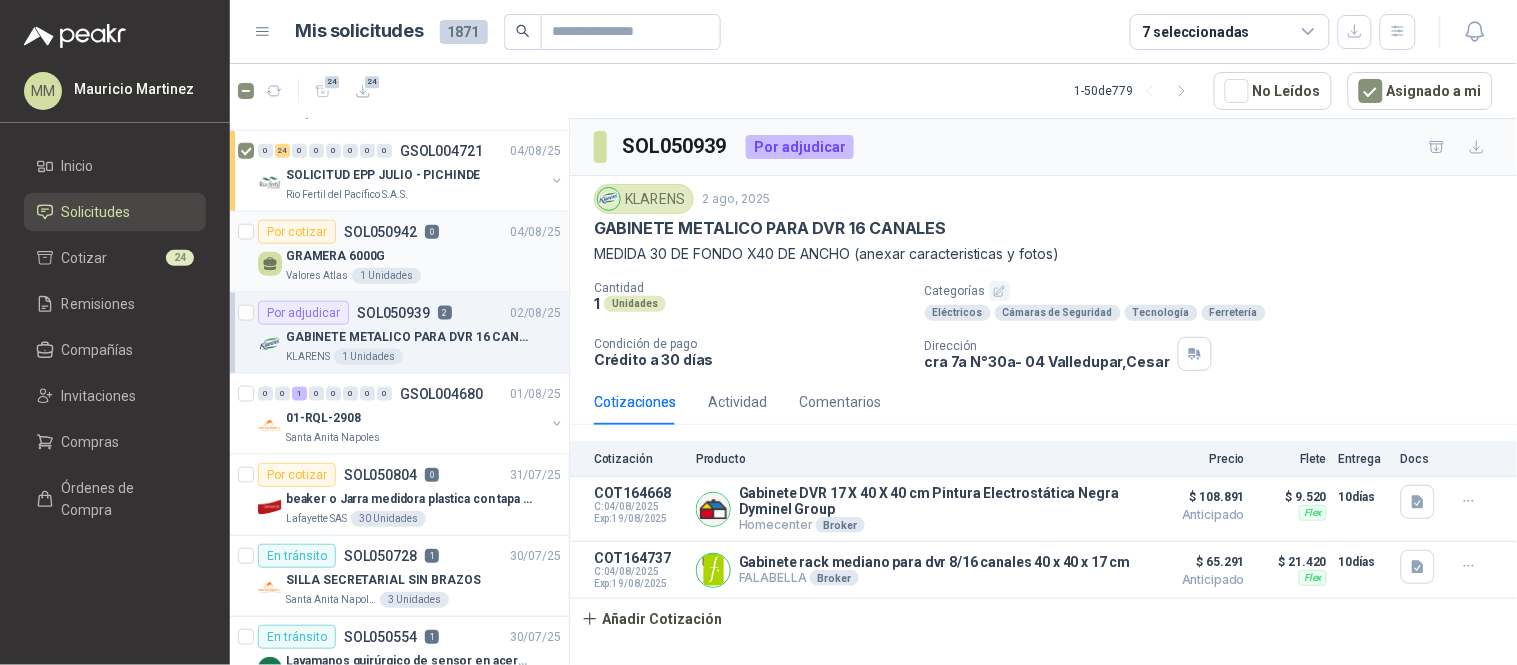 click on "GRAMERA 6000G" at bounding box center (423, 256) 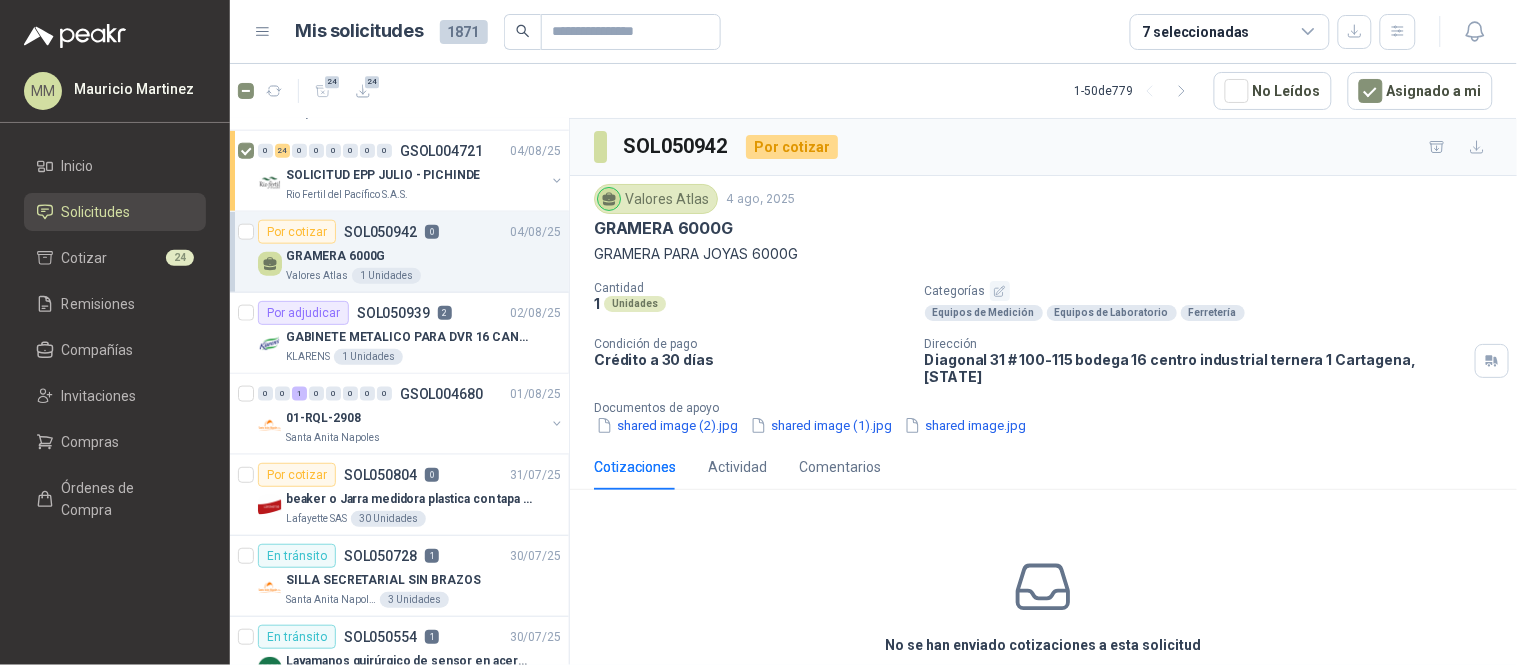 click on "Valores Atlas 4 ago, 2025   GRAMERA 6000G GRAMERA PARA JOYAS 6000G  Cantidad 1   Unidades Categorías Equipos de Medición Equipos de Laboratorio Ferretería Condición de pago Crédito a 30 días Dirección  Diagonal 31 # 100-115 bodega 16 centro industrial ternera 1    Cartagena ,  Bolívar Documentos de apoyo shared image (2).jpg shared image (1).jpg shared image.jpg" at bounding box center (1043, 310) 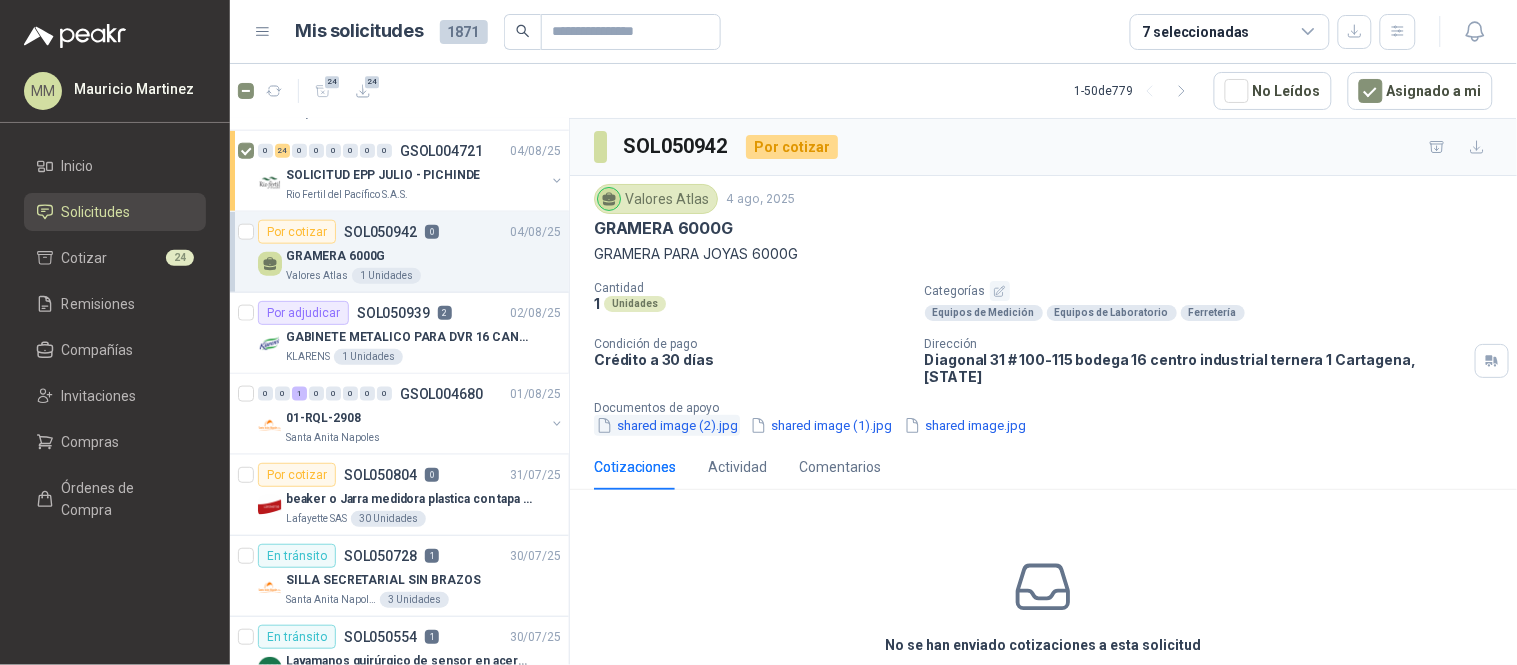 click on "shared image (2).jpg" at bounding box center [667, 425] 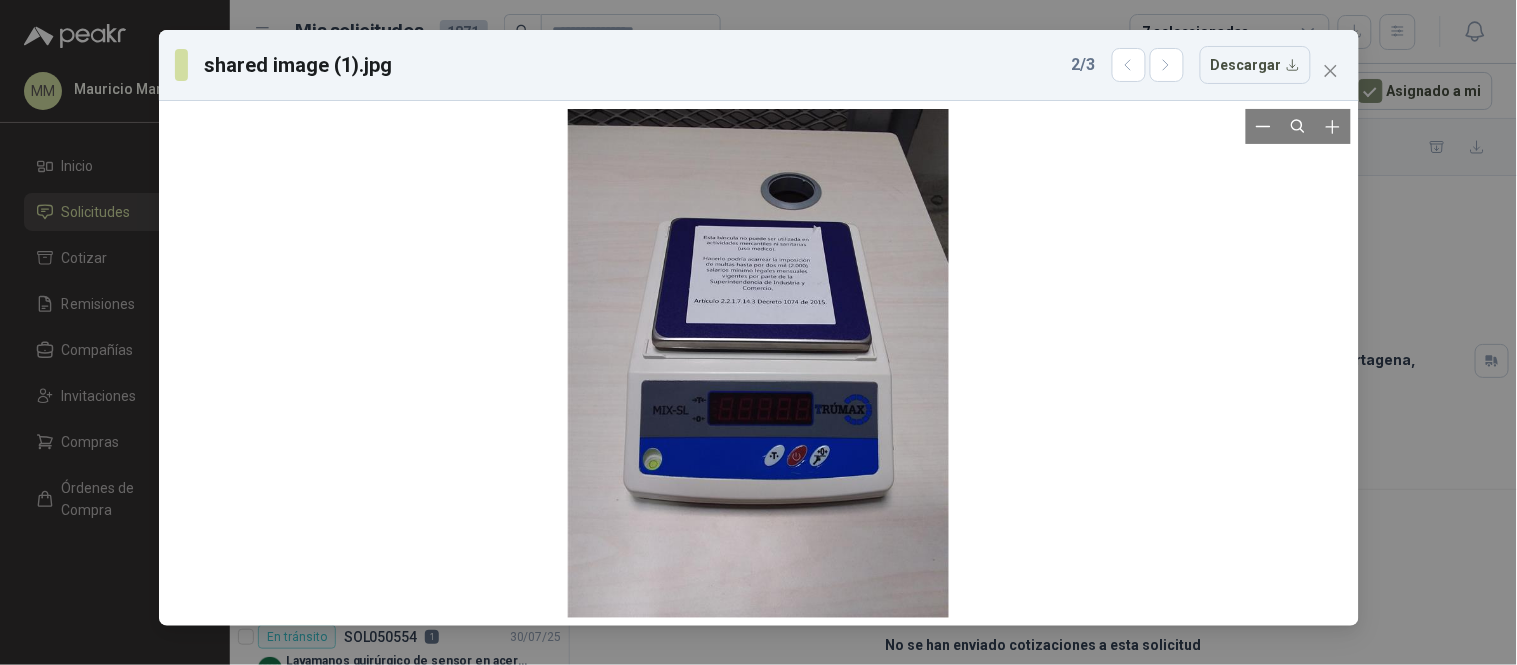click at bounding box center [759, 363] 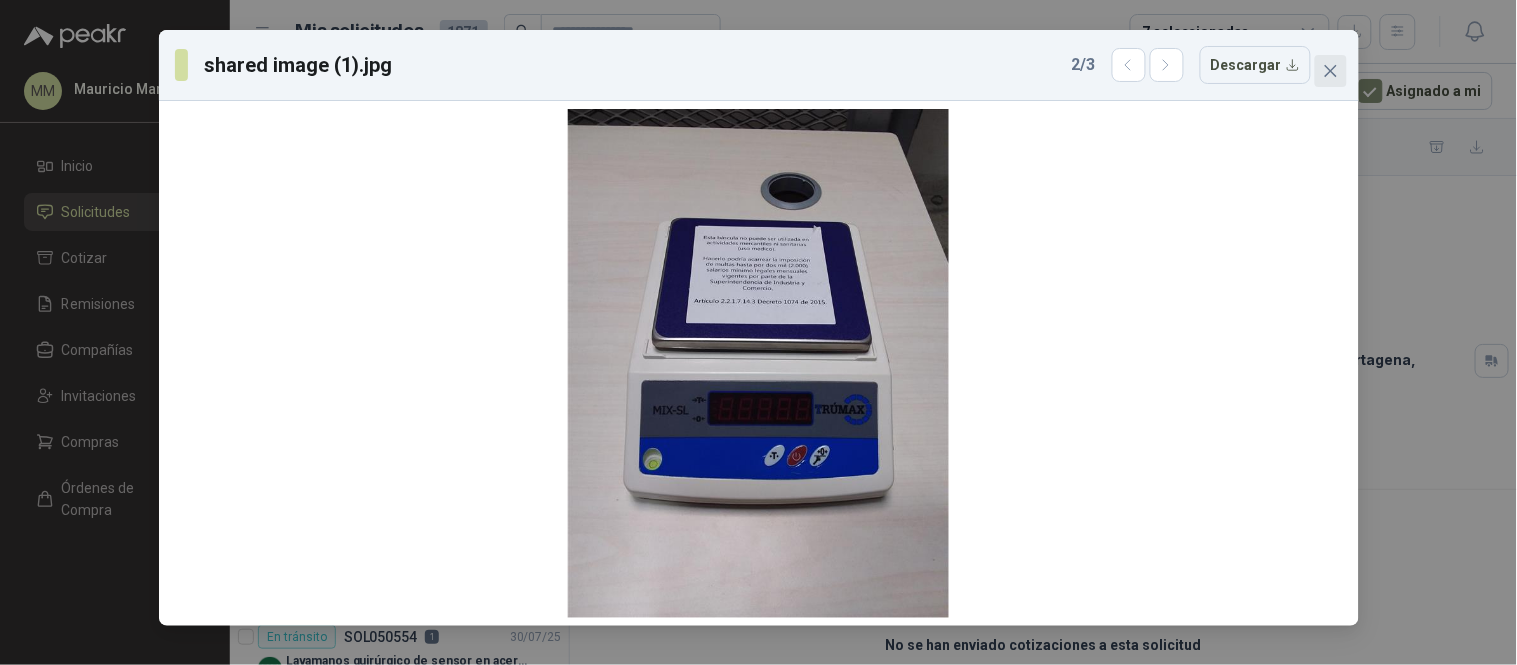 click at bounding box center (1331, 71) 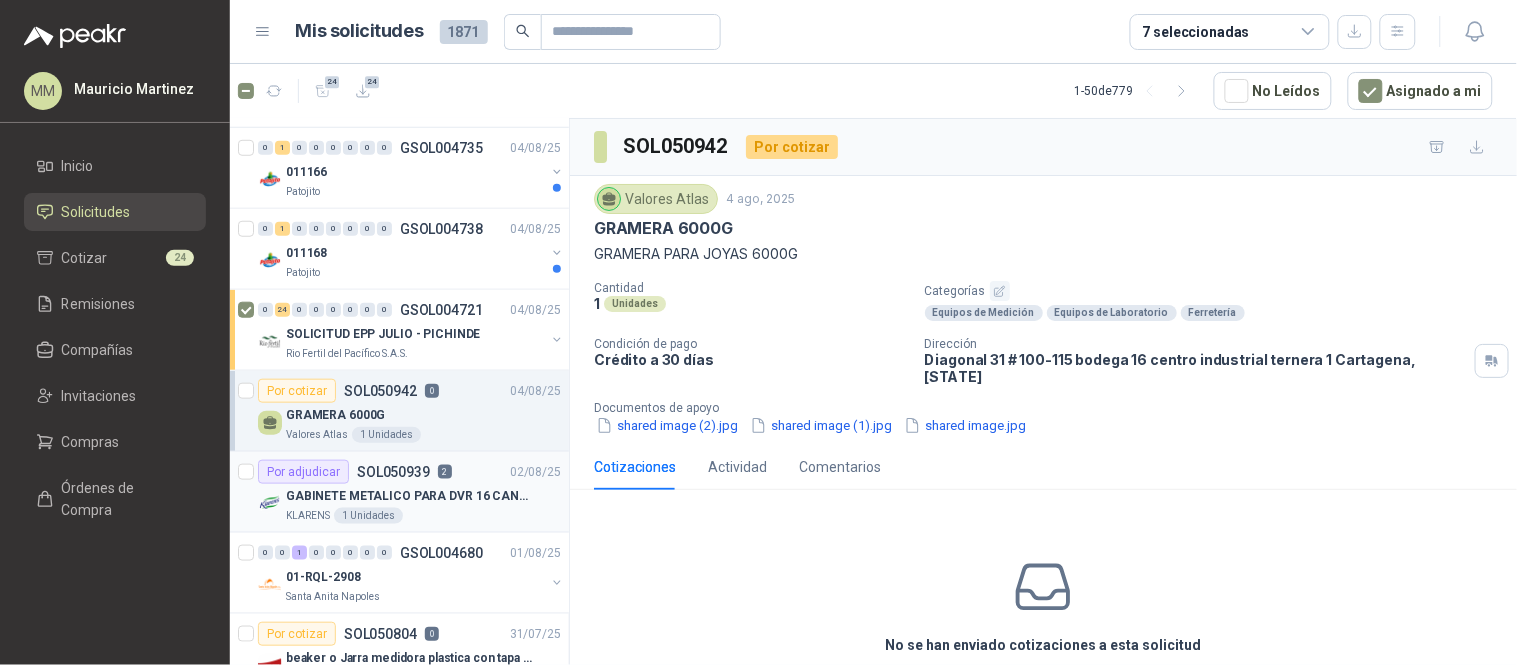 scroll, scrollTop: 333, scrollLeft: 0, axis: vertical 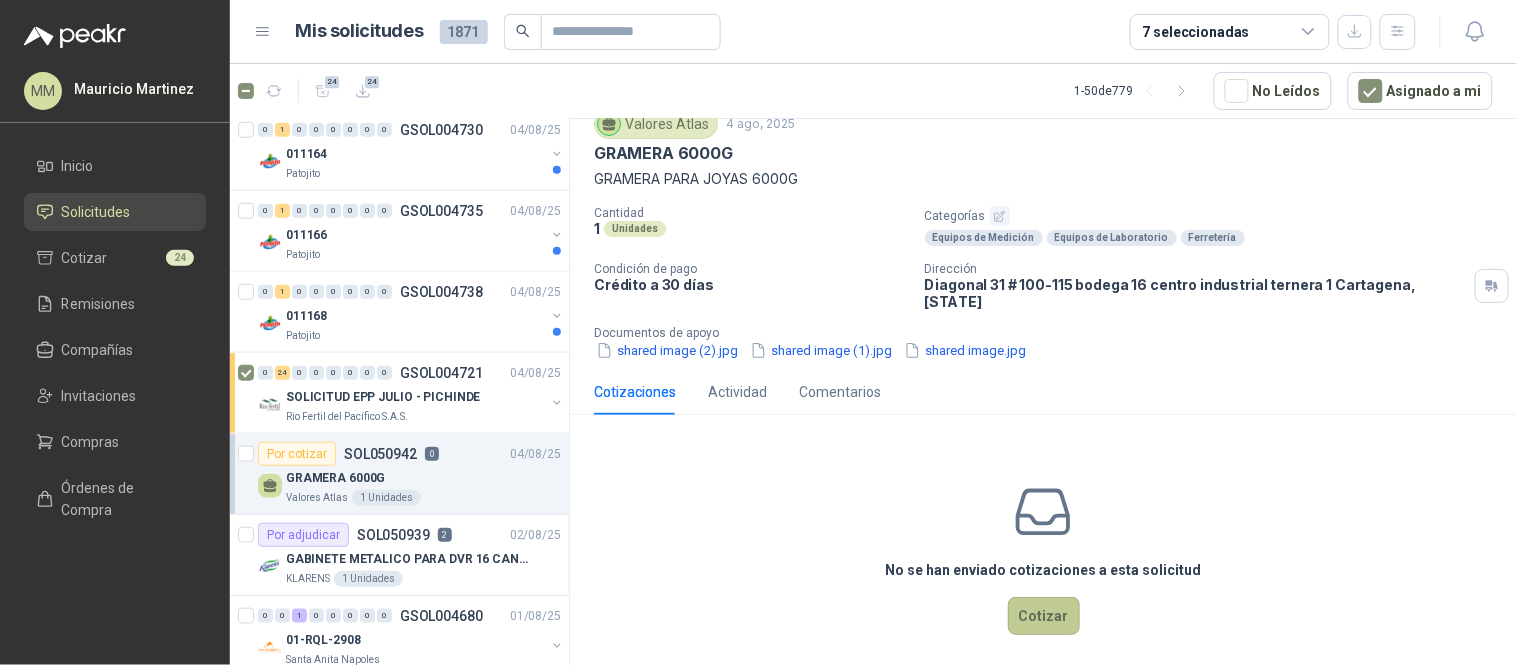 click on "Cotizar" at bounding box center (1044, 616) 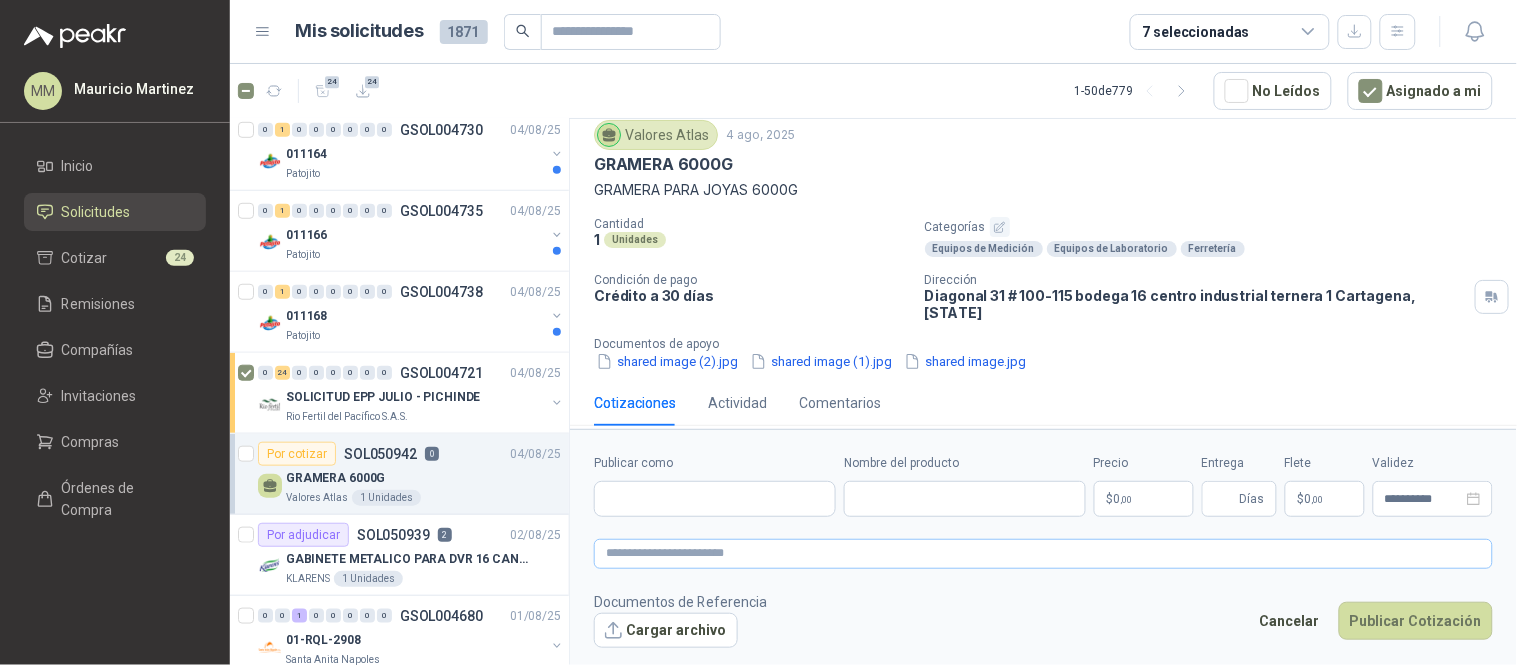 scroll, scrollTop: 63, scrollLeft: 0, axis: vertical 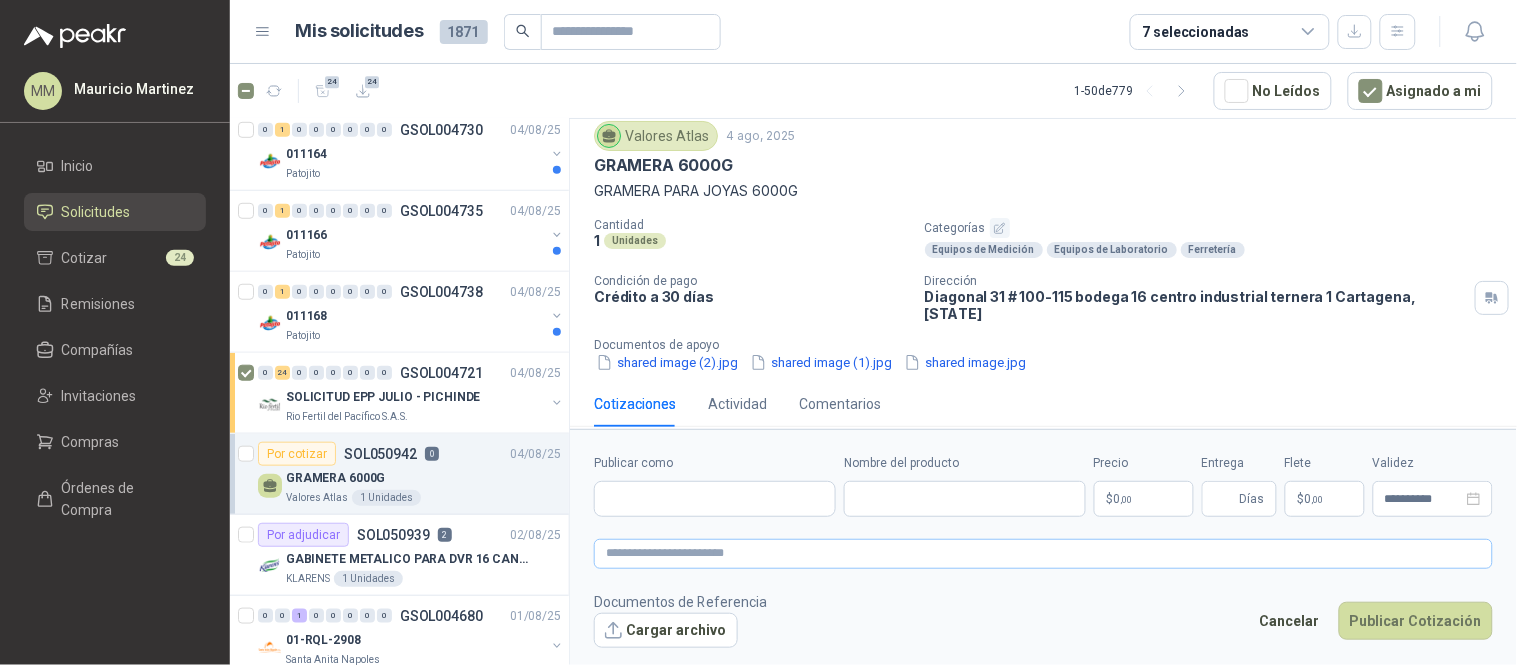type 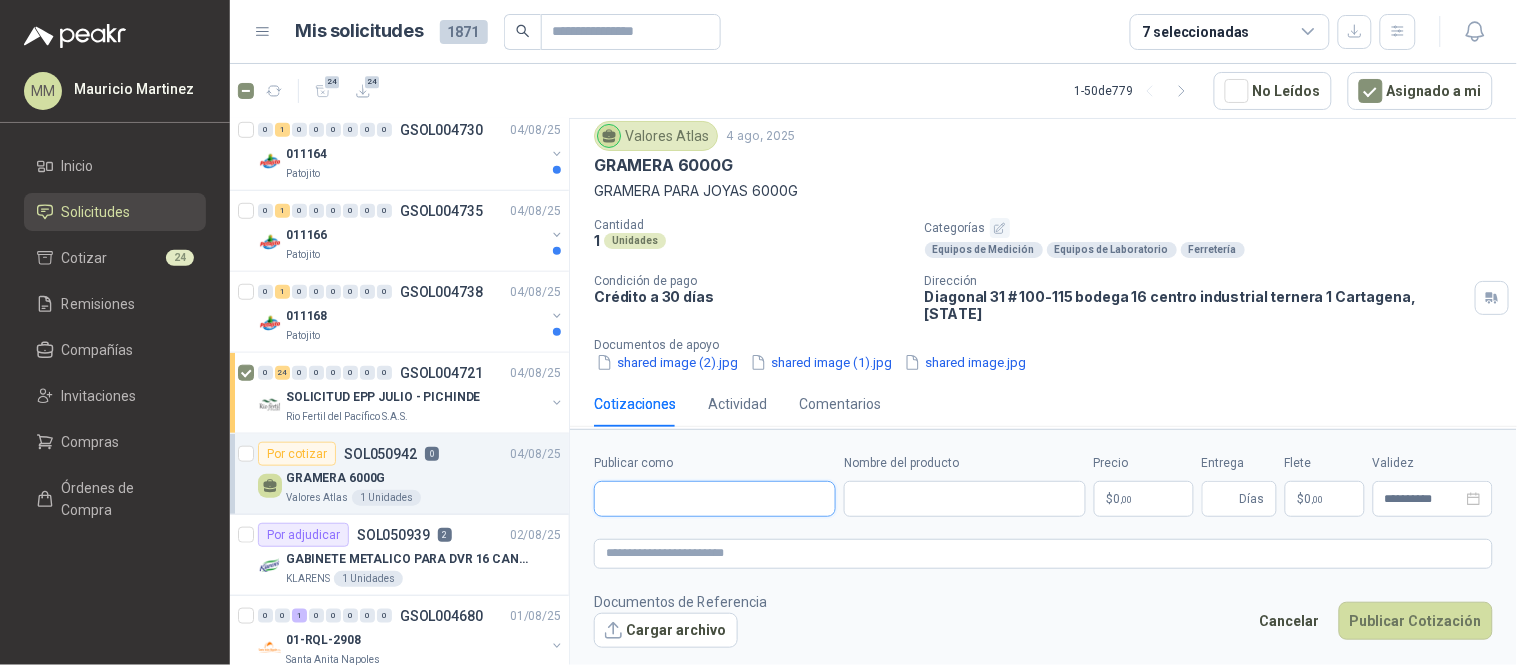 click on "Publicar como" at bounding box center (715, 499) 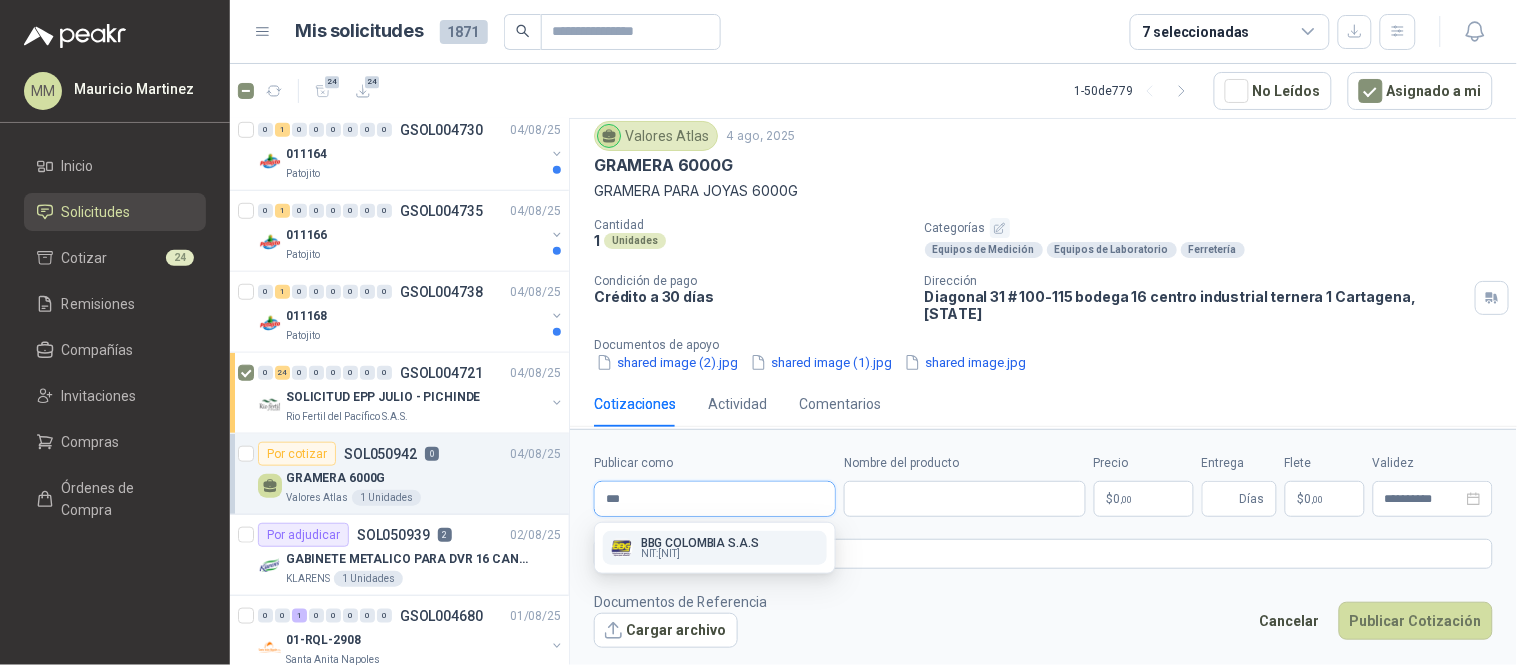 type on "***" 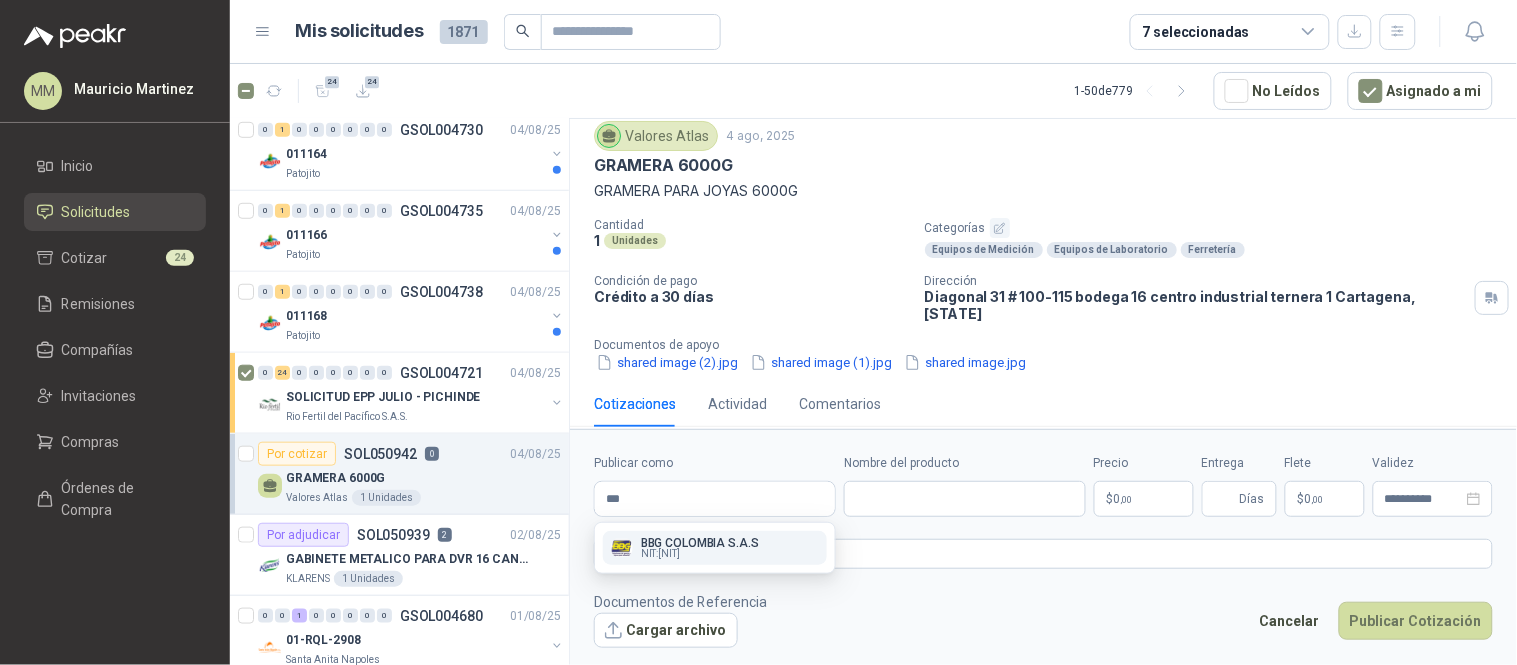 click on "NIT :  900269838" at bounding box center [660, 554] 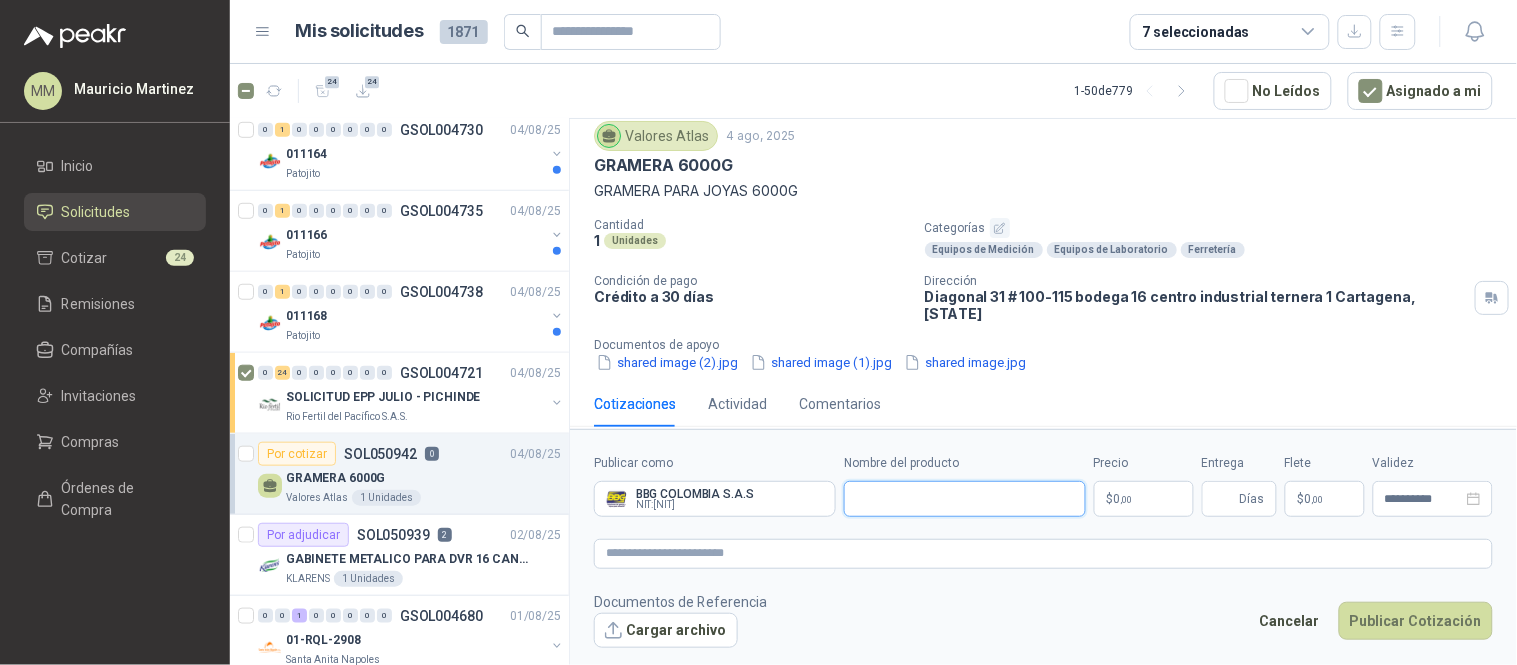click on "Nombre del producto" at bounding box center (965, 499) 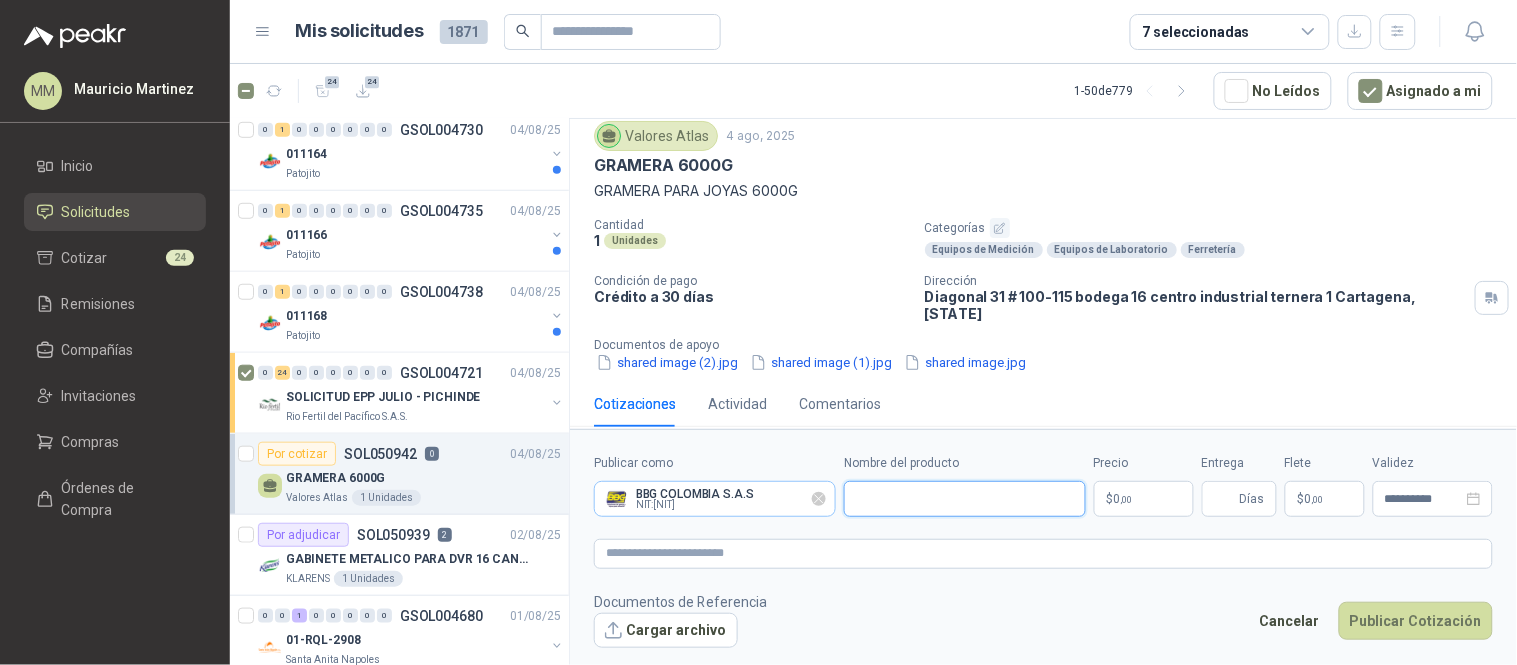 paste on "**********" 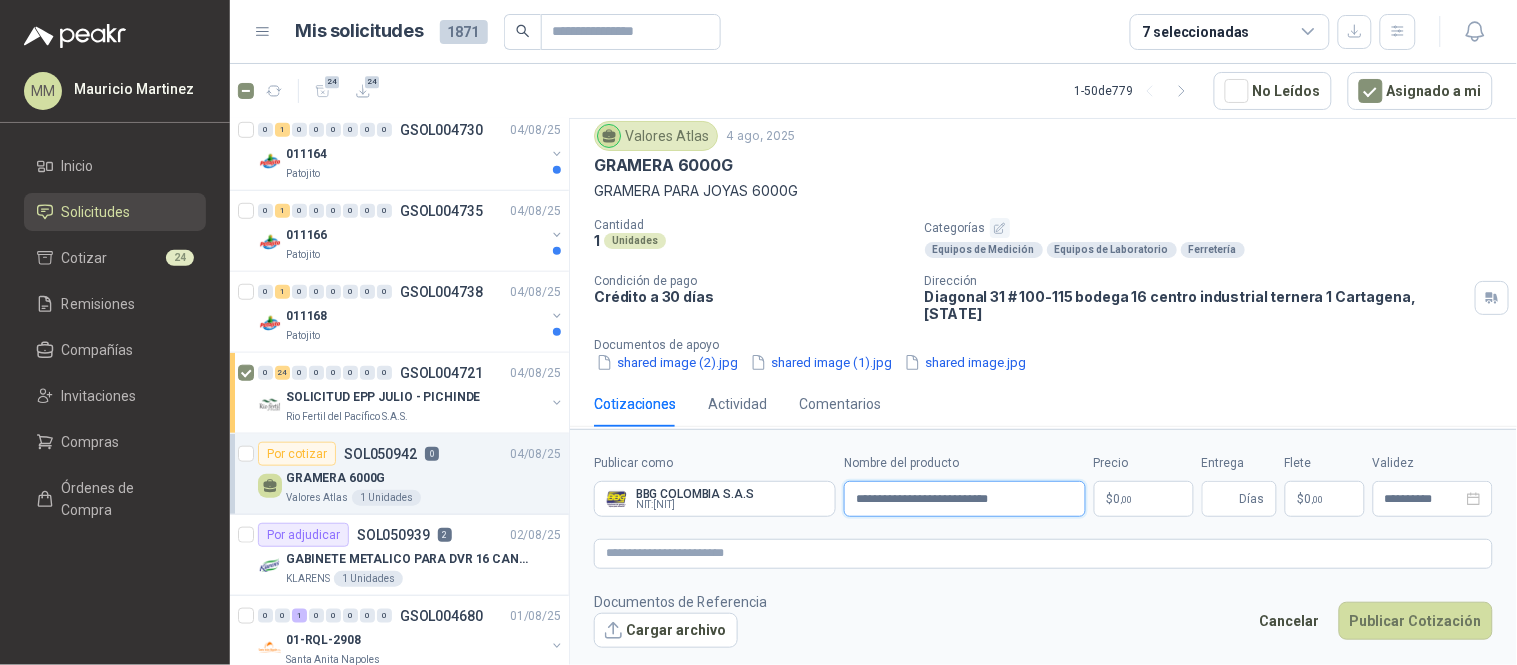 type on "**********" 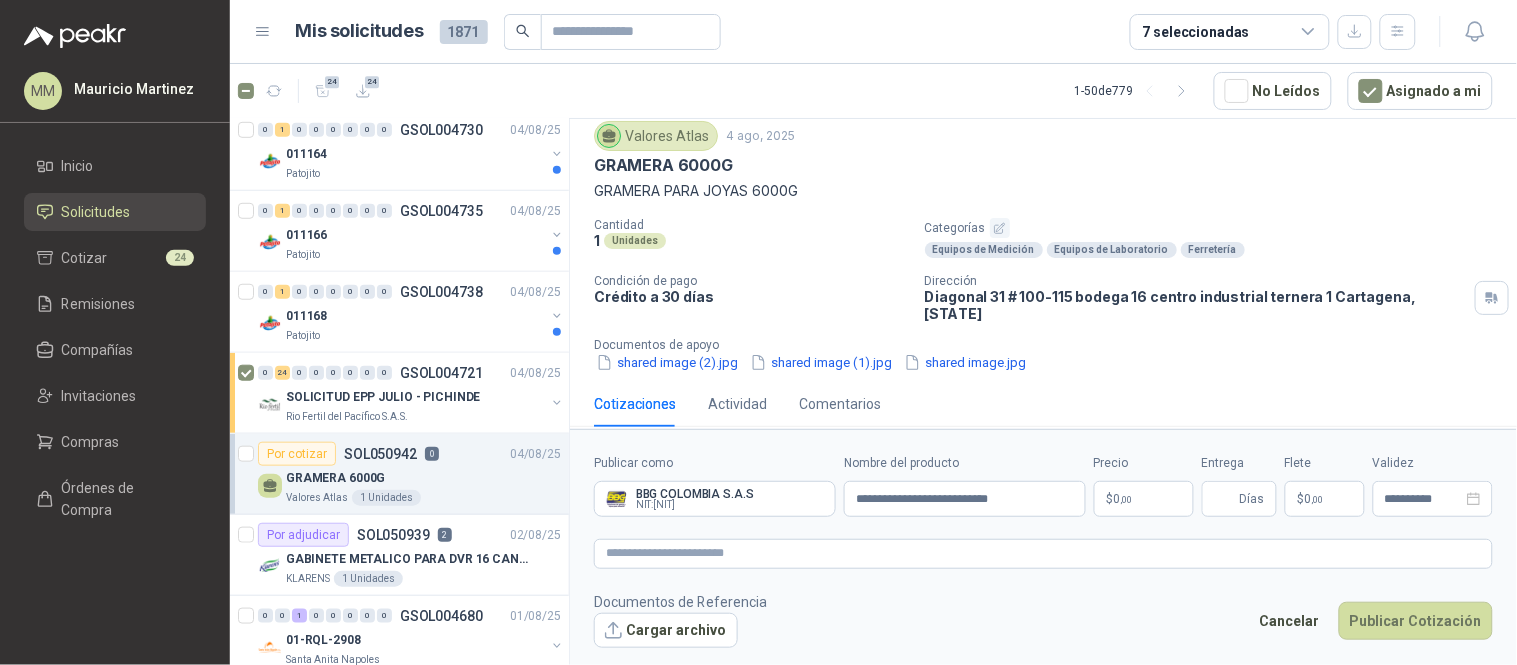 click on "$  0 ,00" at bounding box center [1144, 499] 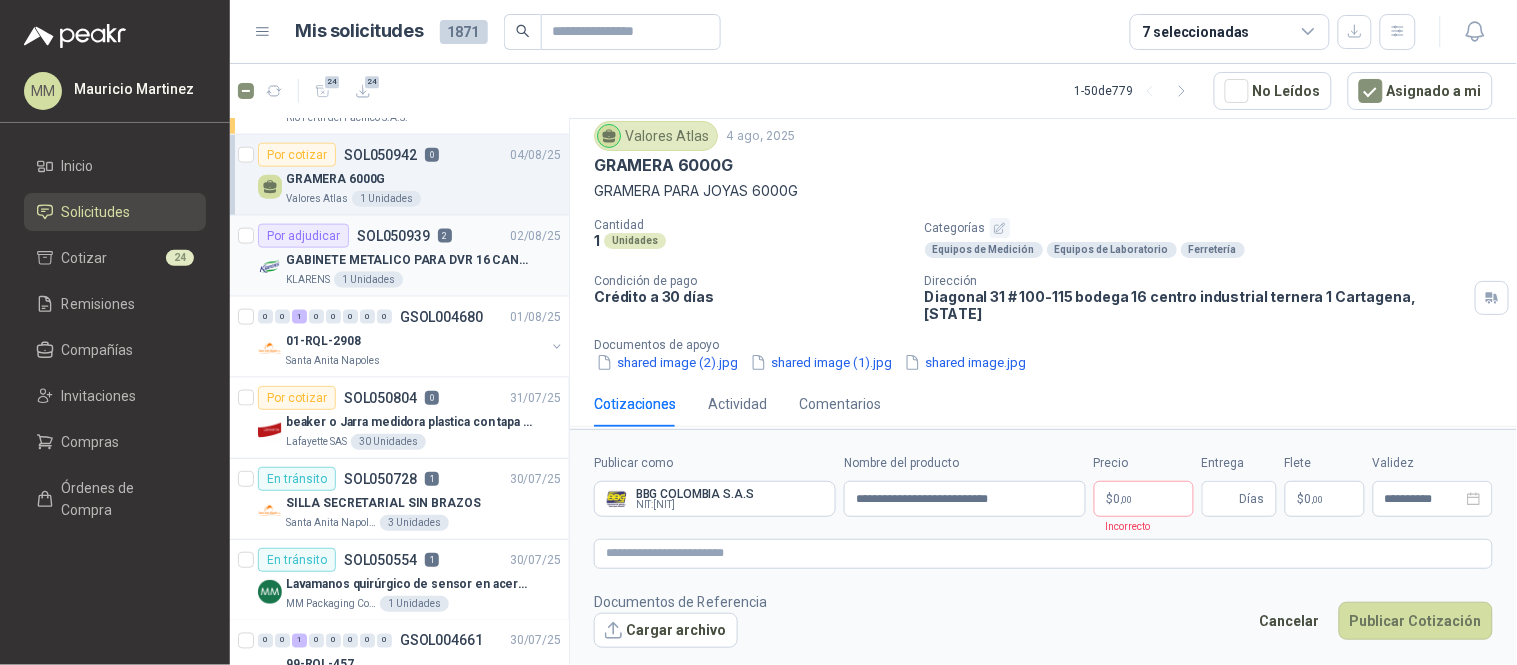 scroll, scrollTop: 666, scrollLeft: 0, axis: vertical 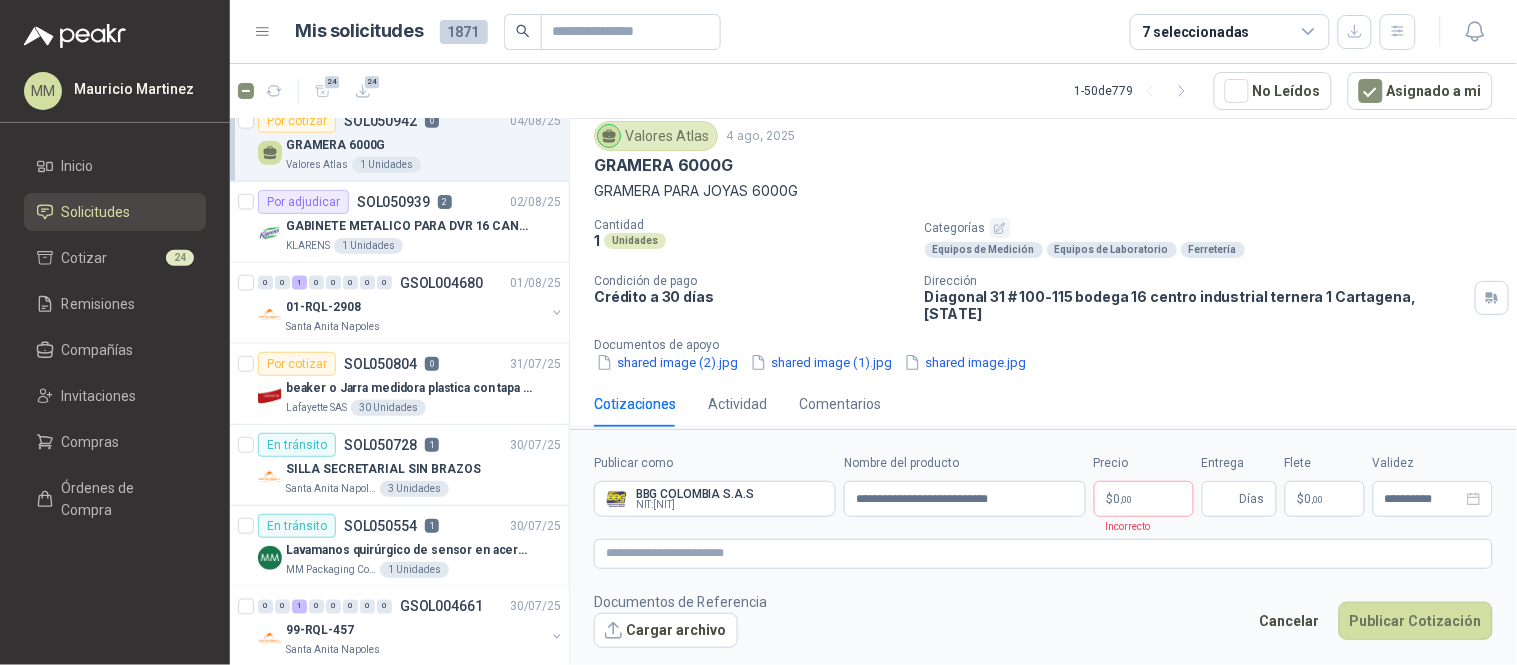 click on "Documentos de apoyo" at bounding box center [1051, 345] 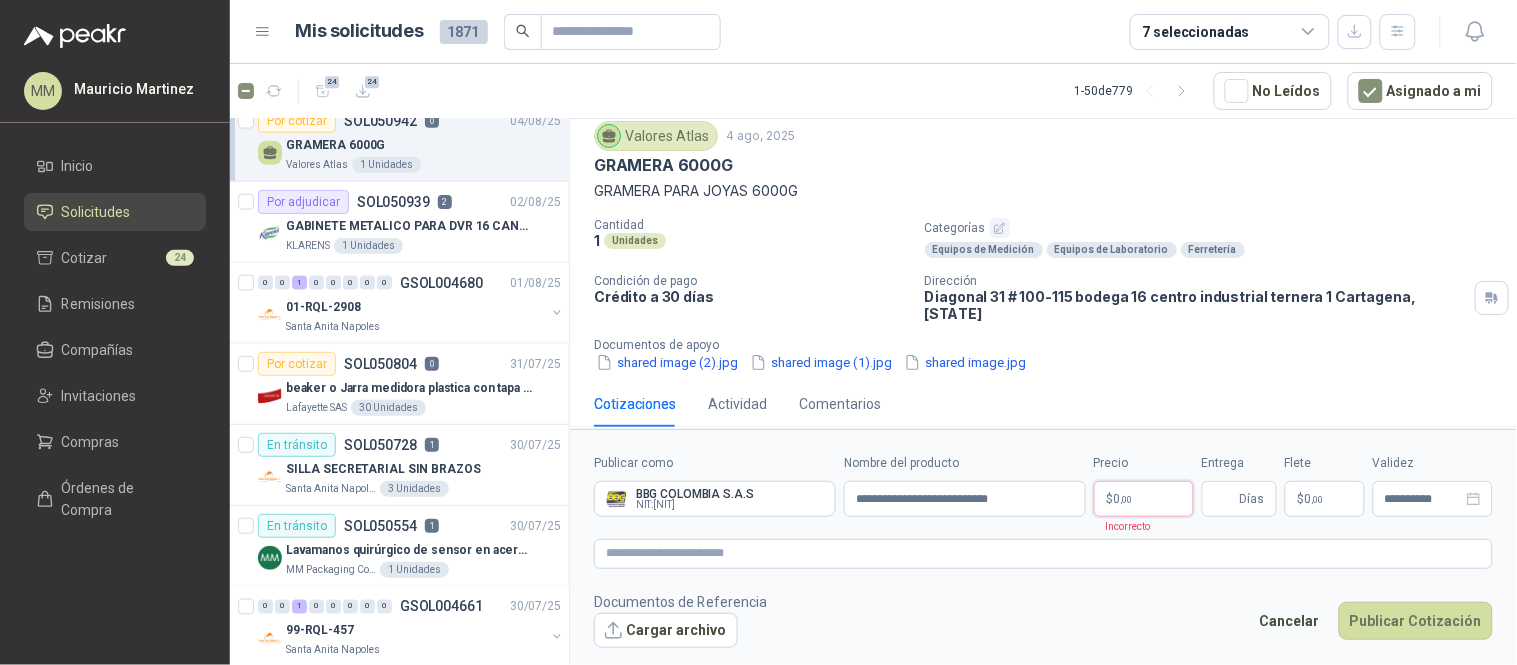 click on "MM Mauricio   Martinez   Inicio   Solicitudes   Cotizar 24   Remisiones   Compañías   Invitaciones   Compras   Órdenes de Compra Mis solicitudes 1871 7 seleccionadas   24 24 1 - 50  de  779 No Leídos Asignado a mi 0   2   3   0   0   0   0   0   GSOL004739 04/08/25   Elementos de Protección Personal  Gimnasio La Colina   0   1   0   0   0   0   0   0   GSOL004737 04/08/25   011167 Patojito   0   1   0   0   0   0   0   0   GSOL004736 04/08/25   011165 Patojito   0   1   0   0   0   0   0   0   GSOL004727 04/08/25   011163 Patojito   0   1   0   0   0   0   0   0   GSOL004730 04/08/25   011164 Patojito   0   1   0   0   0   0   0   0   GSOL004735 04/08/25   011166 Patojito   0   1   0   0   0   0   0   0   GSOL004738 04/08/25   011168 Patojito   0   24   0   0   0   0   0   0   GSOL004721 04/08/25   SOLICITUD EPP JULIO - PICHINDE  Rio Fertil del Pacífico S.A.S.   Por cotizar SOL050942 0 04/08/25   GRAMERA 6000G Valores Atlas 1   Unidades Por adjudicar SOL050939 2 02/08/25   KLARENS 1   Unidades 0   0   1" at bounding box center (758, 332) 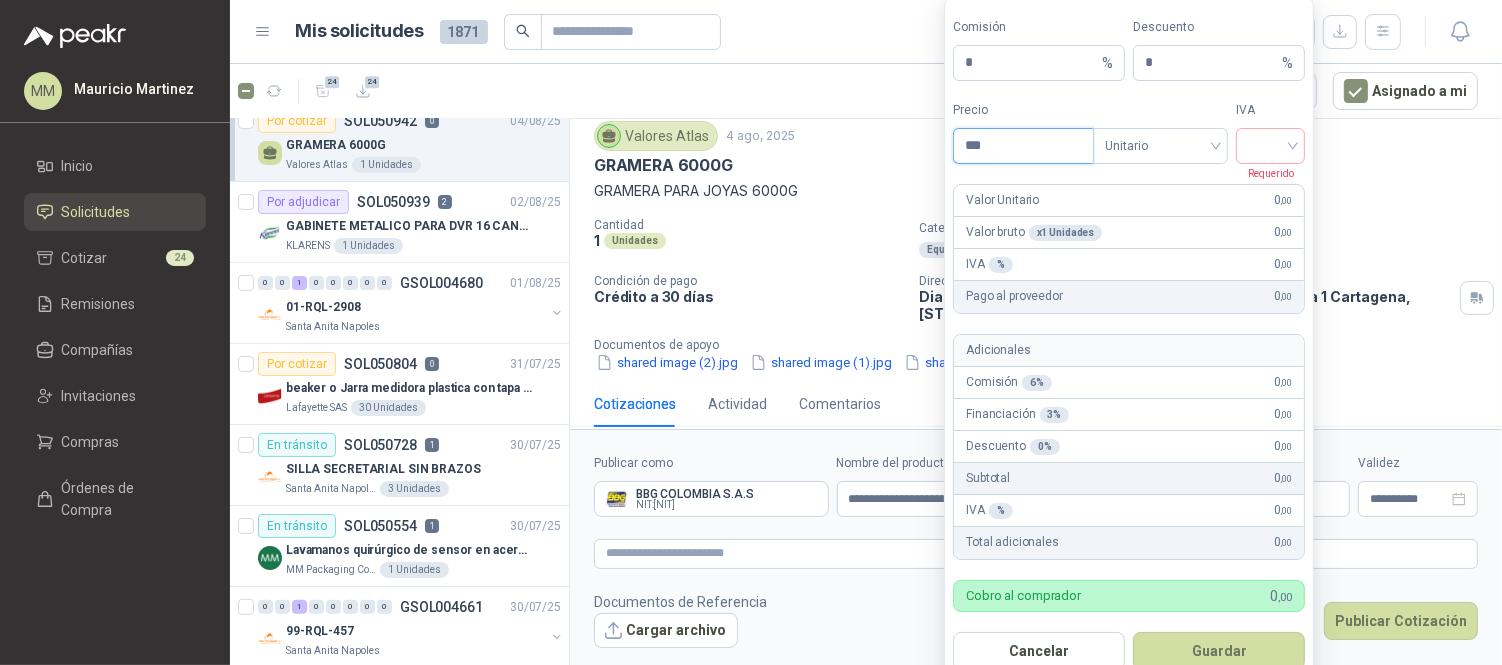 click on "***" at bounding box center [1023, 146] 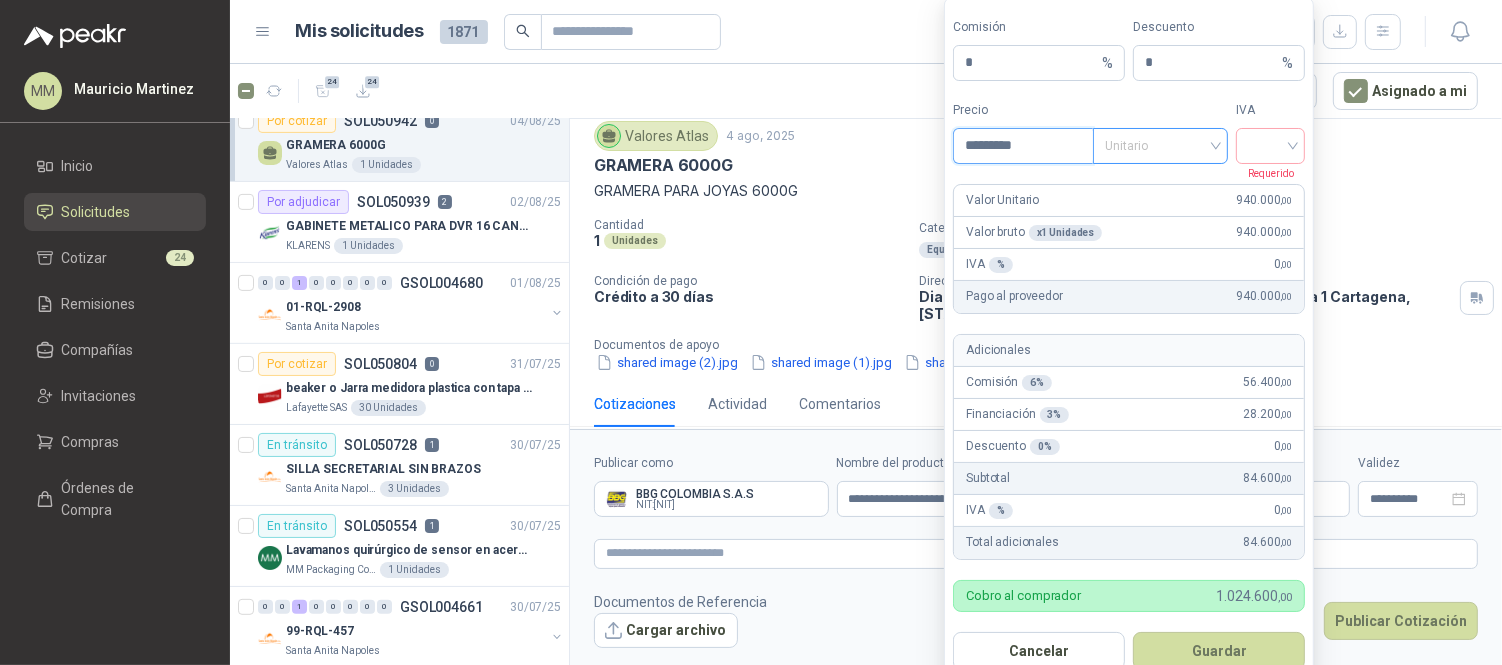 click on "Unitario" at bounding box center (1160, 146) 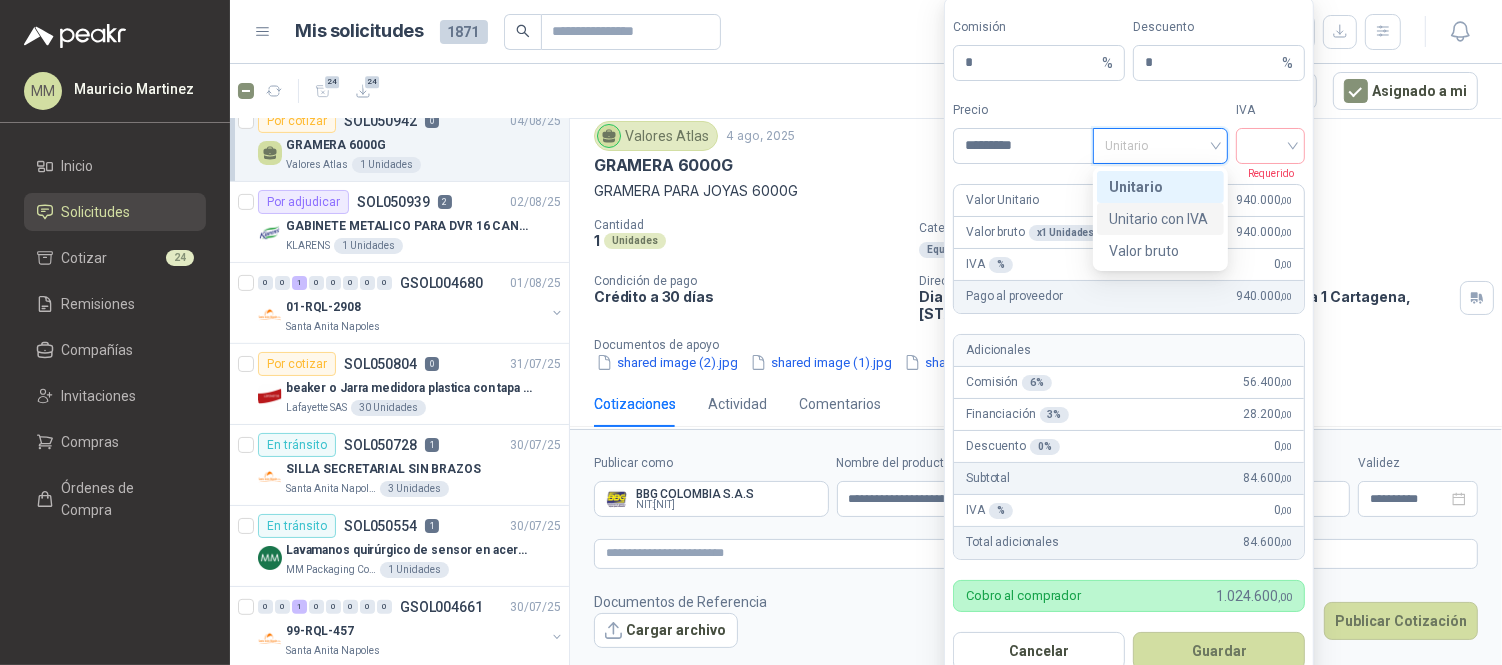 drag, startPoint x: 1168, startPoint y: 218, endPoint x: 1248, endPoint y: 190, distance: 84.758484 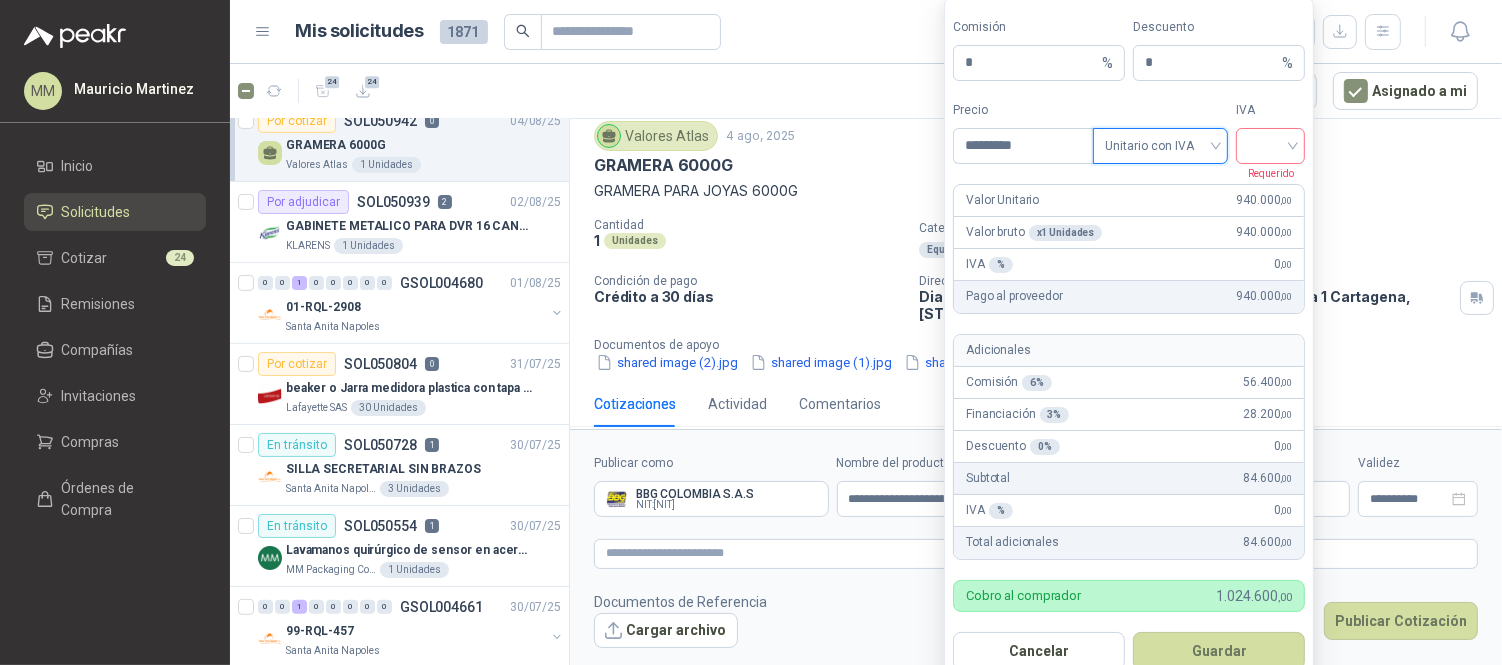 click at bounding box center [1270, 144] 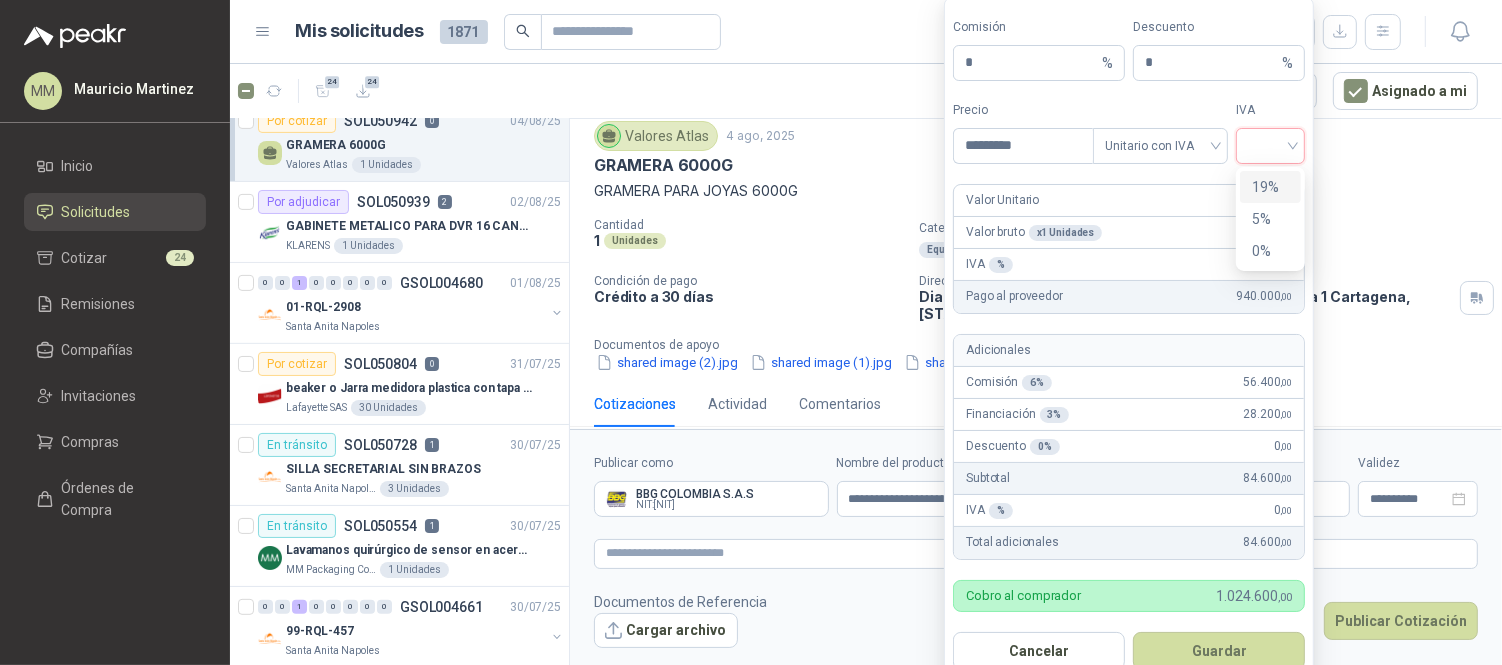 click on "19%" at bounding box center (1270, 187) 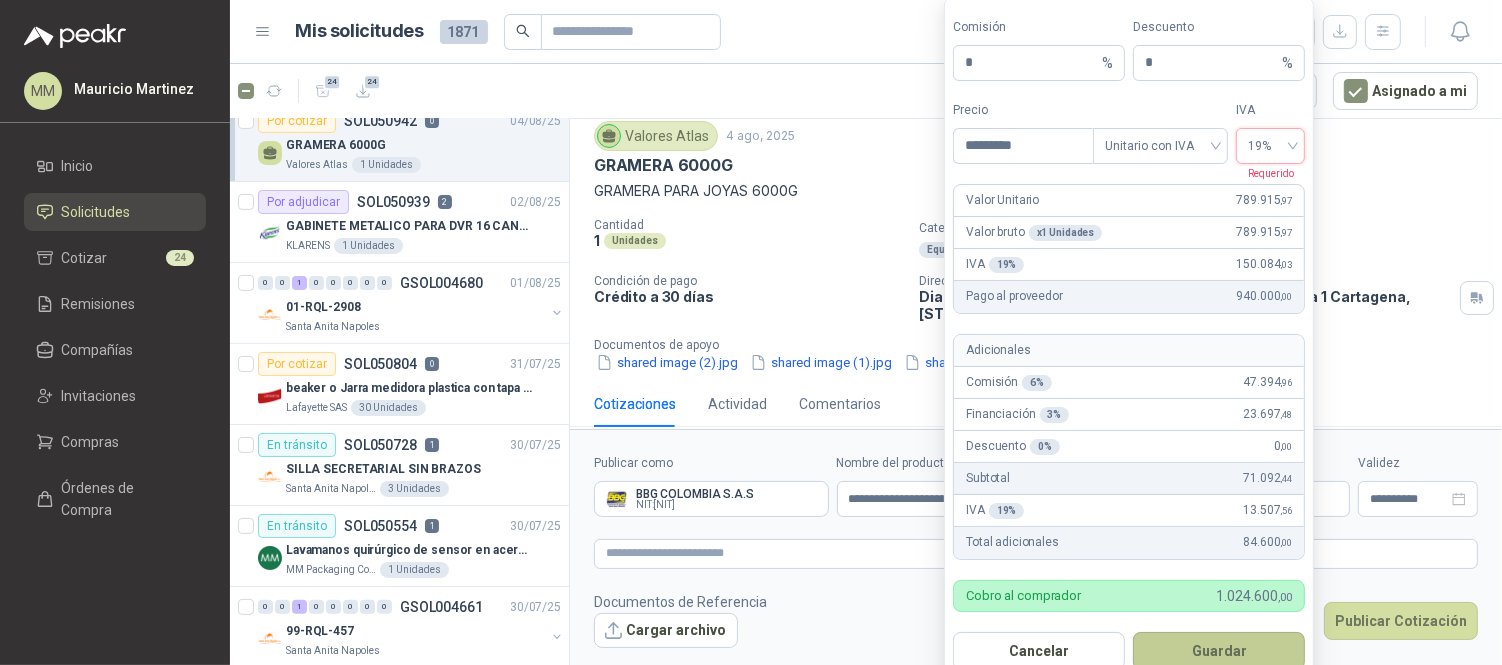 click on "Guardar" at bounding box center [1219, 651] 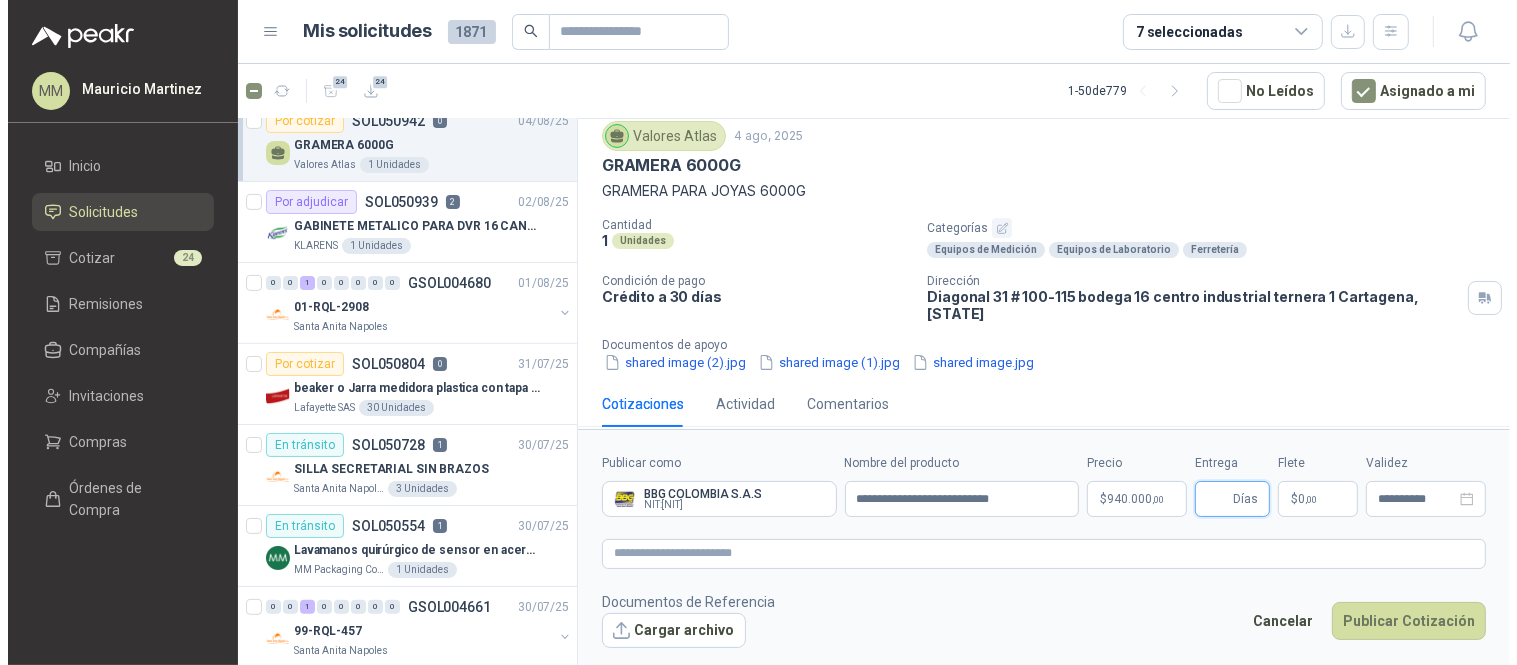 type 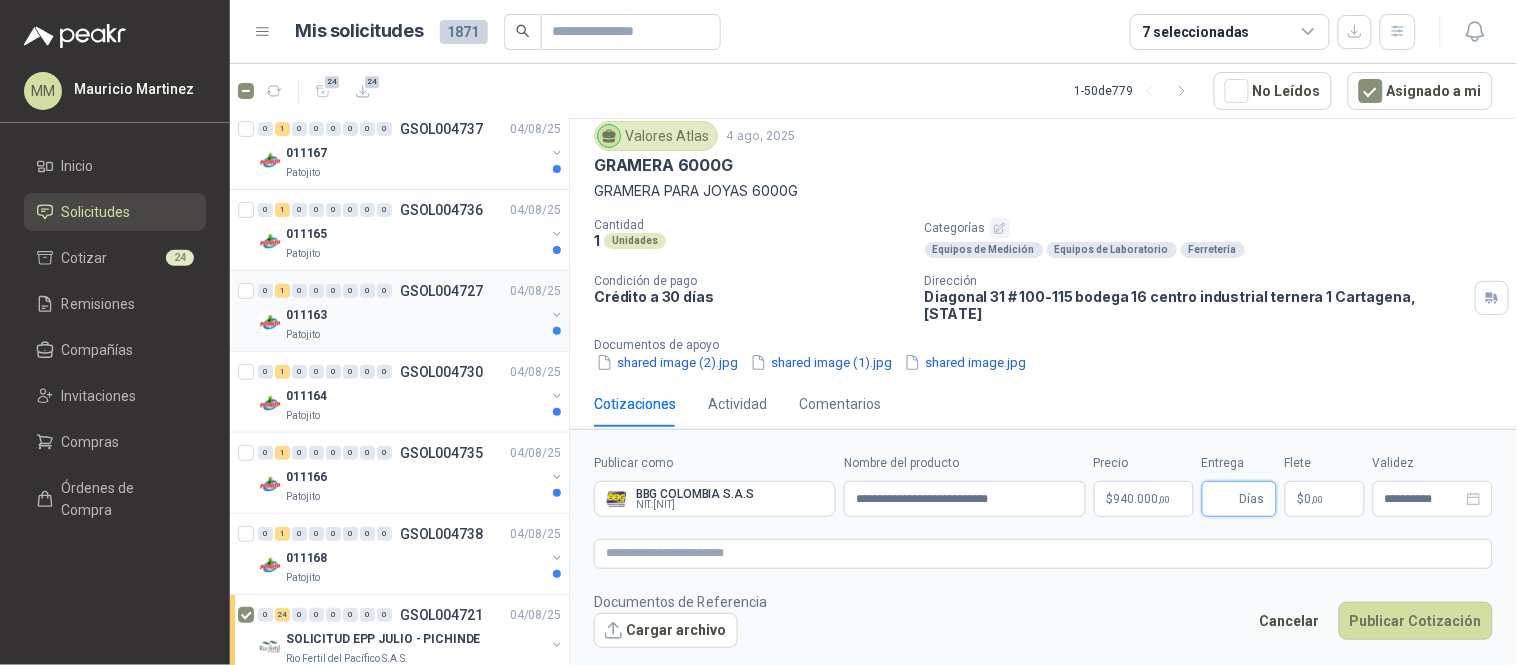 scroll, scrollTop: 0, scrollLeft: 0, axis: both 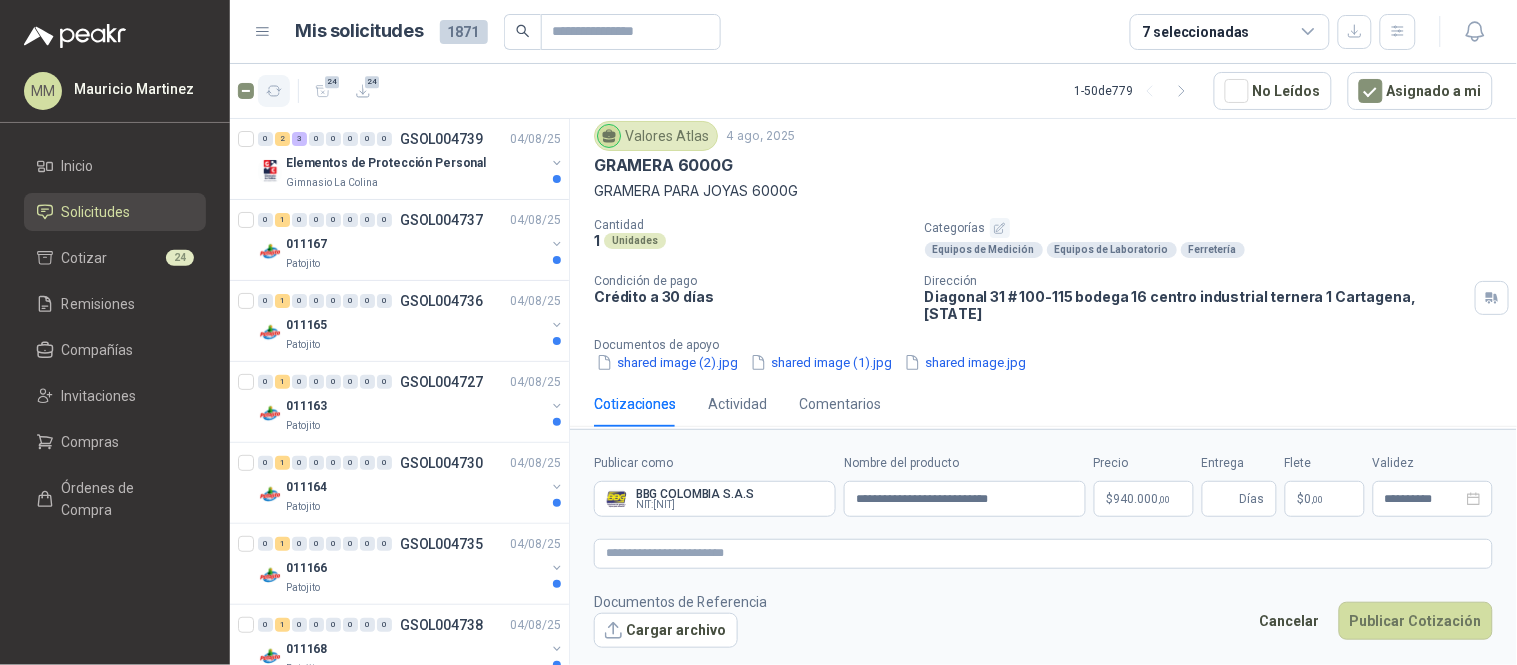 click 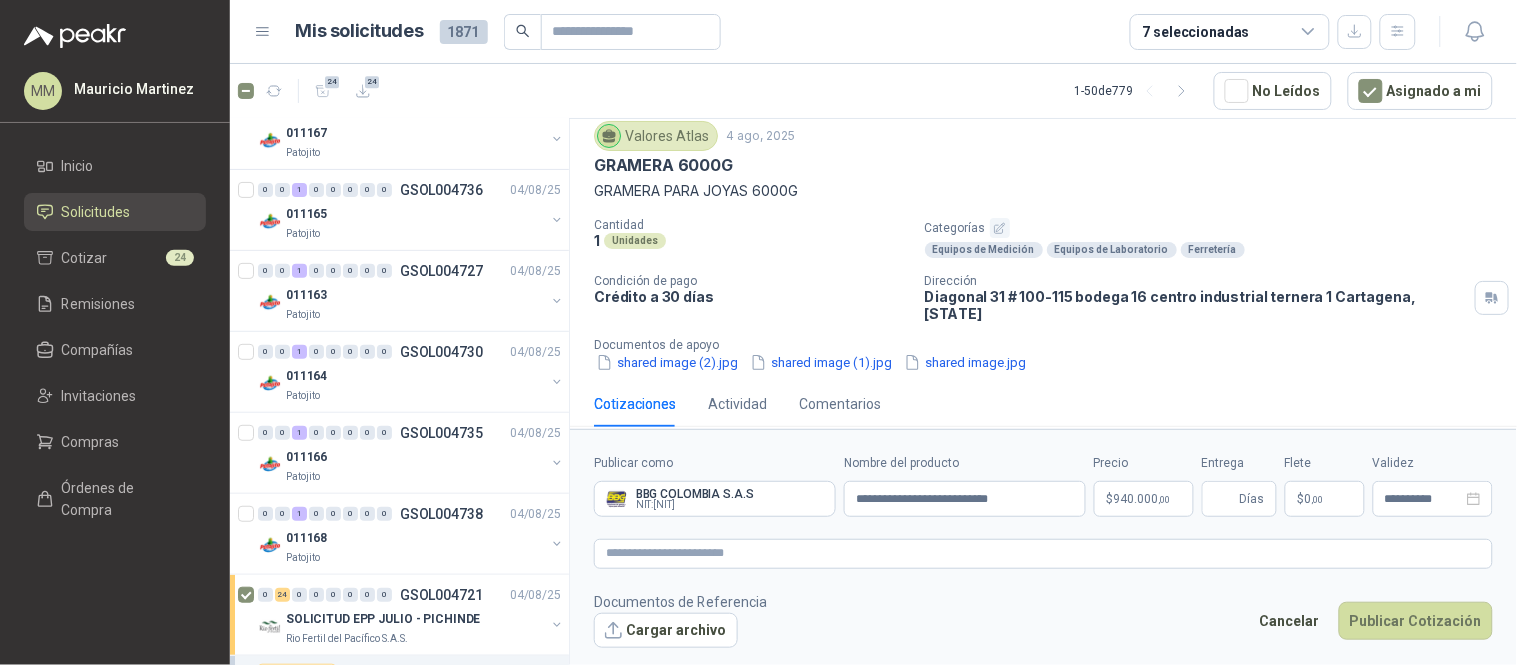 scroll, scrollTop: 0, scrollLeft: 0, axis: both 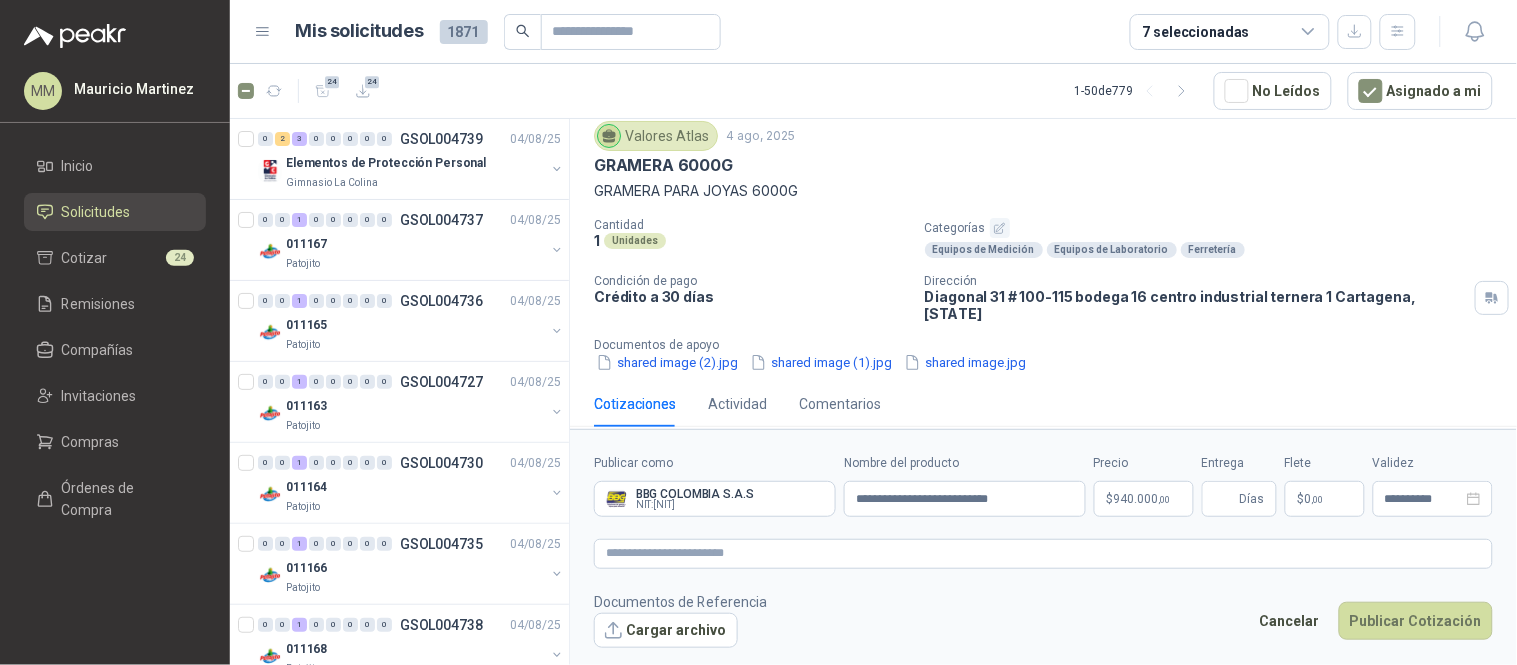 click on "GRAMERA 6000G" at bounding box center [1043, 165] 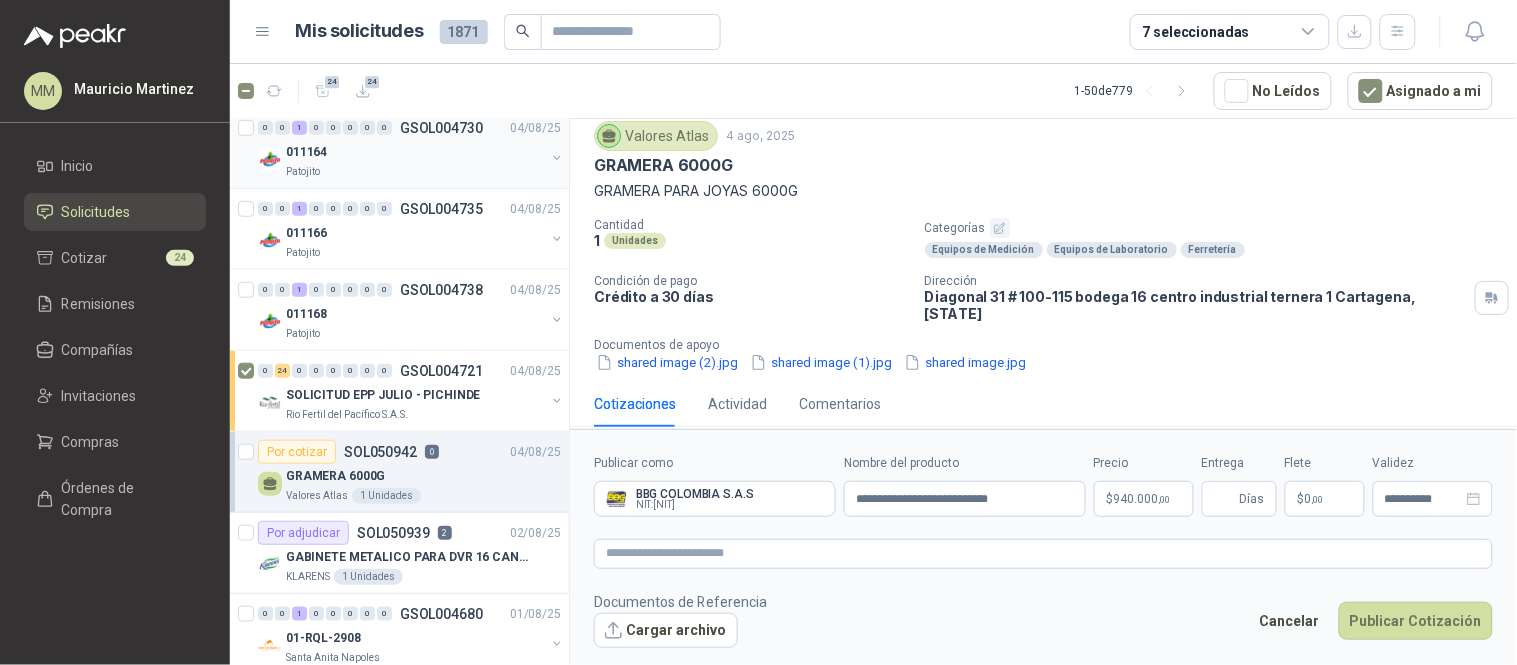 scroll, scrollTop: 444, scrollLeft: 0, axis: vertical 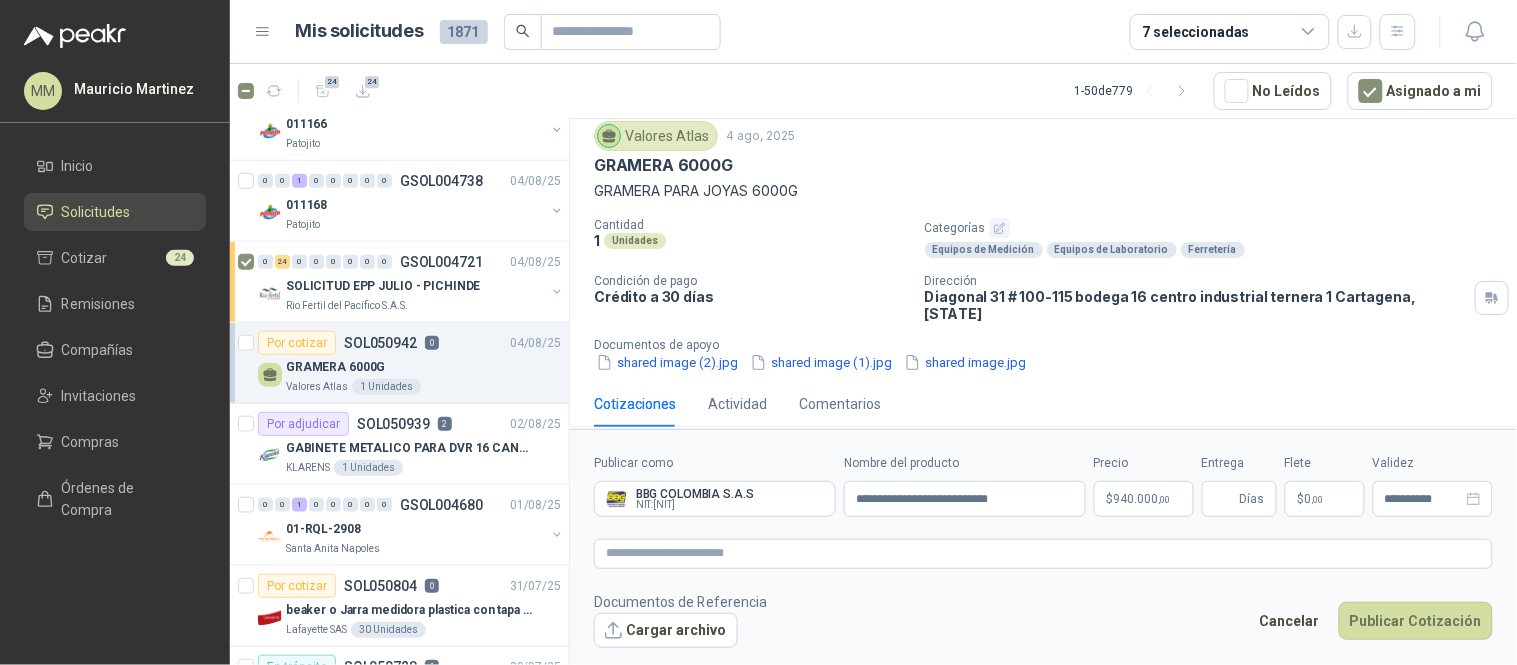 click on "Valores Atlas 4 ago, 2025   GRAMERA 6000G GRAMERA PARA JOYAS 6000G  Cantidad 1   Unidades Categorías Equipos de Medición Equipos de Laboratorio Ferretería Condición de pago Crédito a 30 días Dirección  Diagonal 31 # 100-115 bodega 16 centro industrial ternera 1    Cartagena ,  Bolívar Documentos de apoyo shared image (2).jpg shared image (1).jpg shared image.jpg" at bounding box center [1043, 247] 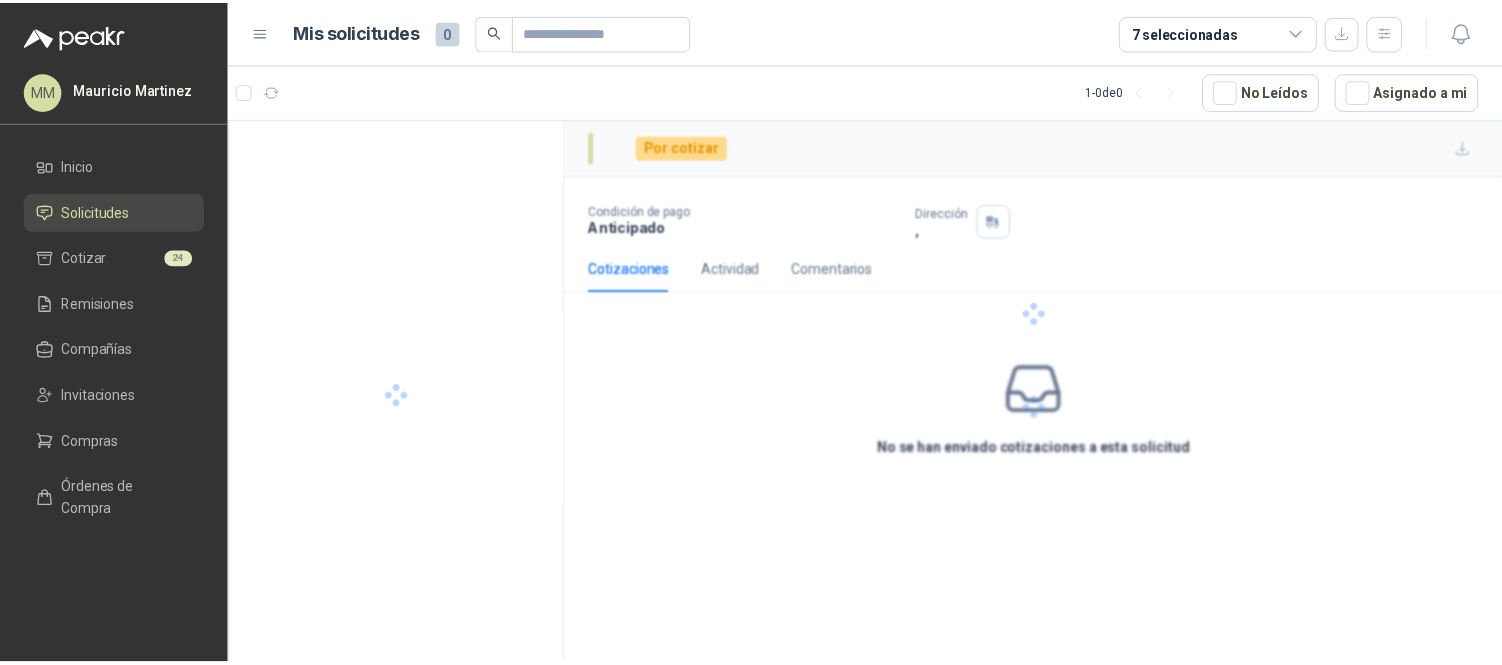 scroll, scrollTop: 0, scrollLeft: 0, axis: both 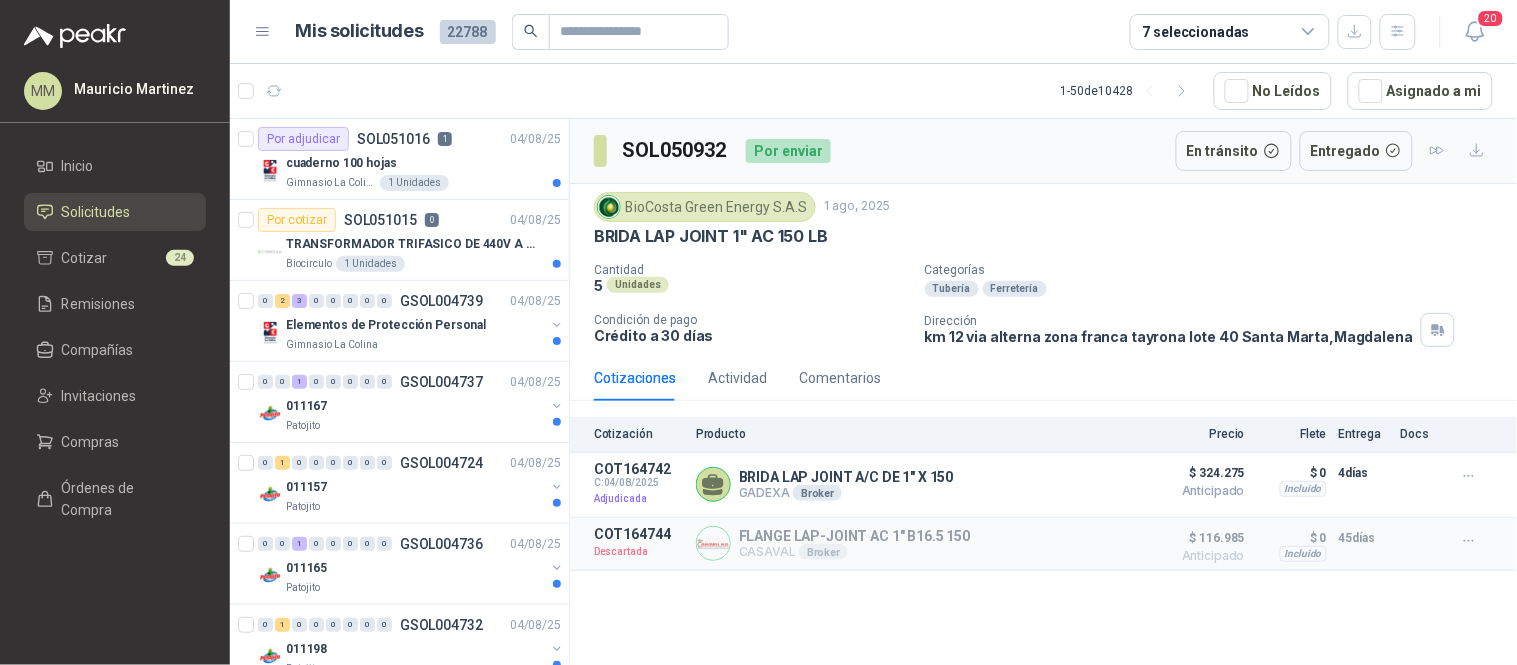 click on "SOL050932" at bounding box center [676, 150] 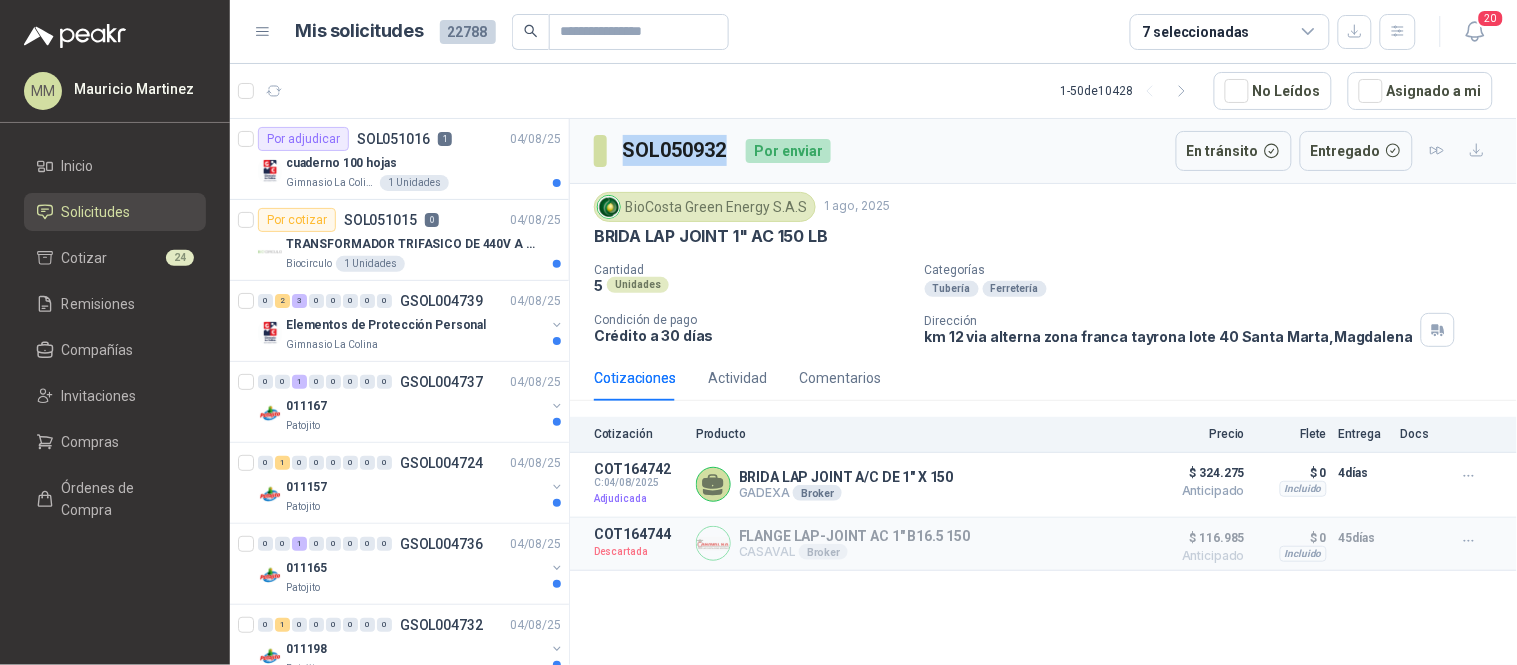 click on "SOL050932" at bounding box center (676, 150) 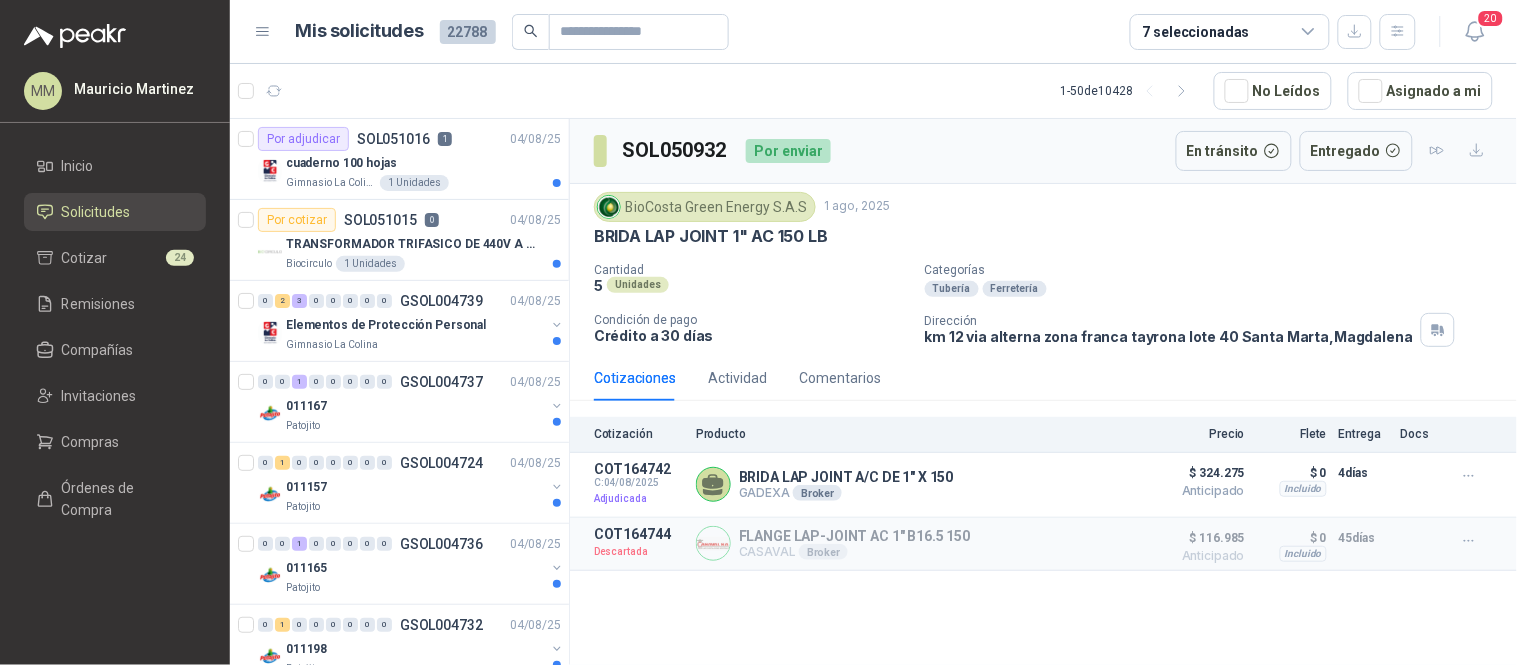 click on "5   Unidades" at bounding box center [751, 285] 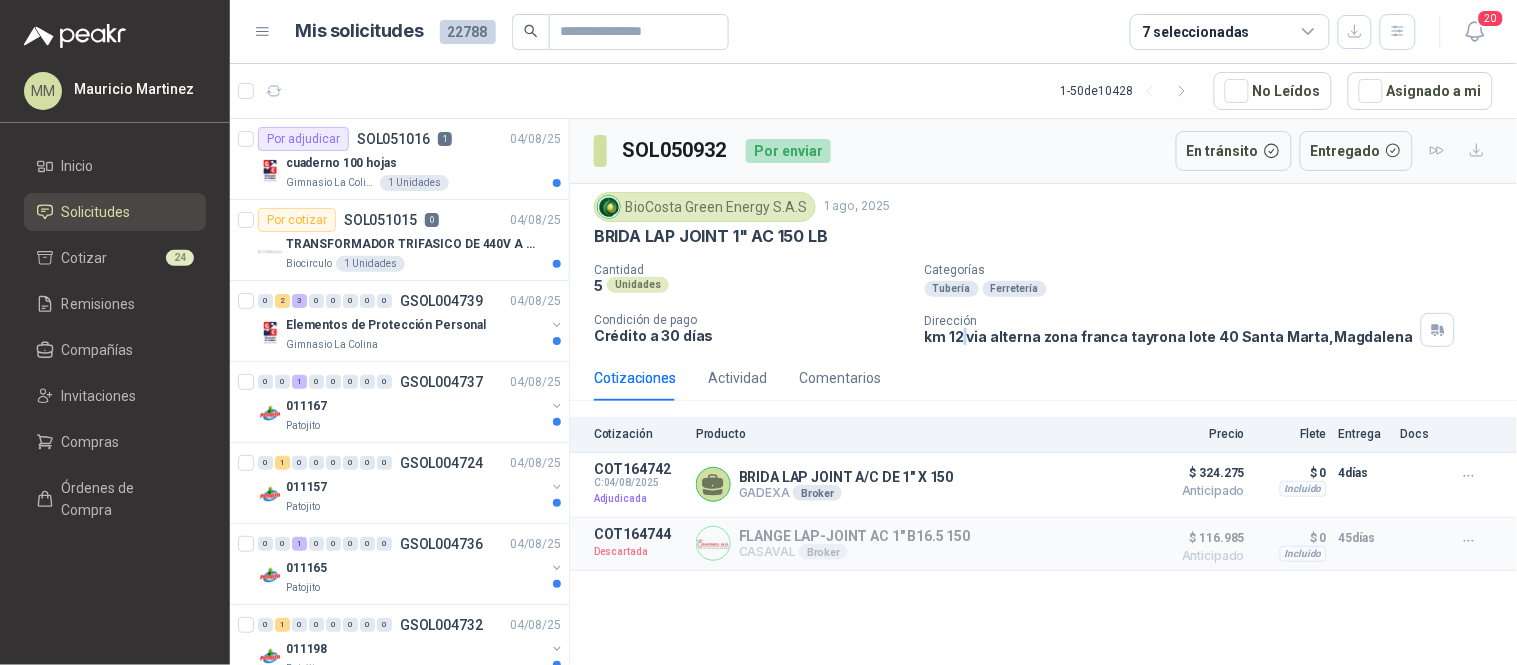 click on "km 12 via alterna zona franca tayrona lote 40    Santa Marta ,  Magdalena" at bounding box center [1169, 336] 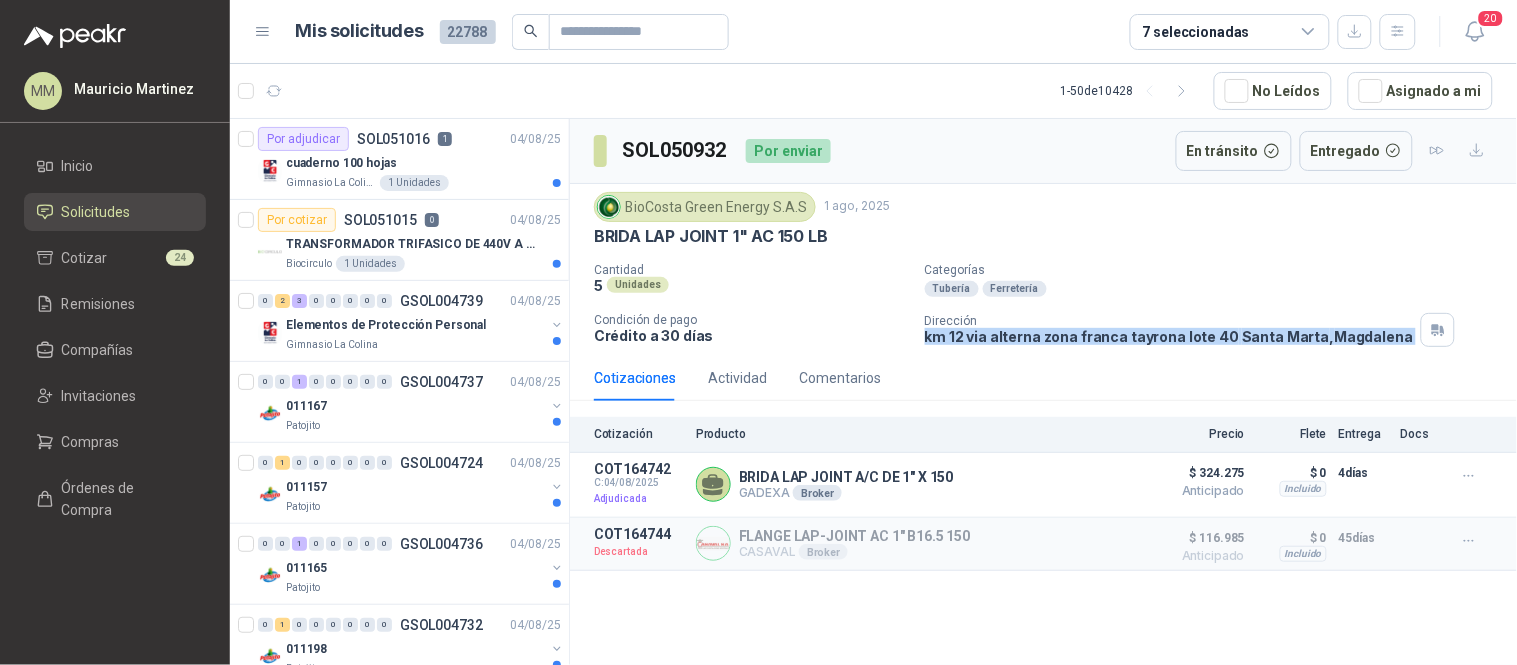 click on "km 12 via alterna zona franca tayrona lote 40    Santa Marta ,  Magdalena" at bounding box center (1169, 336) 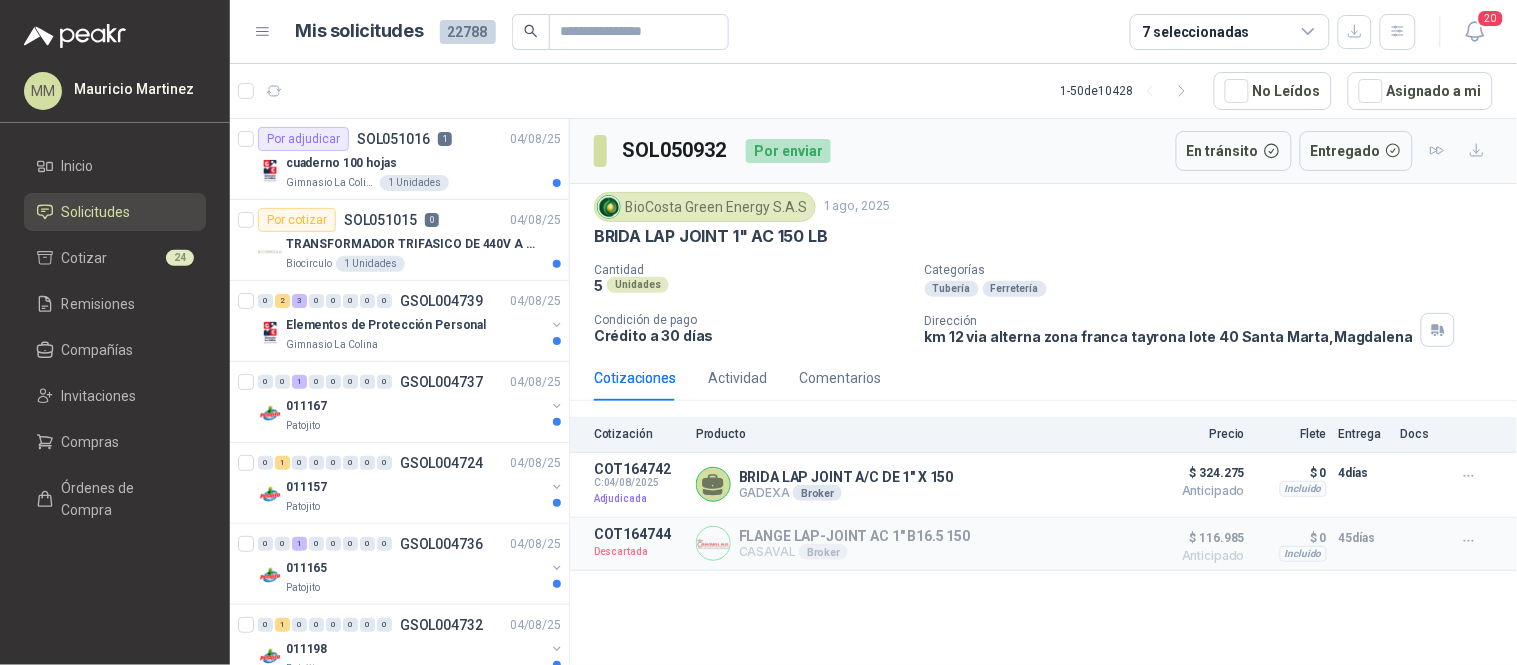 click on "BioCosta Green Energy S.A.S" at bounding box center (705, 207) 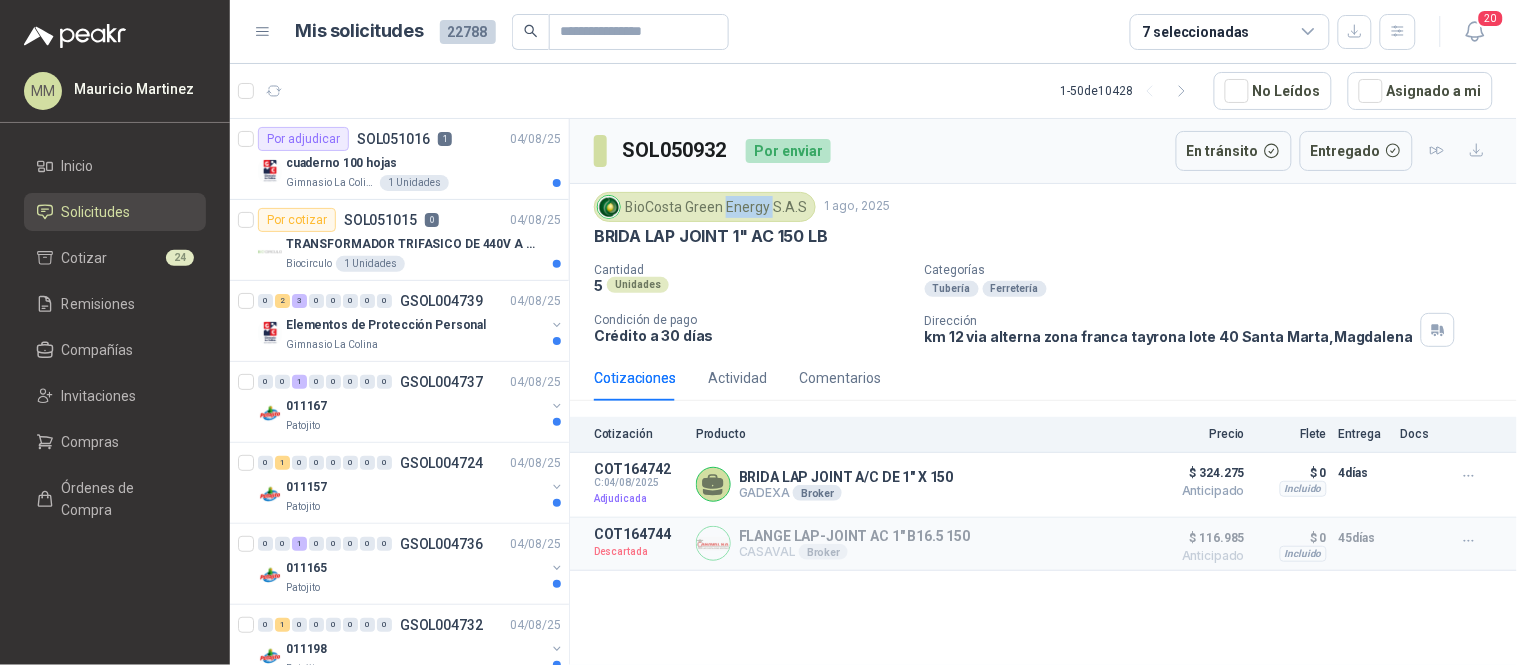 click on "BioCosta Green Energy S.A.S" at bounding box center [705, 207] 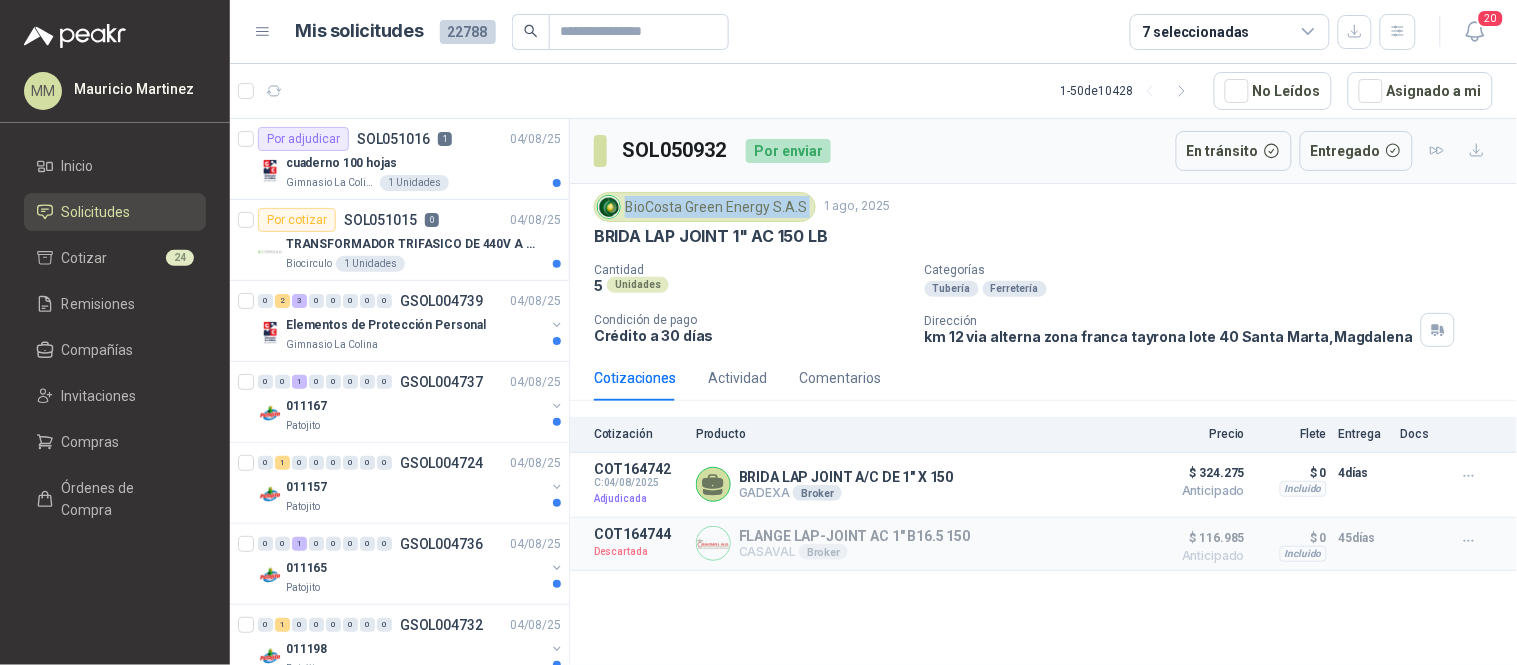 click on "BioCosta Green Energy S.A.S" at bounding box center (705, 207) 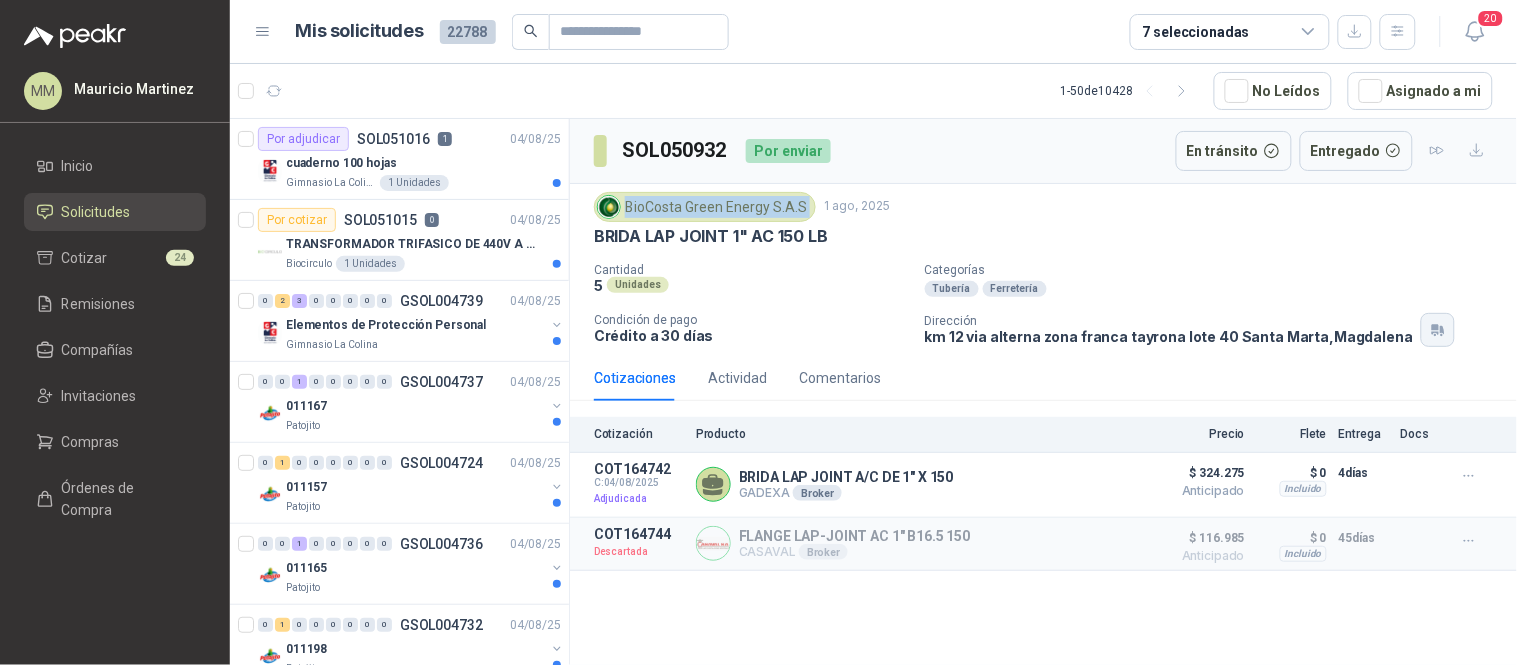 click 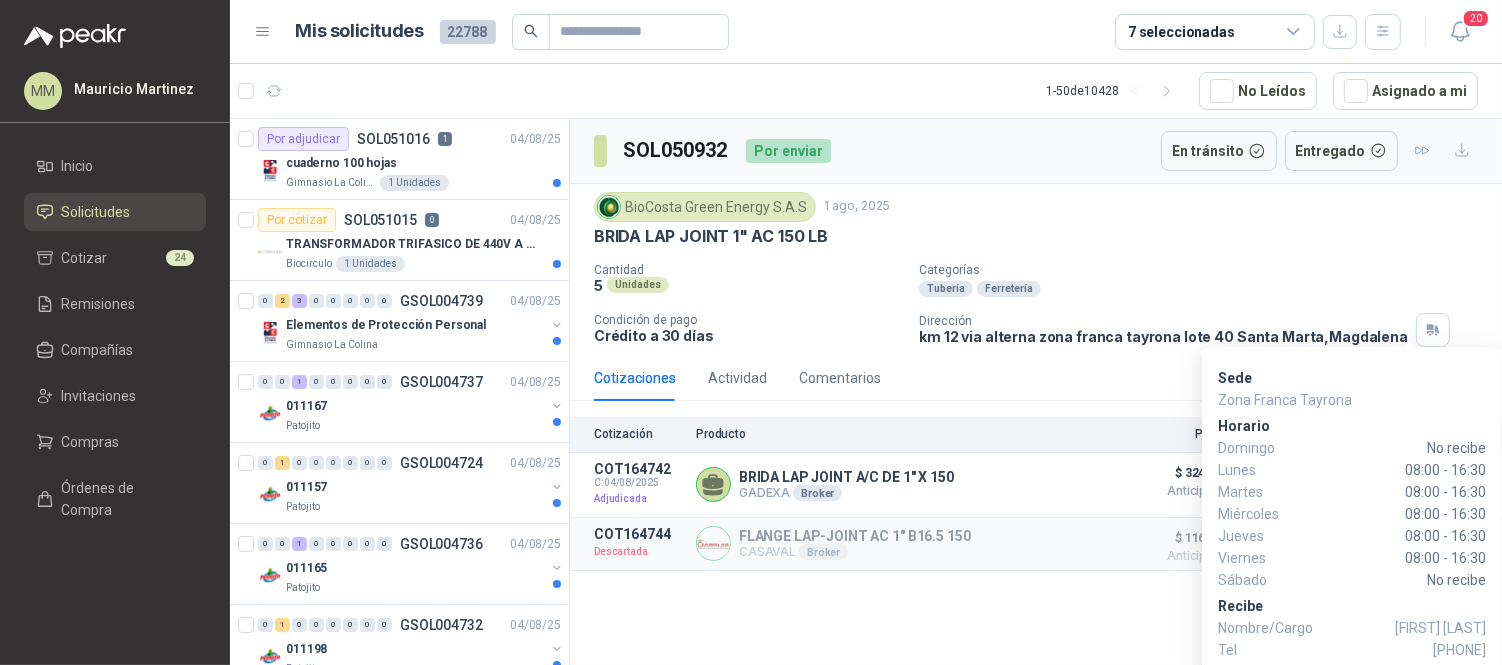 click on "Andrea Mejia" at bounding box center [1440, 628] 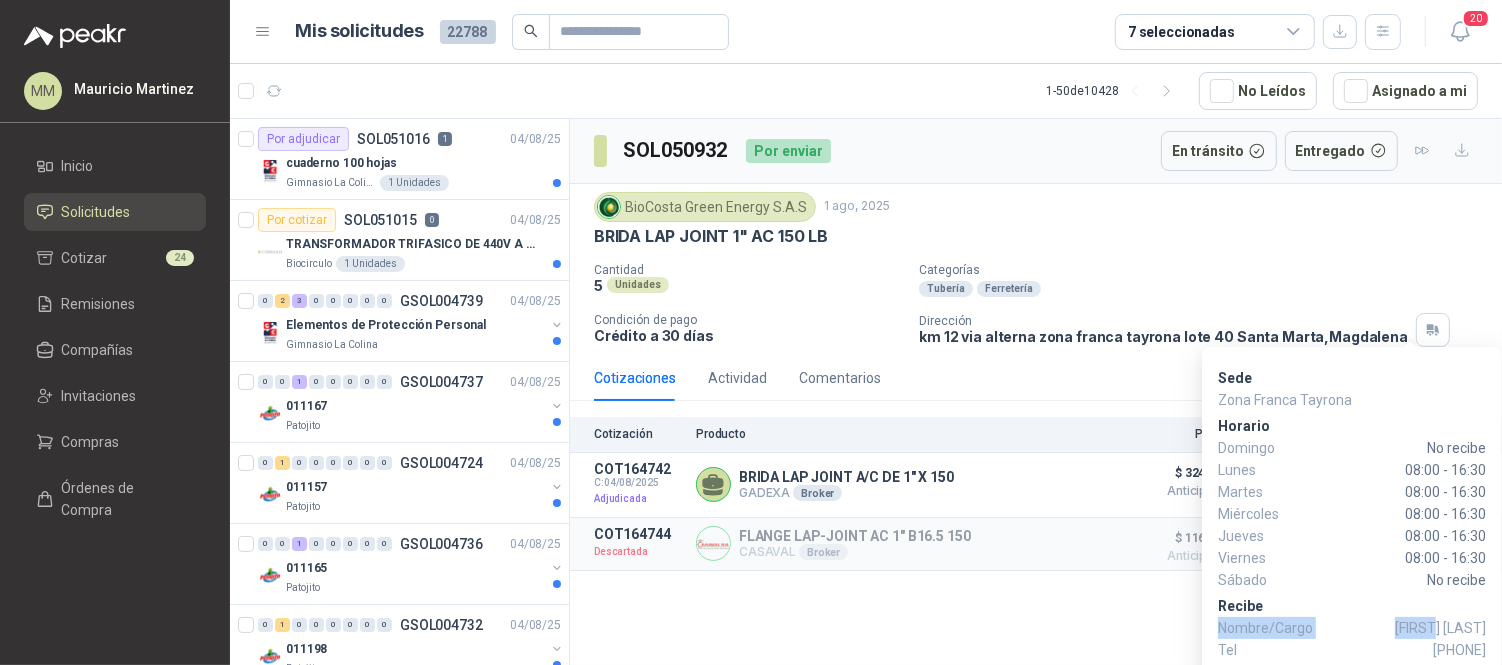 drag, startPoint x: 1438, startPoint y: 620, endPoint x: 1467, endPoint y: 615, distance: 29.427877 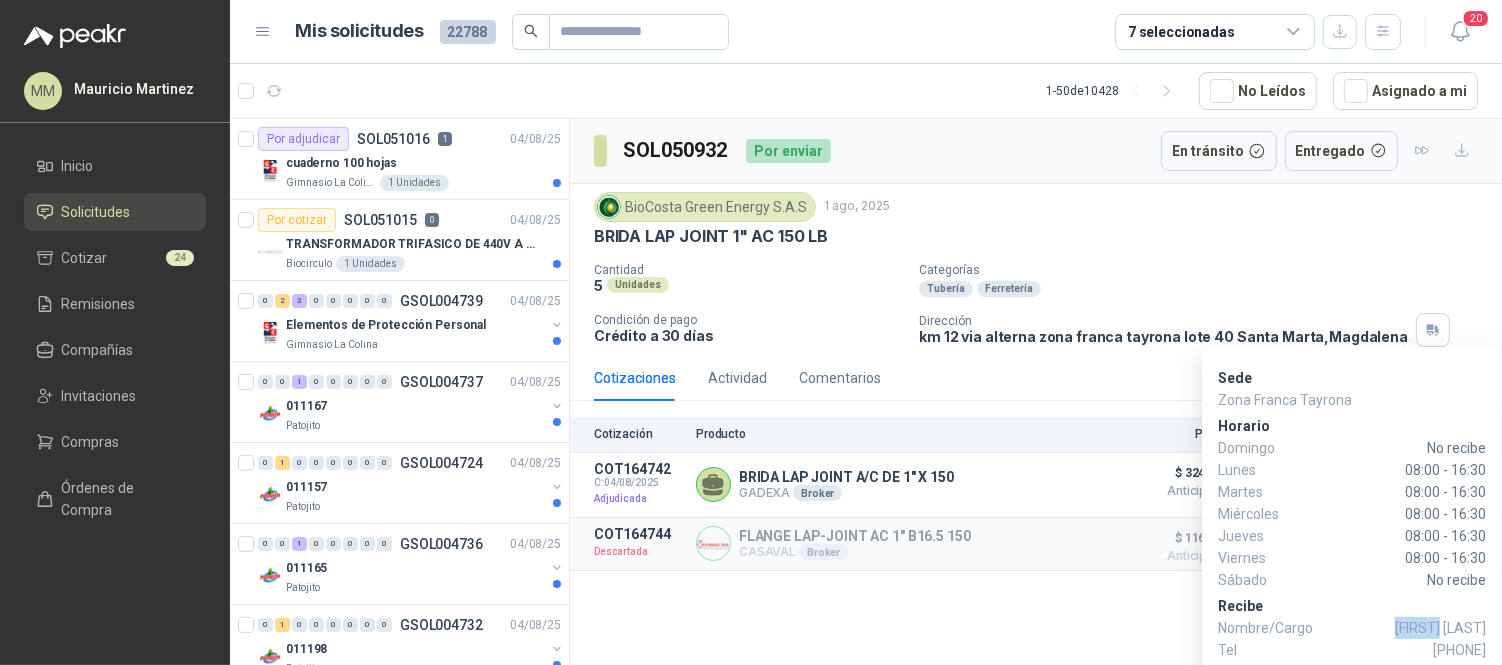 click on "Andrea Mejia" at bounding box center (1440, 628) 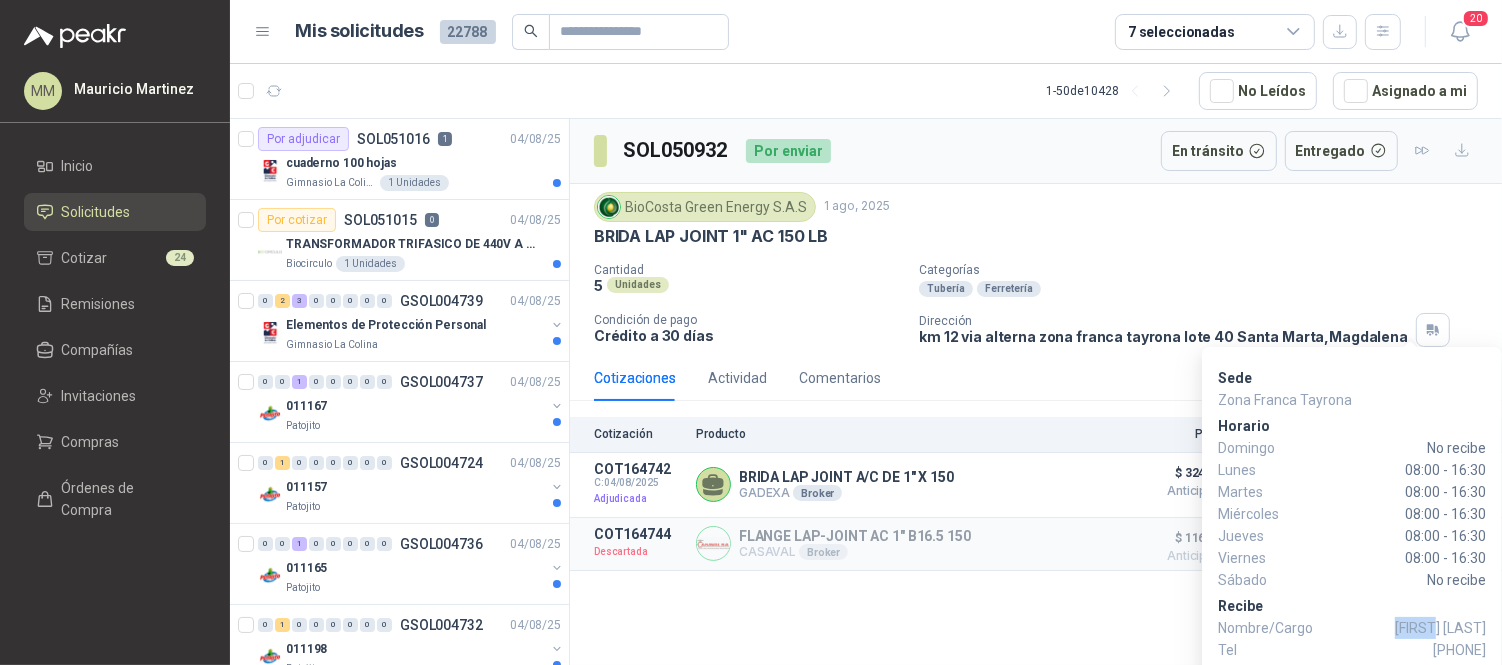 click on "Andrea Mejia" at bounding box center [1440, 628] 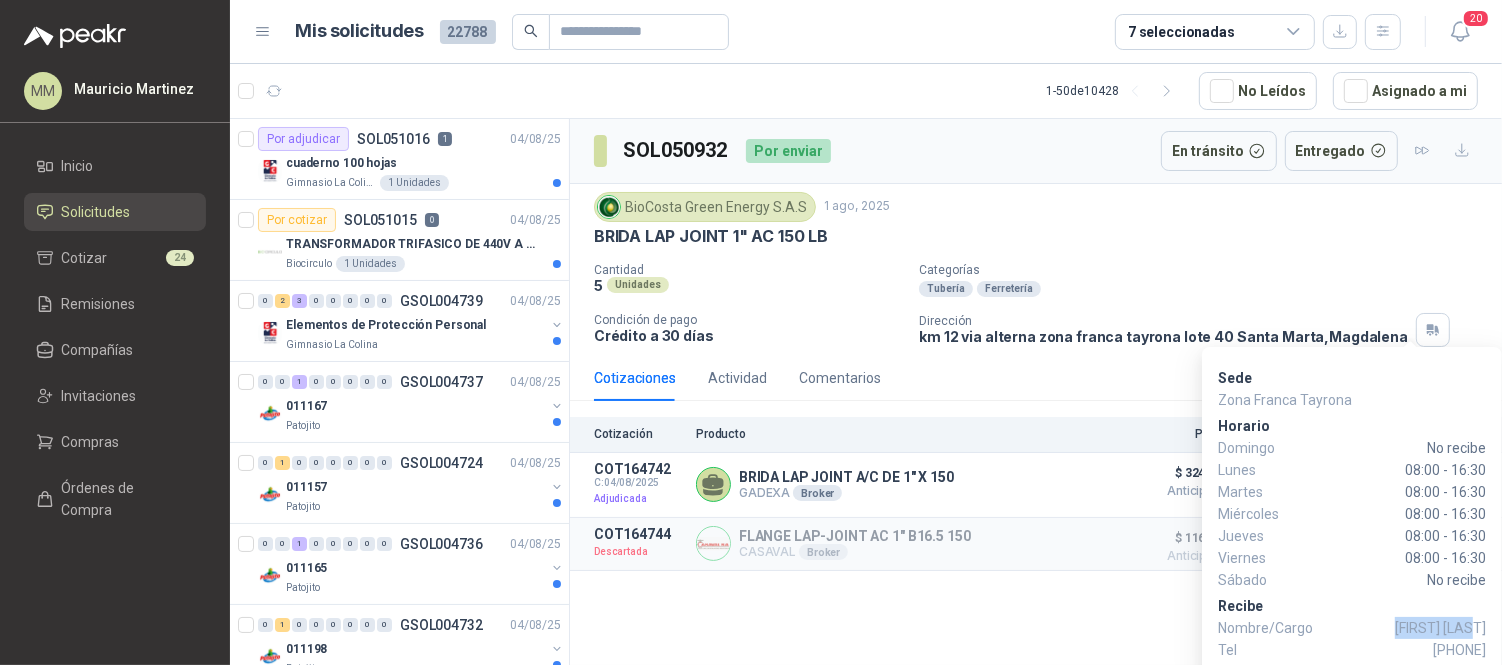 drag, startPoint x: 1430, startPoint y: 622, endPoint x: 1466, endPoint y: 620, distance: 36.05551 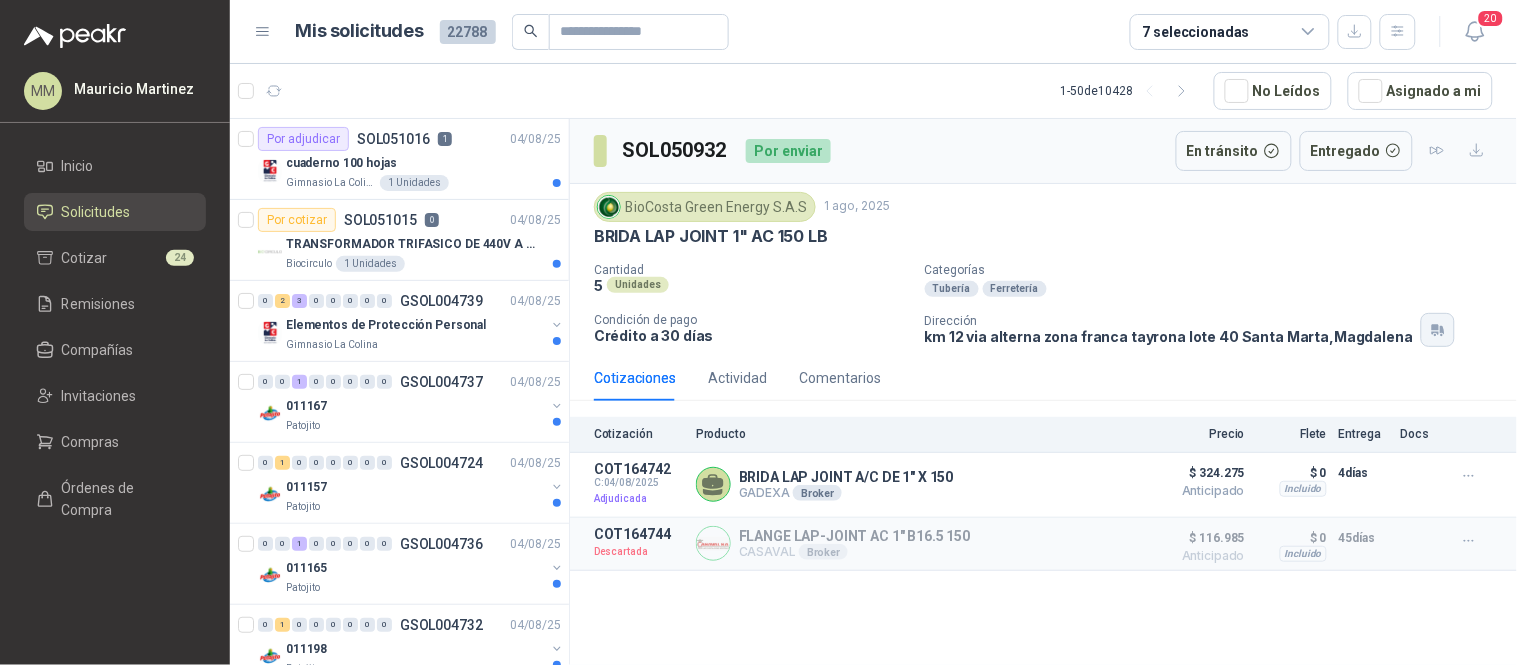 click at bounding box center (1438, 330) 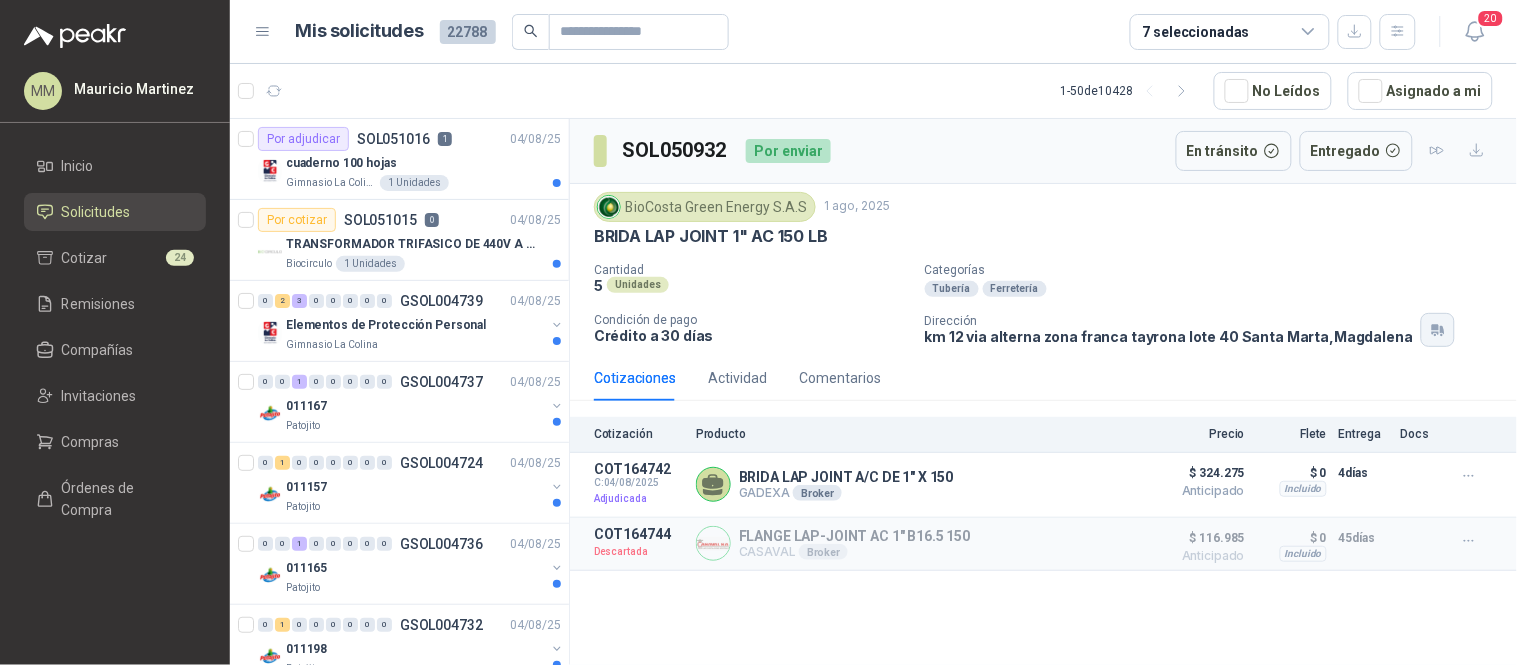 click at bounding box center [1438, 330] 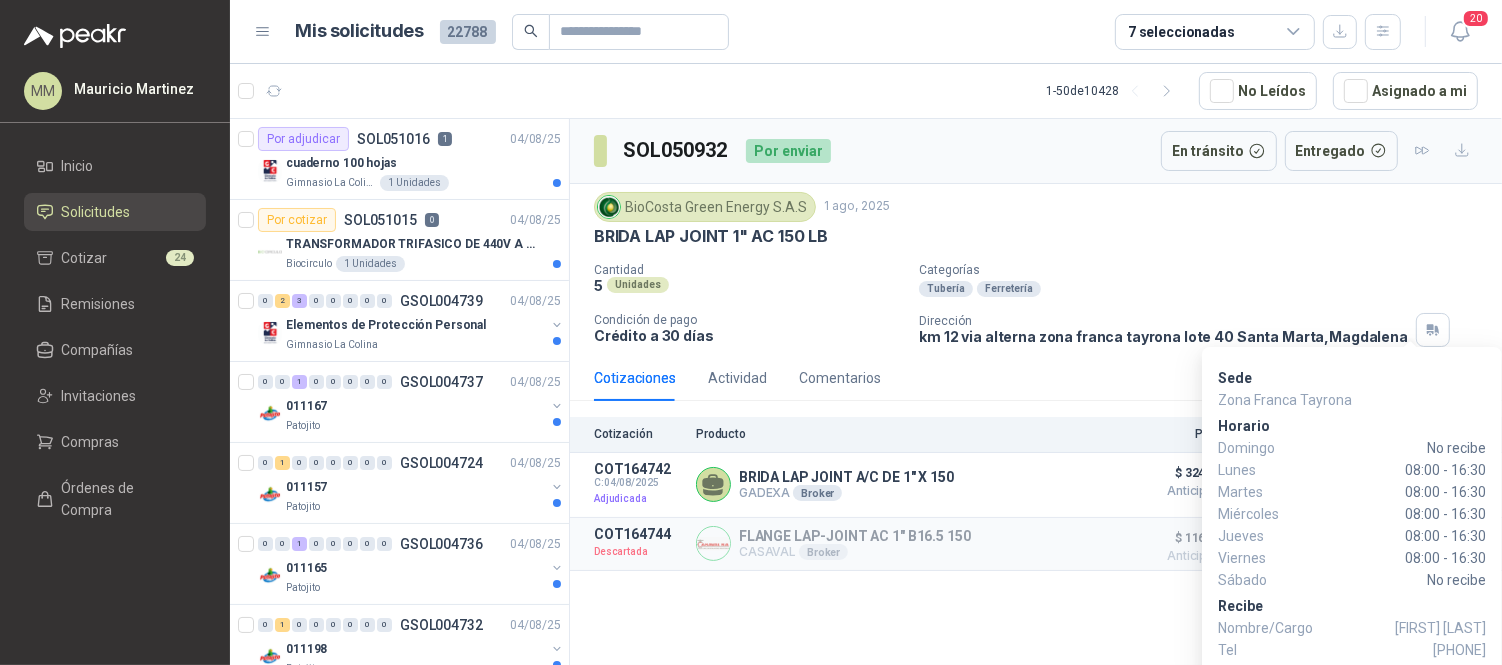 click on "+57 3213408046" at bounding box center [1459, 650] 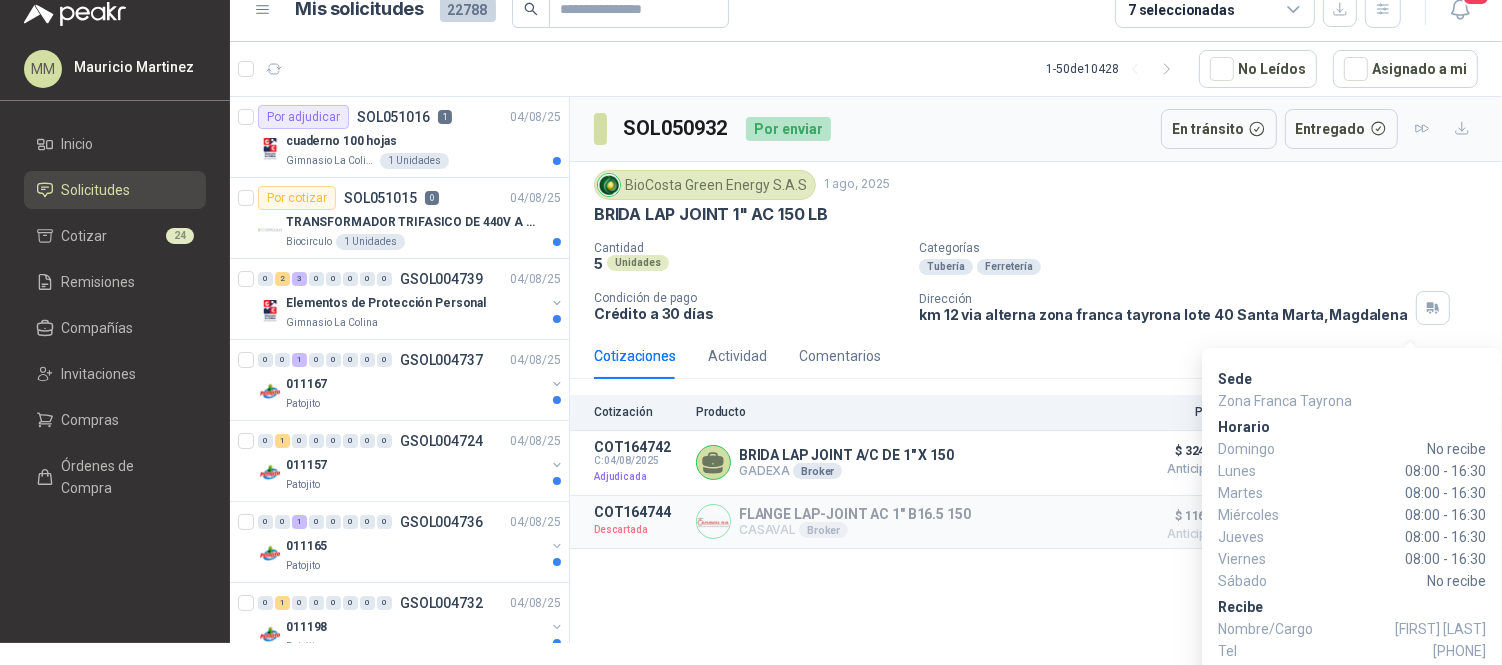 click on "+57 3213408046" at bounding box center [1459, 651] 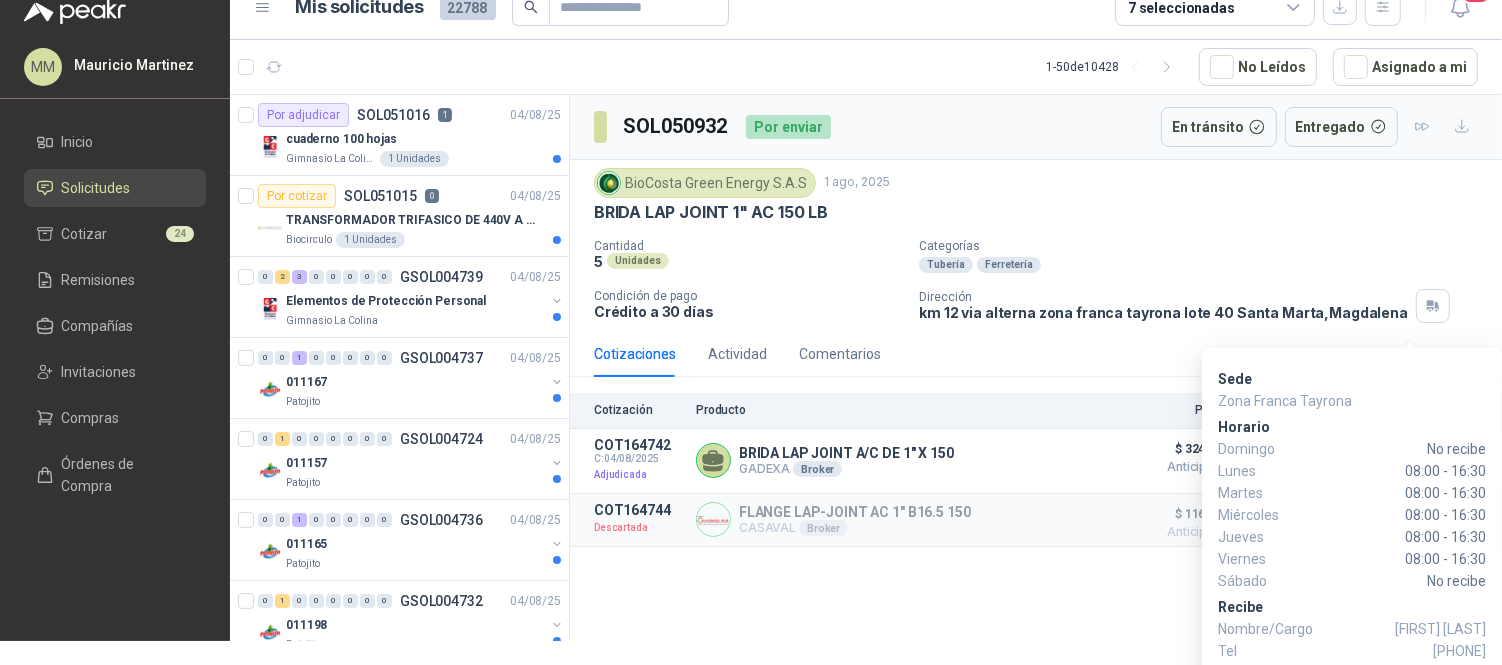 click on "+57 3213408046" at bounding box center [1459, 651] 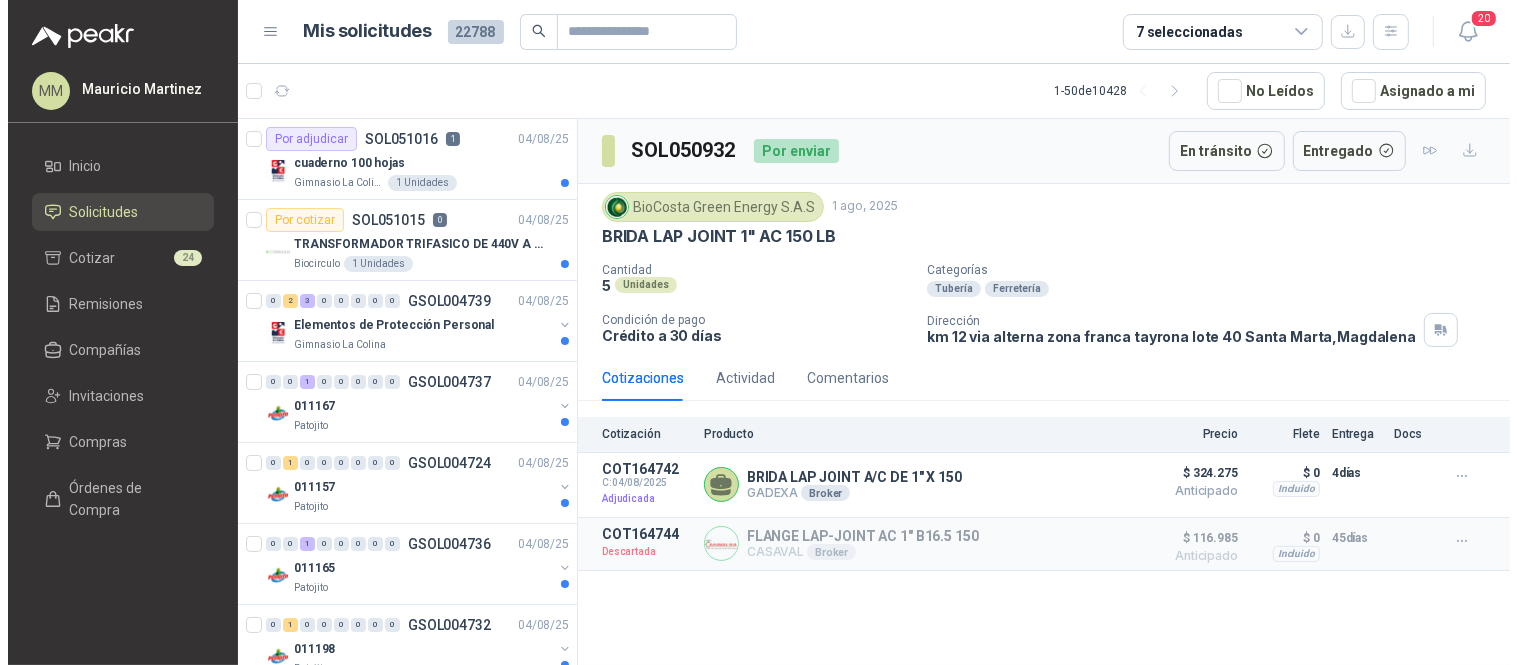 scroll, scrollTop: 0, scrollLeft: 0, axis: both 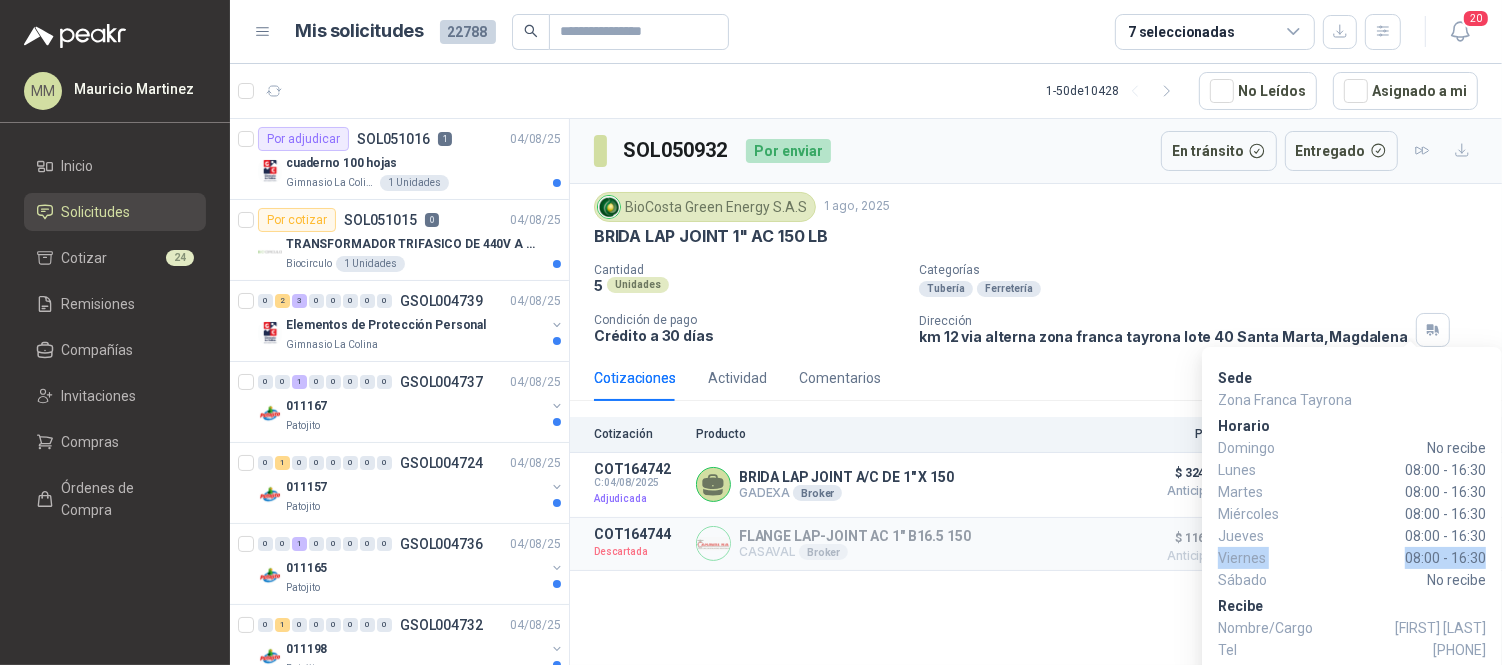 drag, startPoint x: 1218, startPoint y: 548, endPoint x: 1487, endPoint y: 555, distance: 269.09106 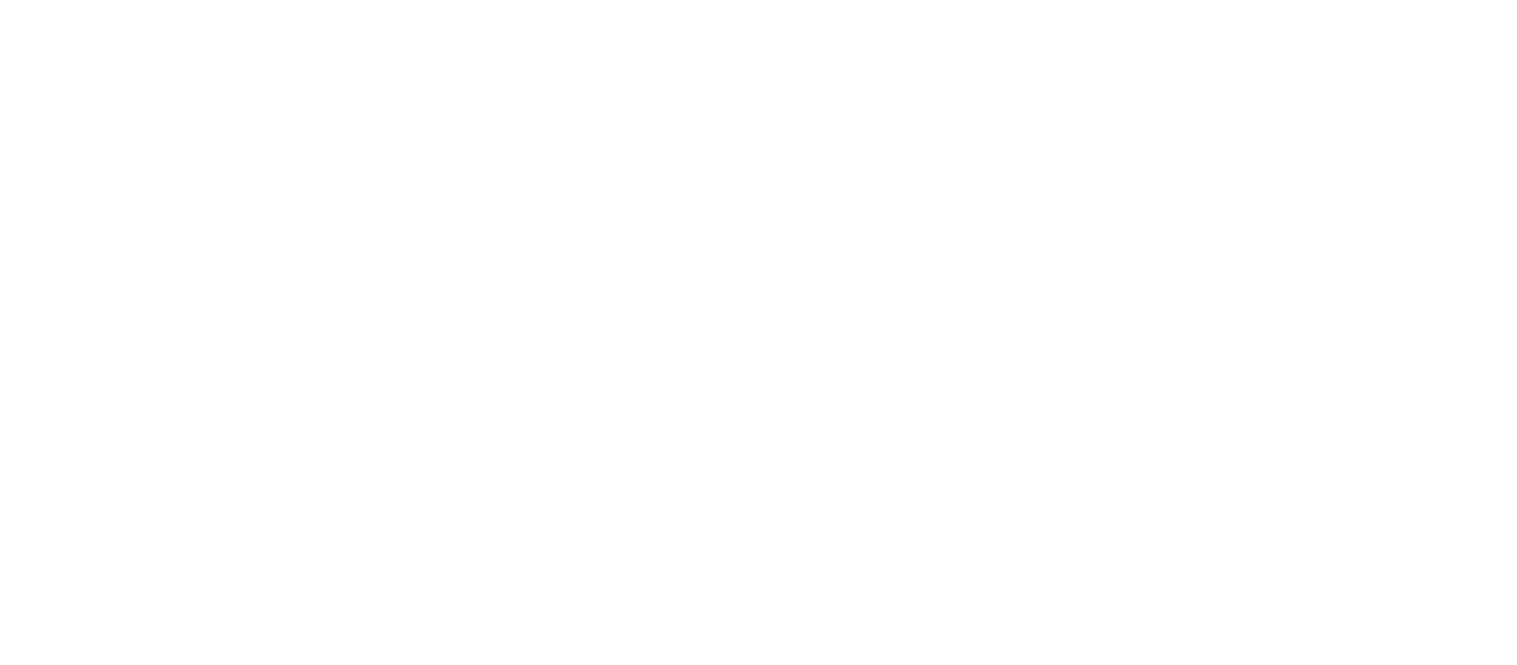 scroll, scrollTop: 0, scrollLeft: 0, axis: both 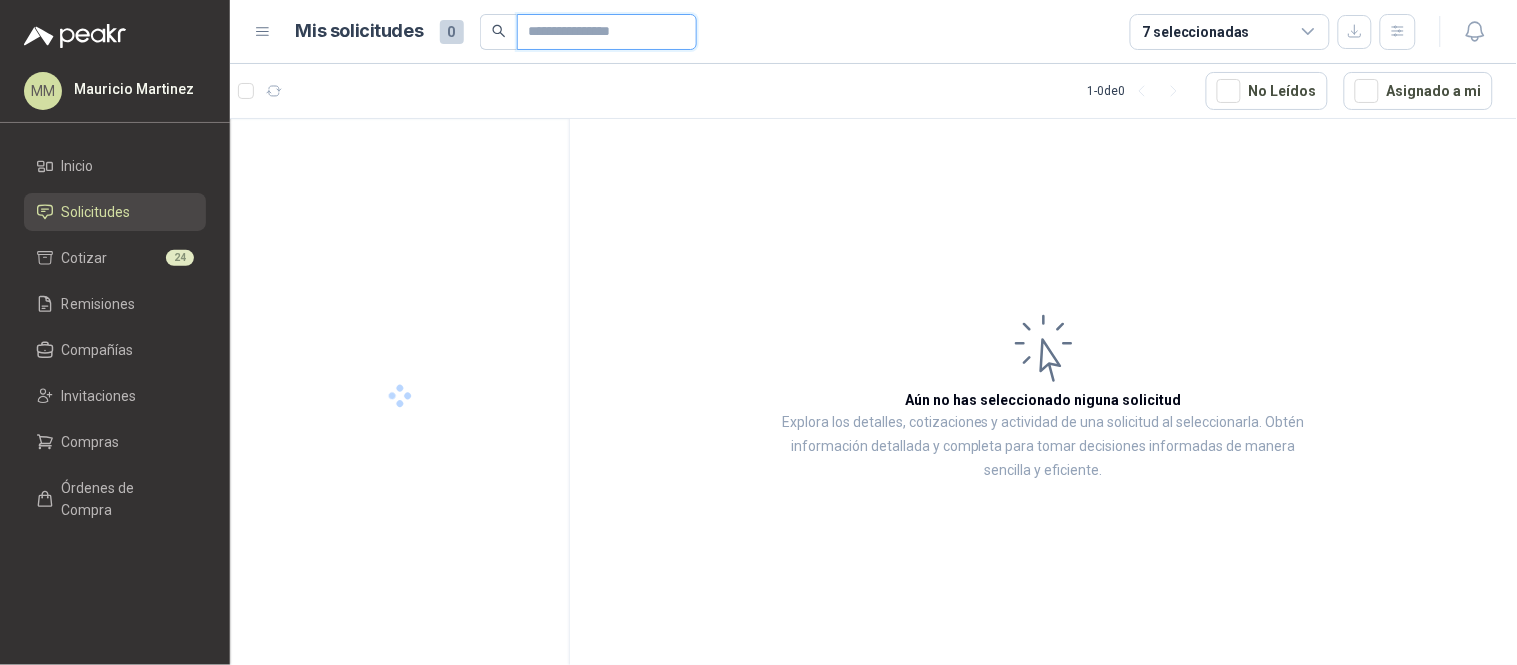 click at bounding box center [599, 32] 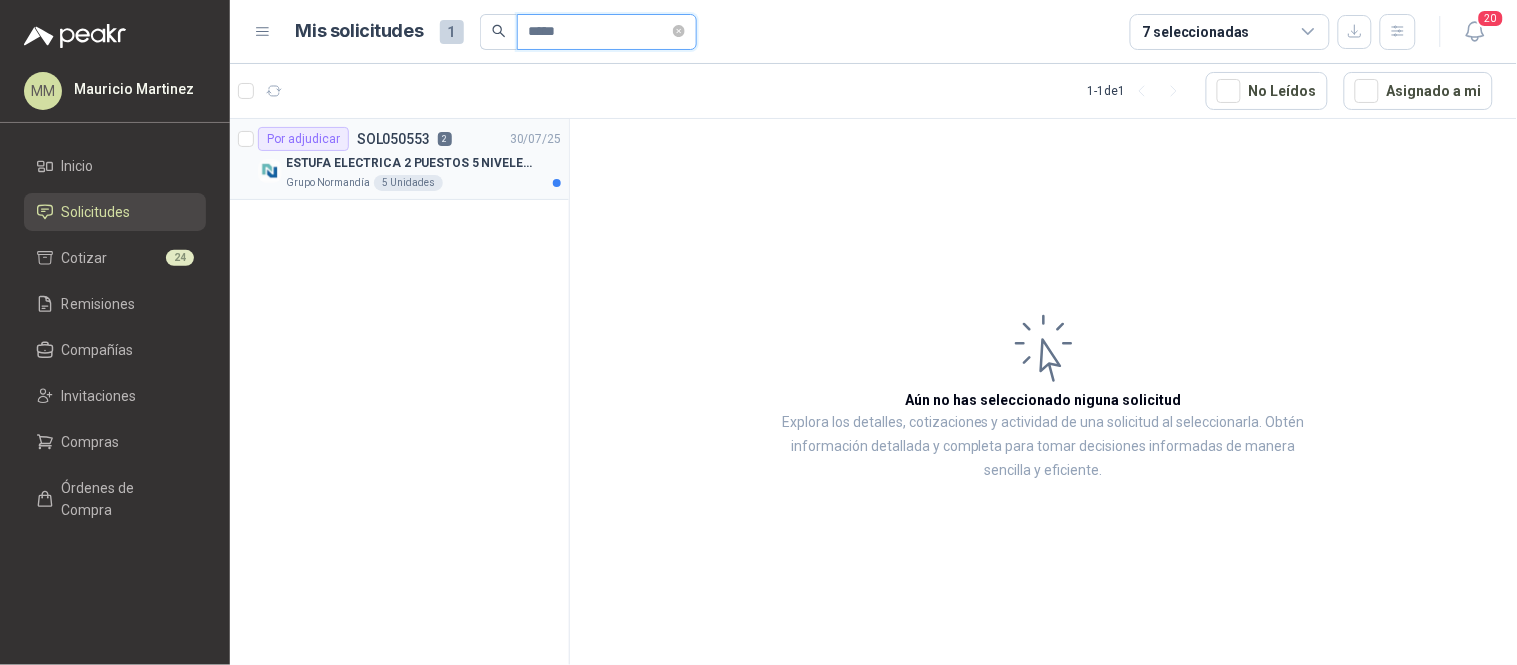 type on "*****" 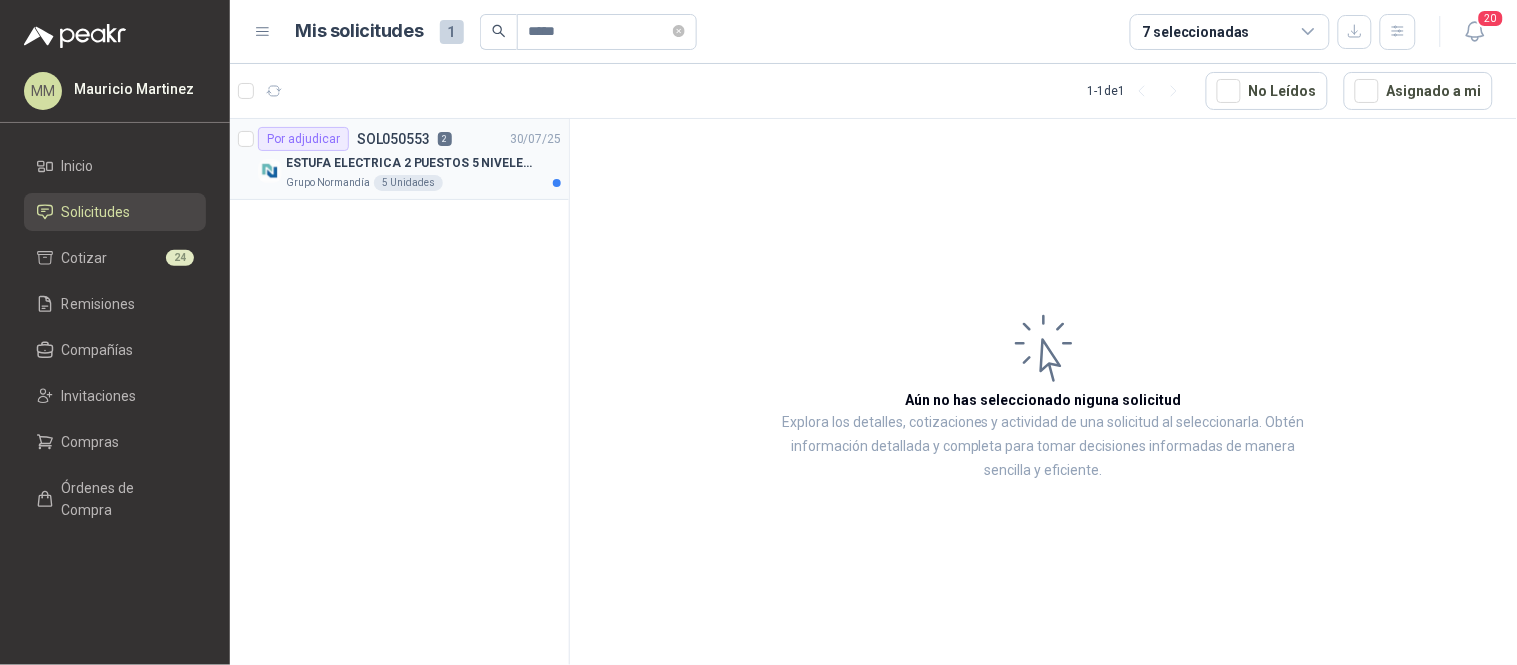 click on "ESTUFA ELECTRICA 2 PUESTOS 5 NIVELES DE TEMPERATURA 2000 W" at bounding box center [423, 163] 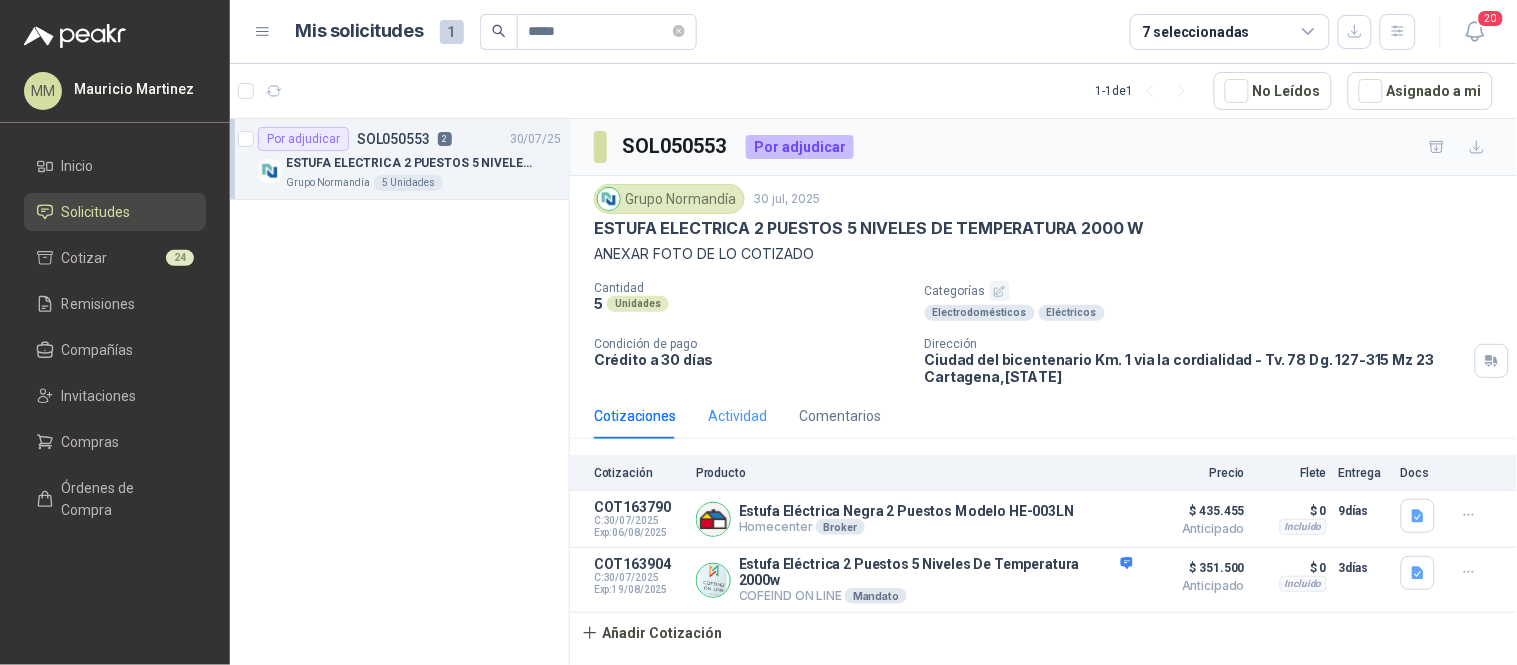 click on "Actividad" at bounding box center (737, 416) 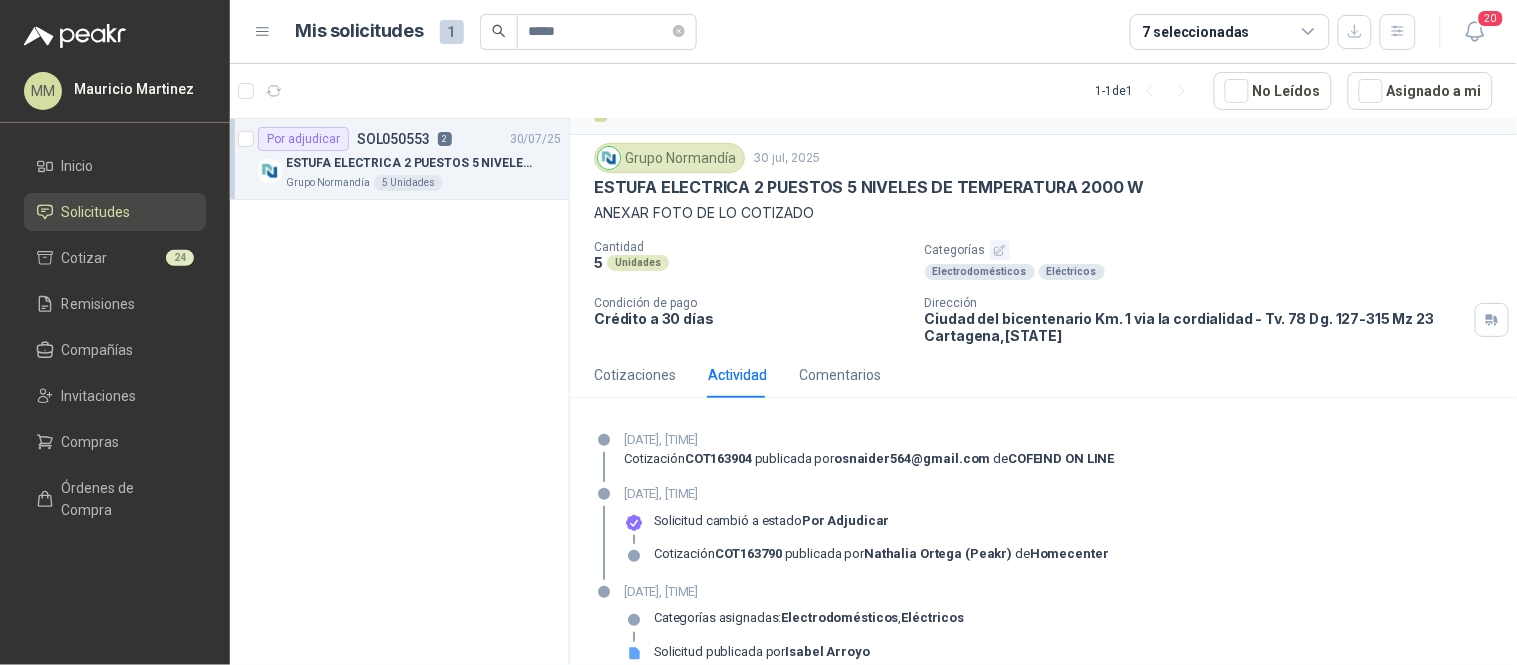 scroll, scrollTop: 63, scrollLeft: 0, axis: vertical 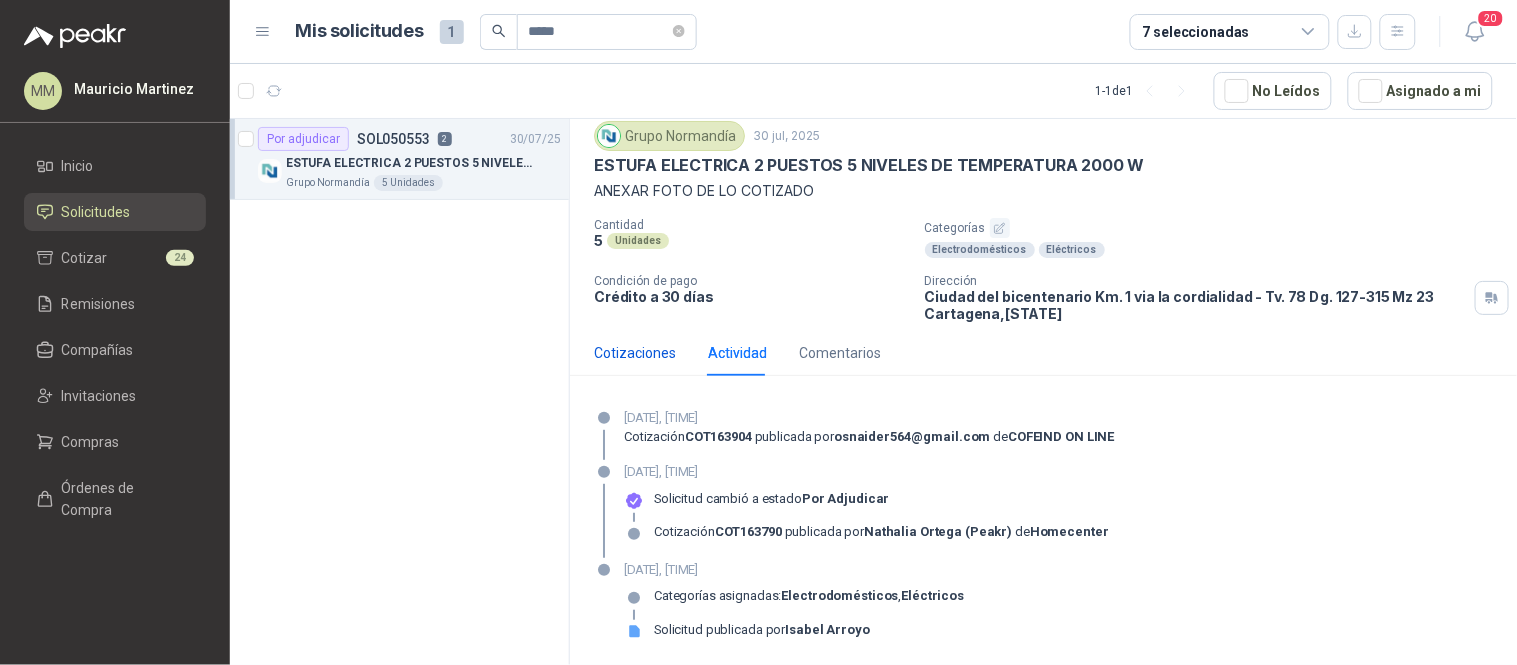 click on "Cotizaciones" at bounding box center (635, 353) 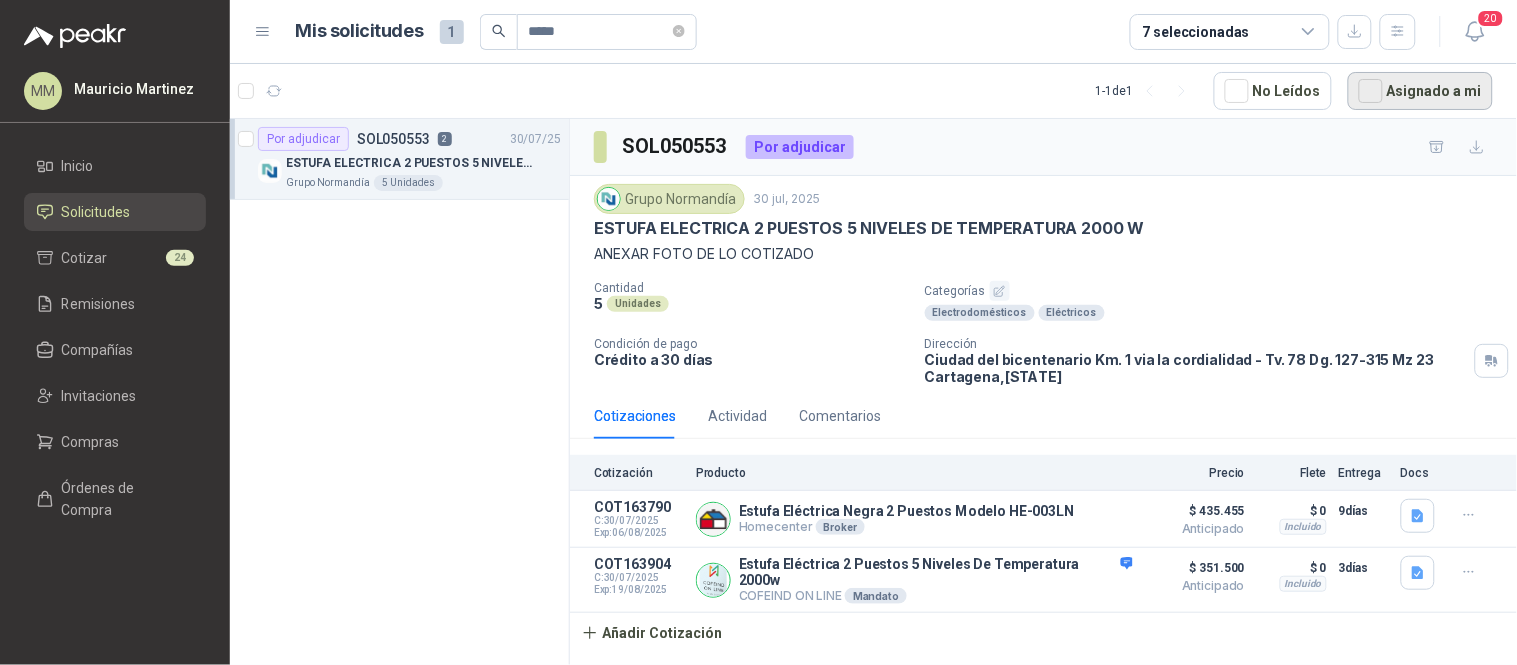 click on "Asignado a mi" at bounding box center (1420, 91) 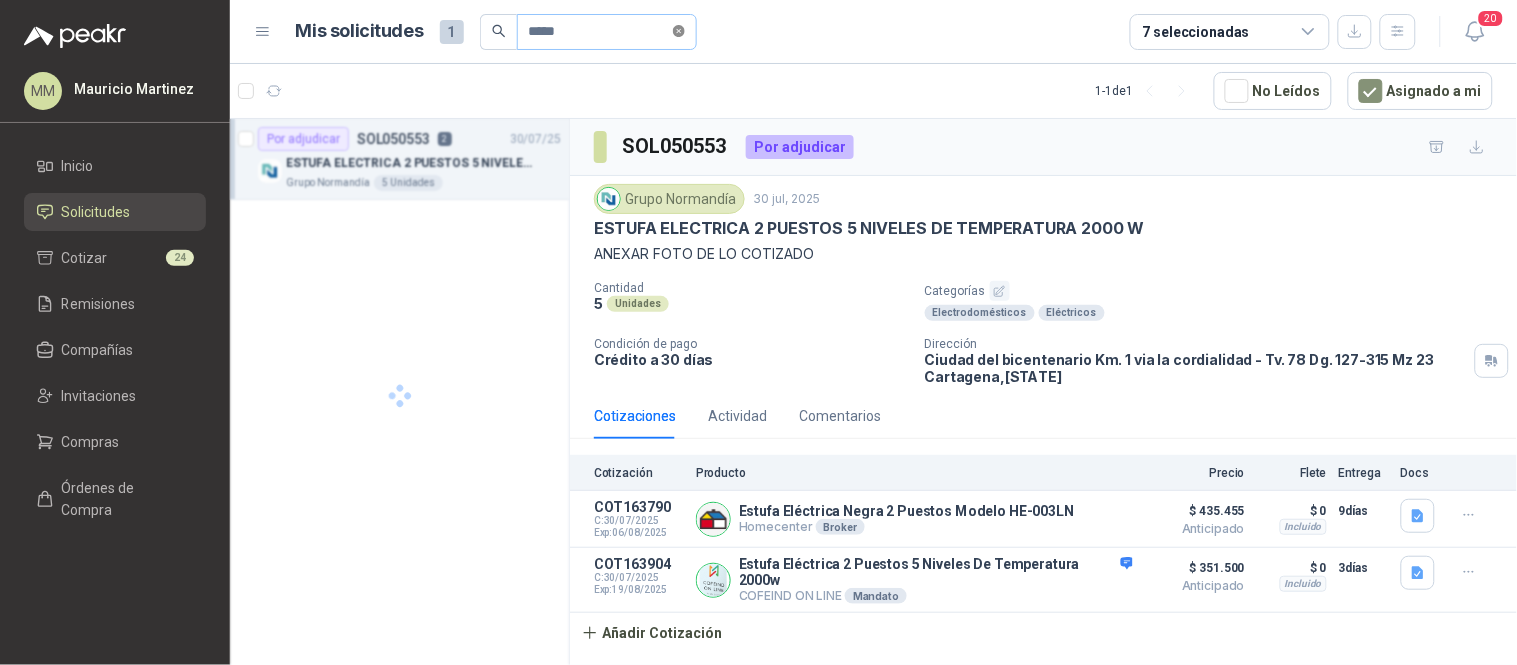 click at bounding box center [679, 31] 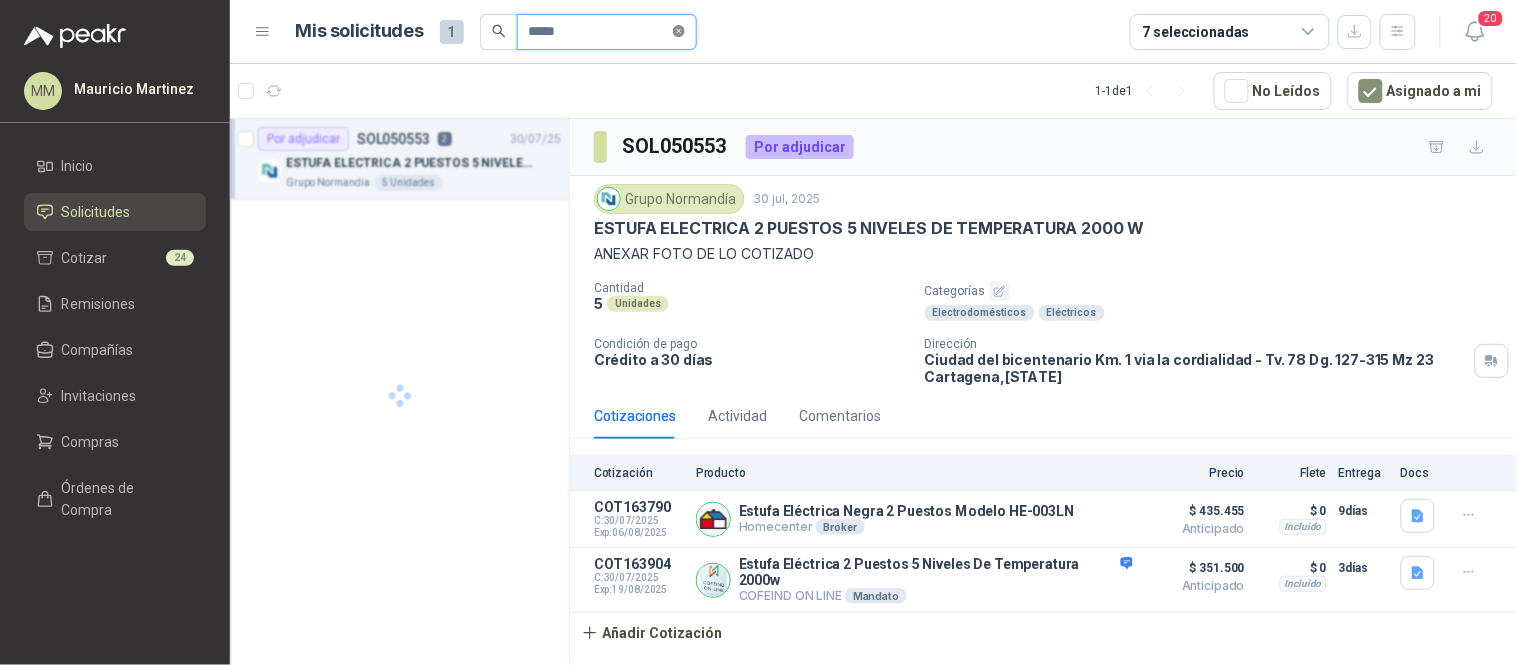 type 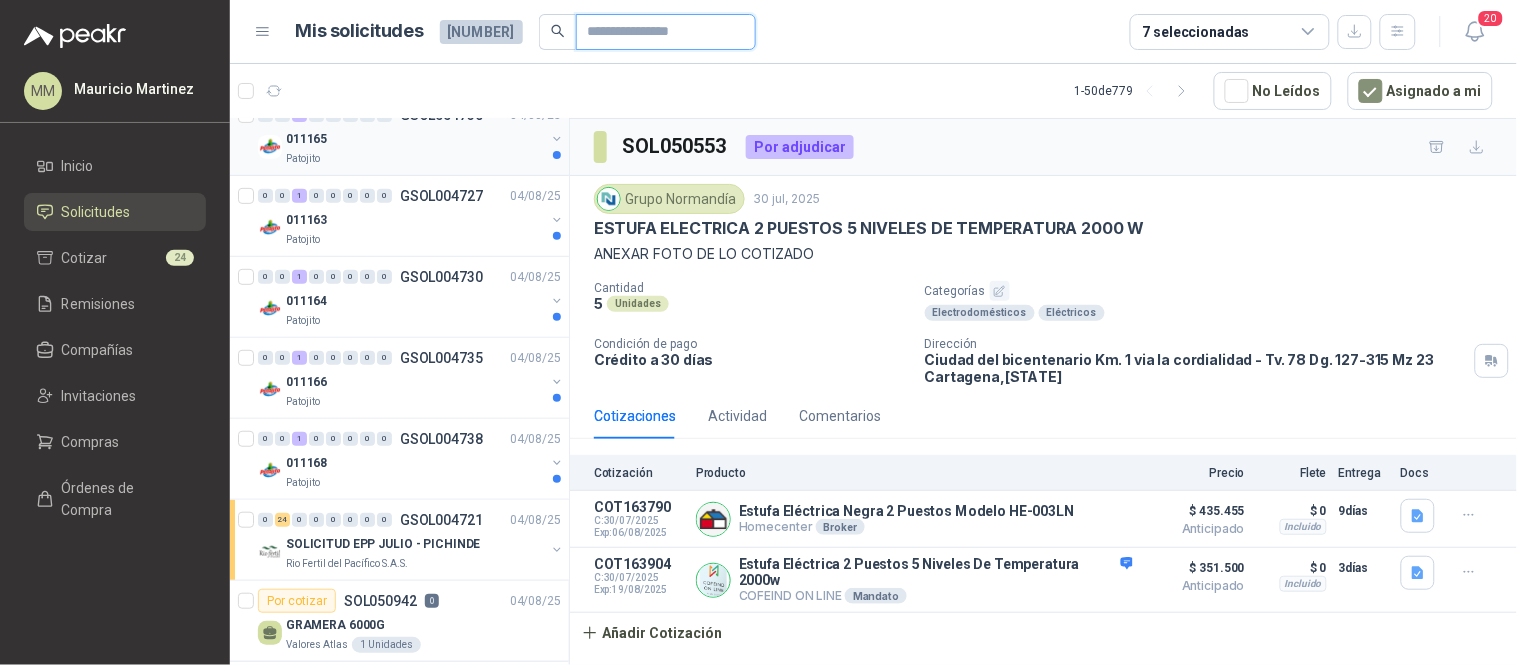 scroll, scrollTop: 333, scrollLeft: 0, axis: vertical 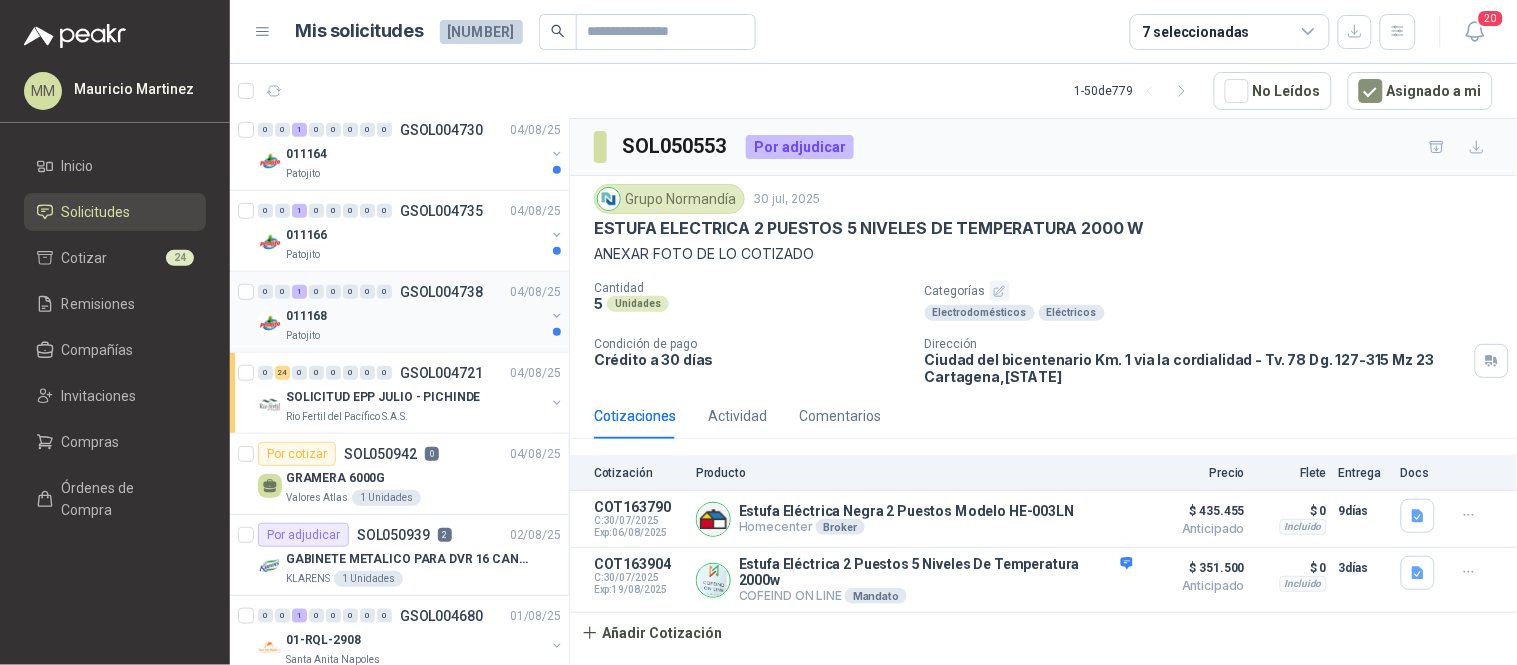 click at bounding box center [557, 316] 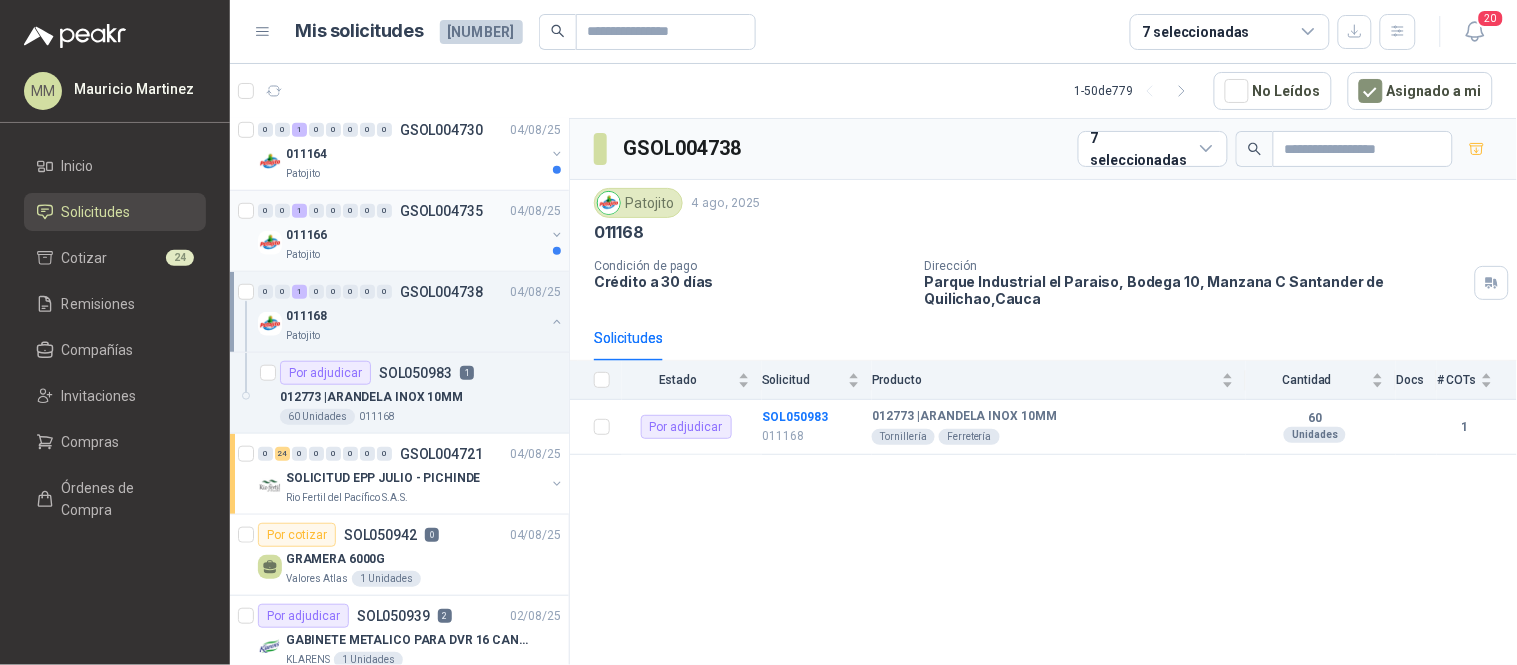 click at bounding box center (557, 235) 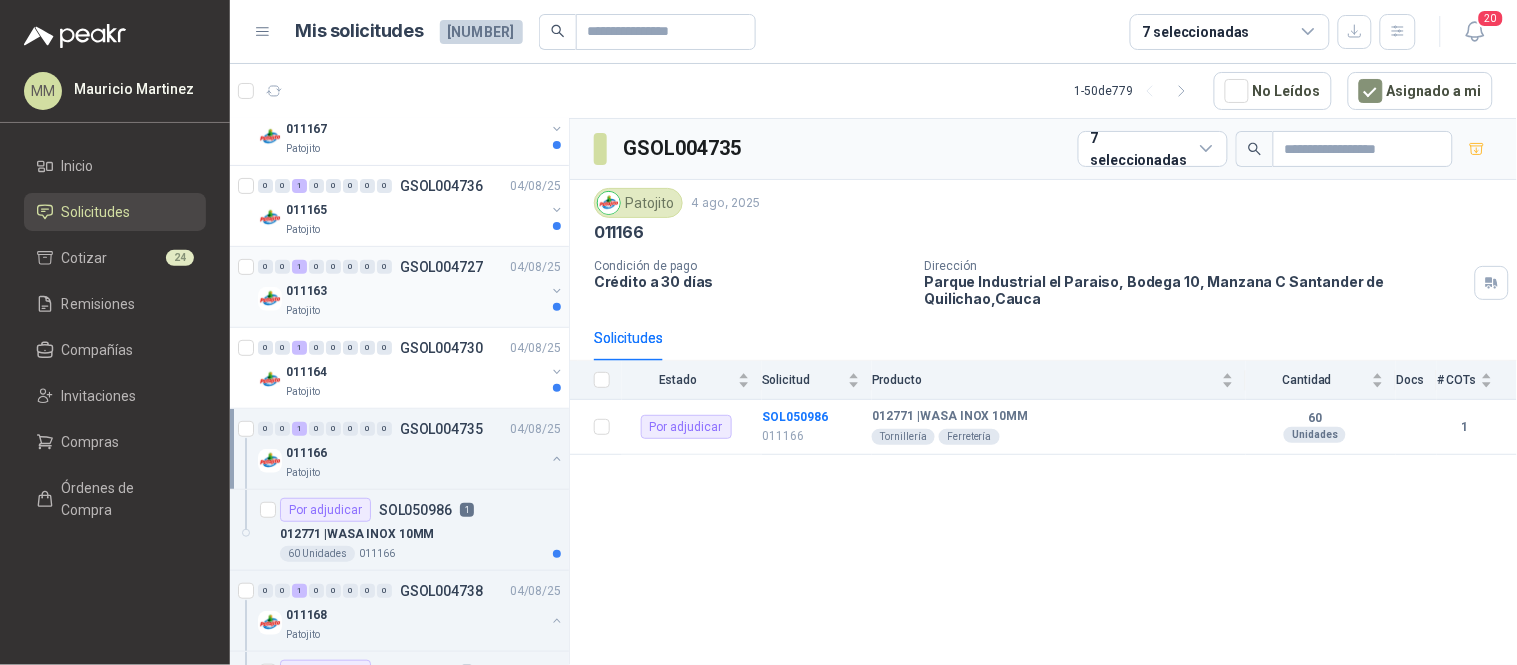 scroll, scrollTop: 111, scrollLeft: 0, axis: vertical 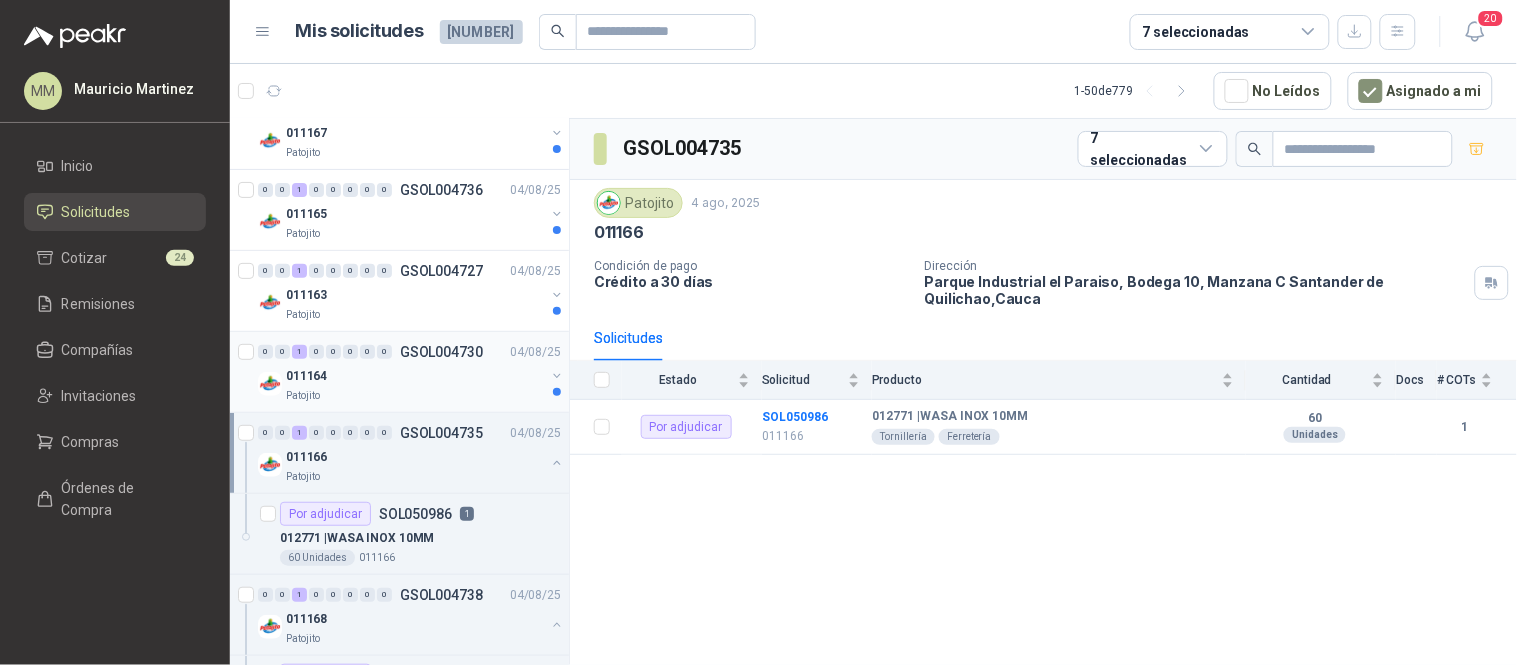 click at bounding box center (557, 376) 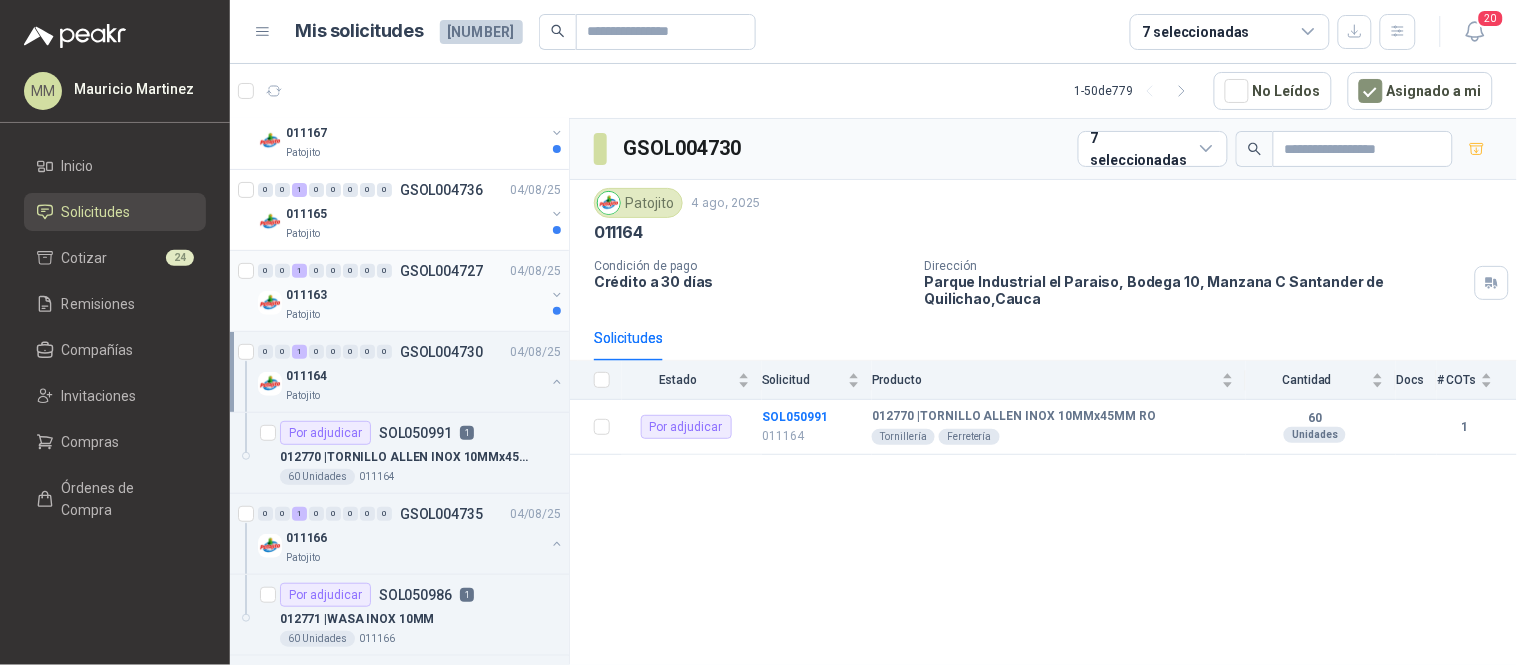 click at bounding box center [557, 295] 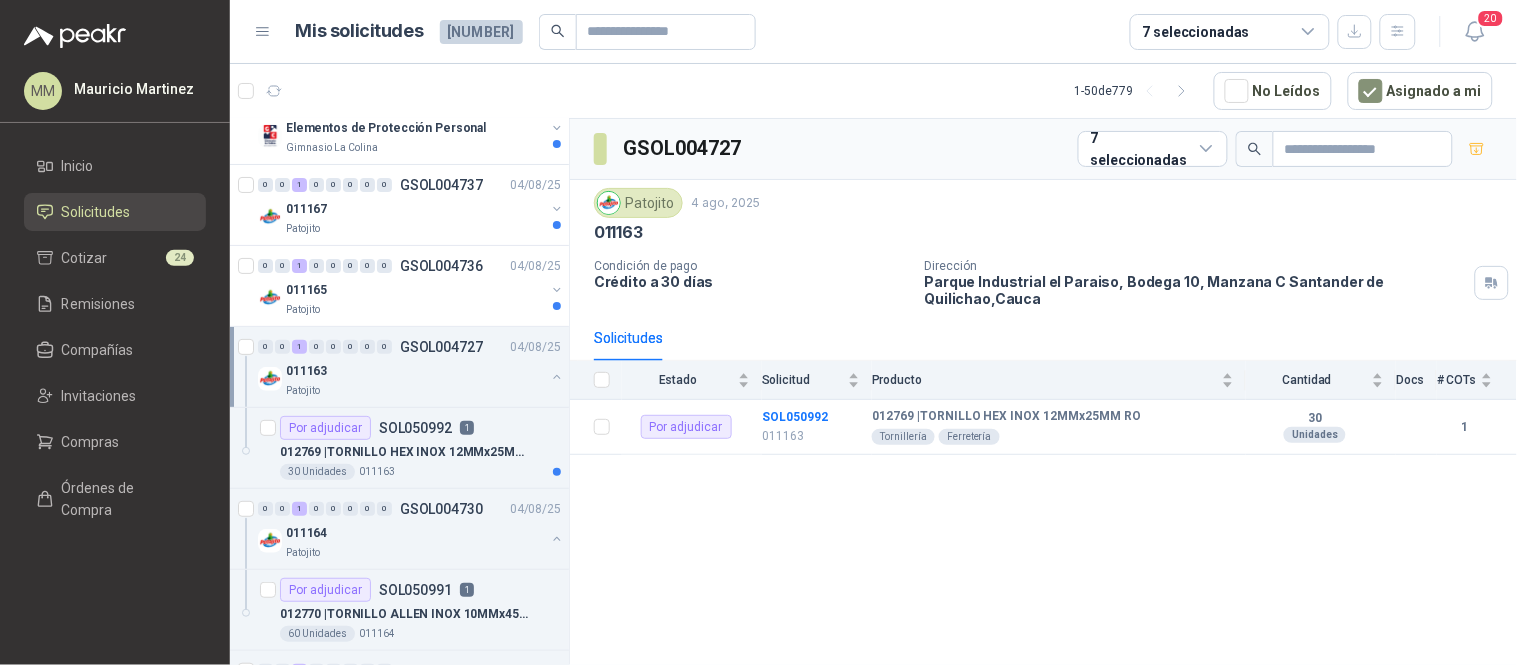 scroll, scrollTop: 0, scrollLeft: 0, axis: both 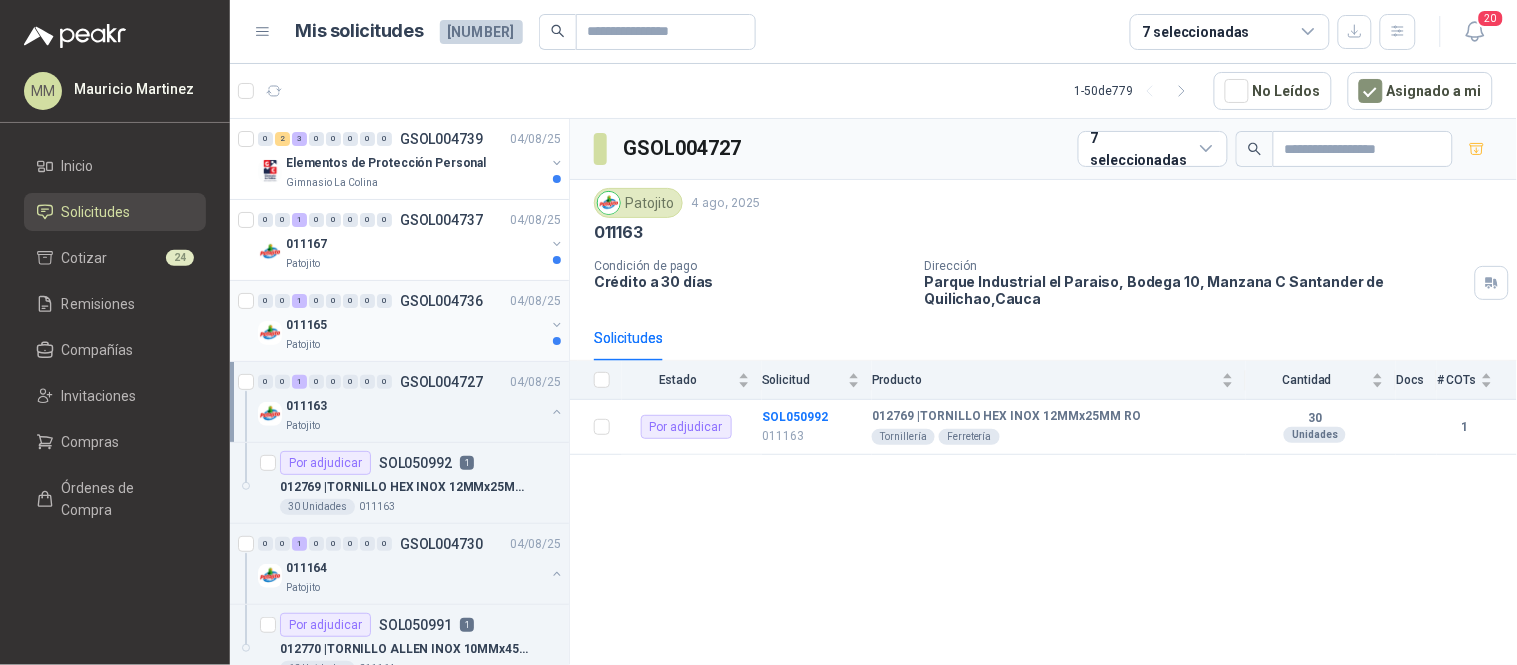 click at bounding box center [557, 325] 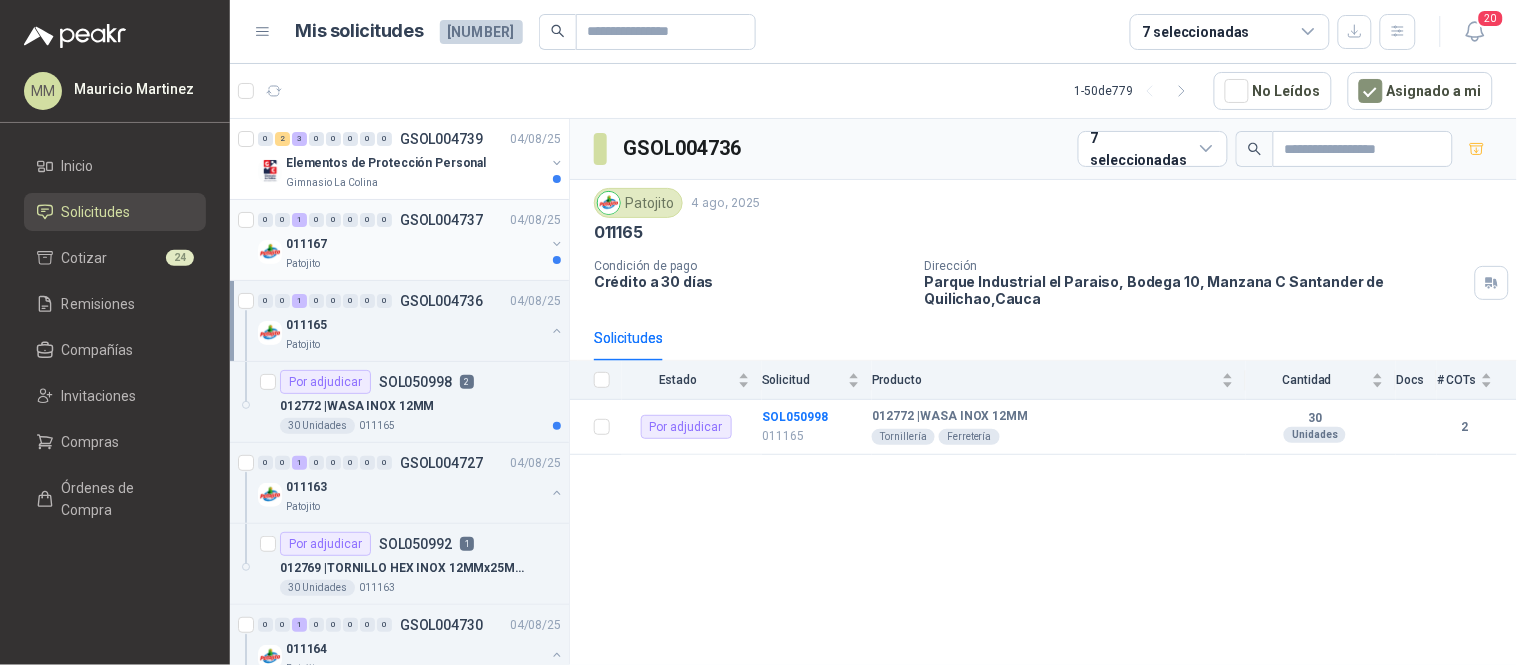 click at bounding box center (557, 252) 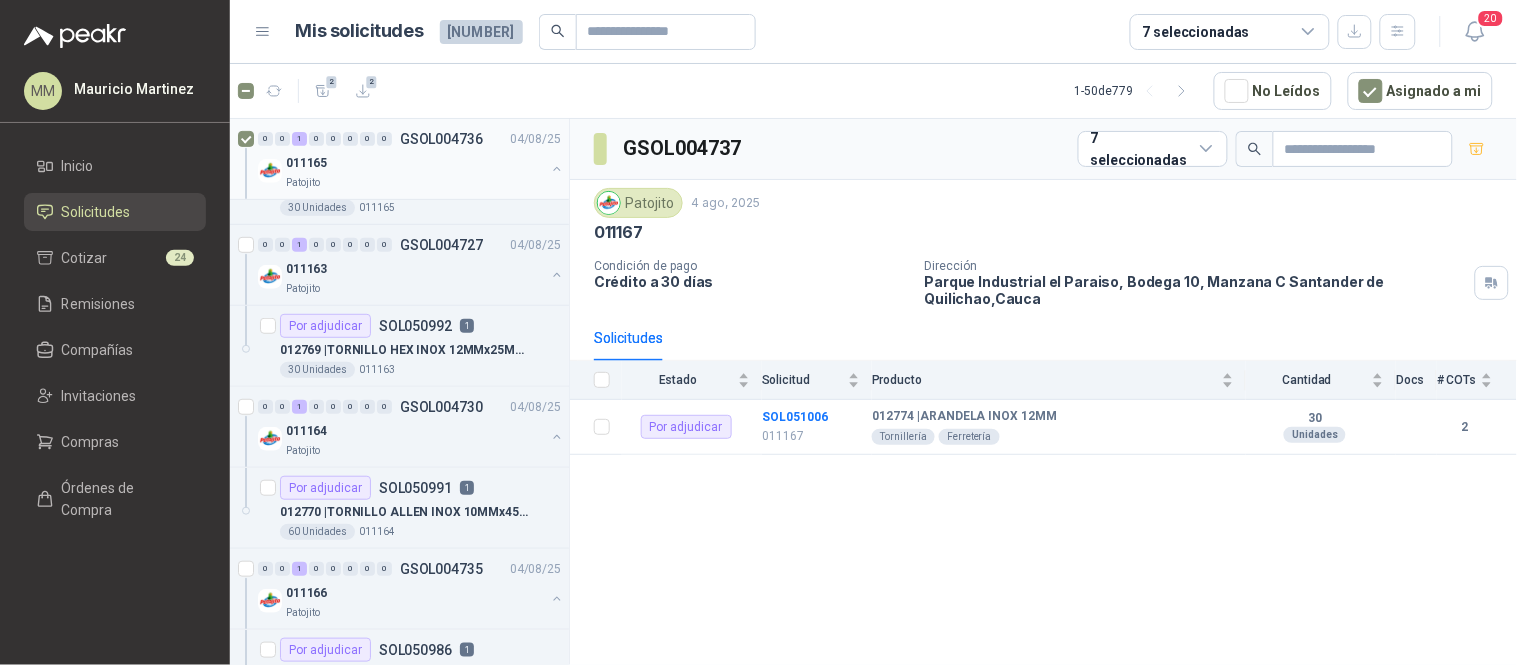 scroll, scrollTop: 222, scrollLeft: 0, axis: vertical 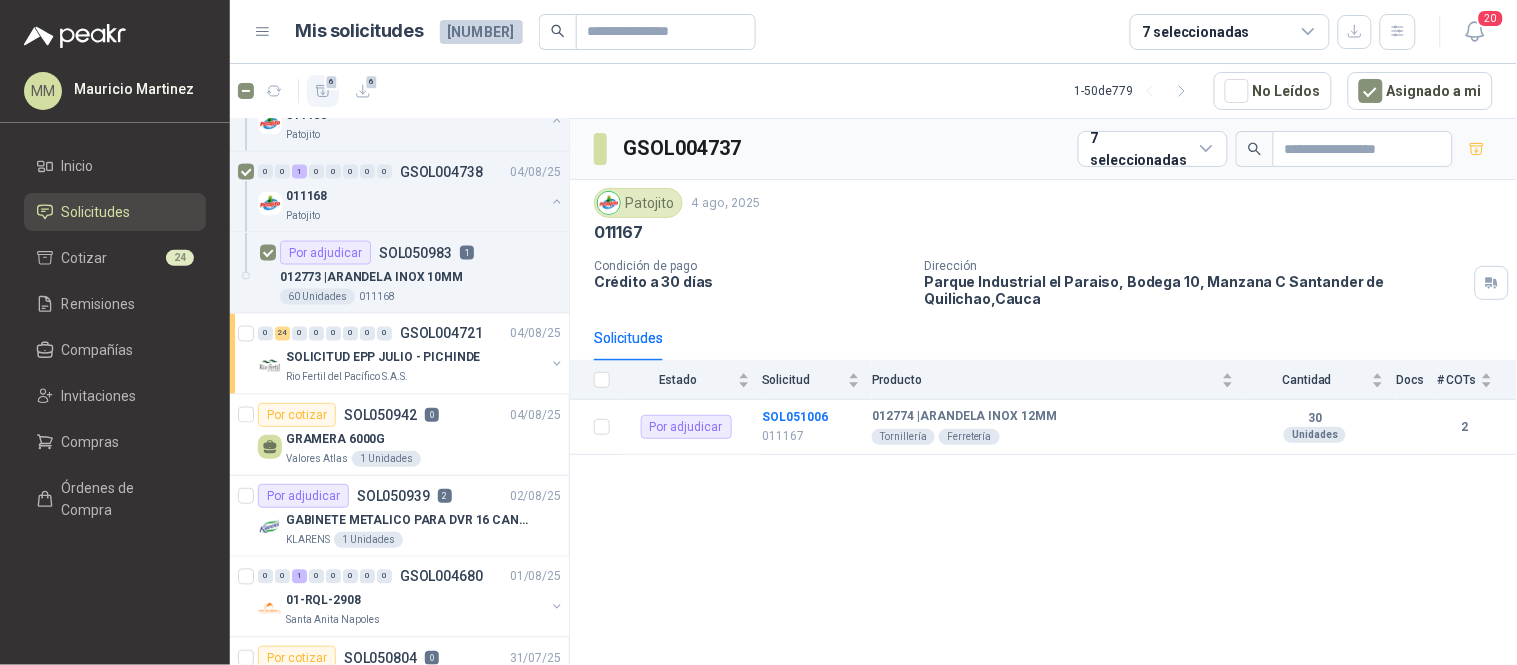 click 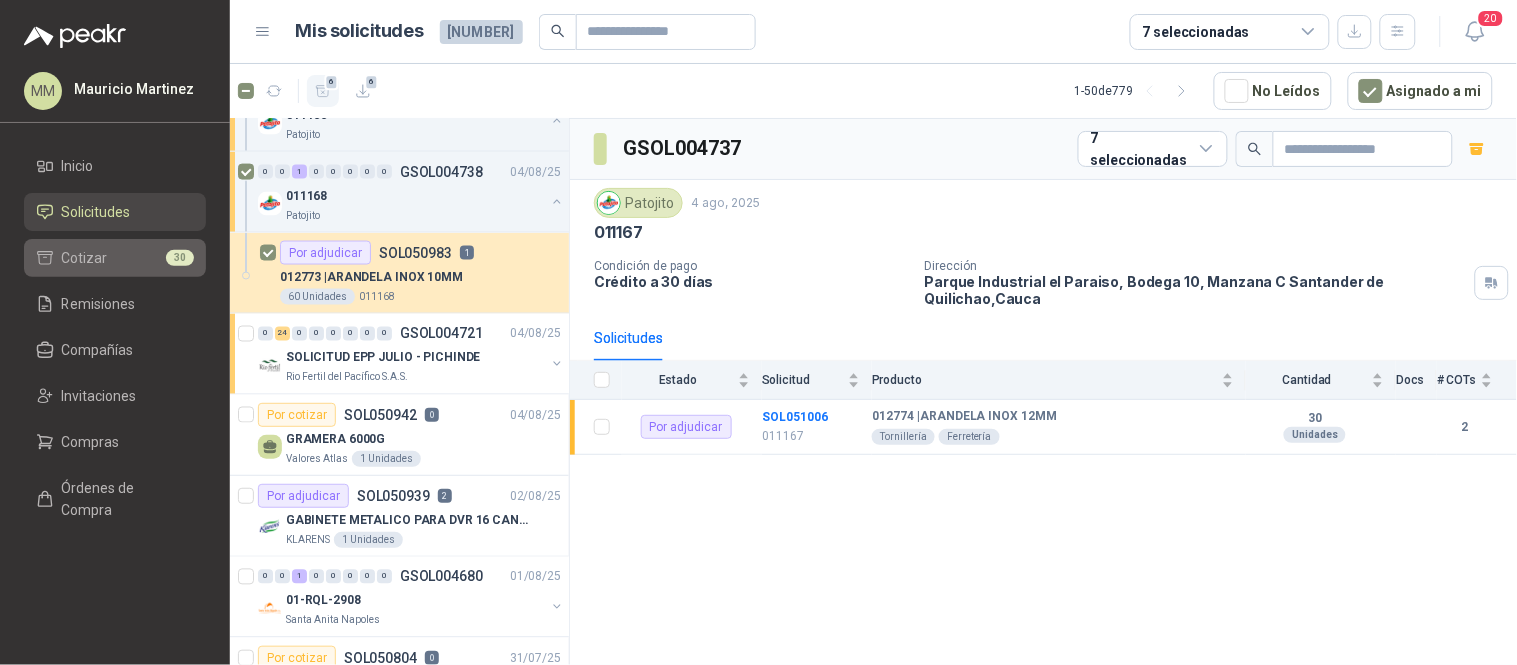 click on "30" at bounding box center [180, 258] 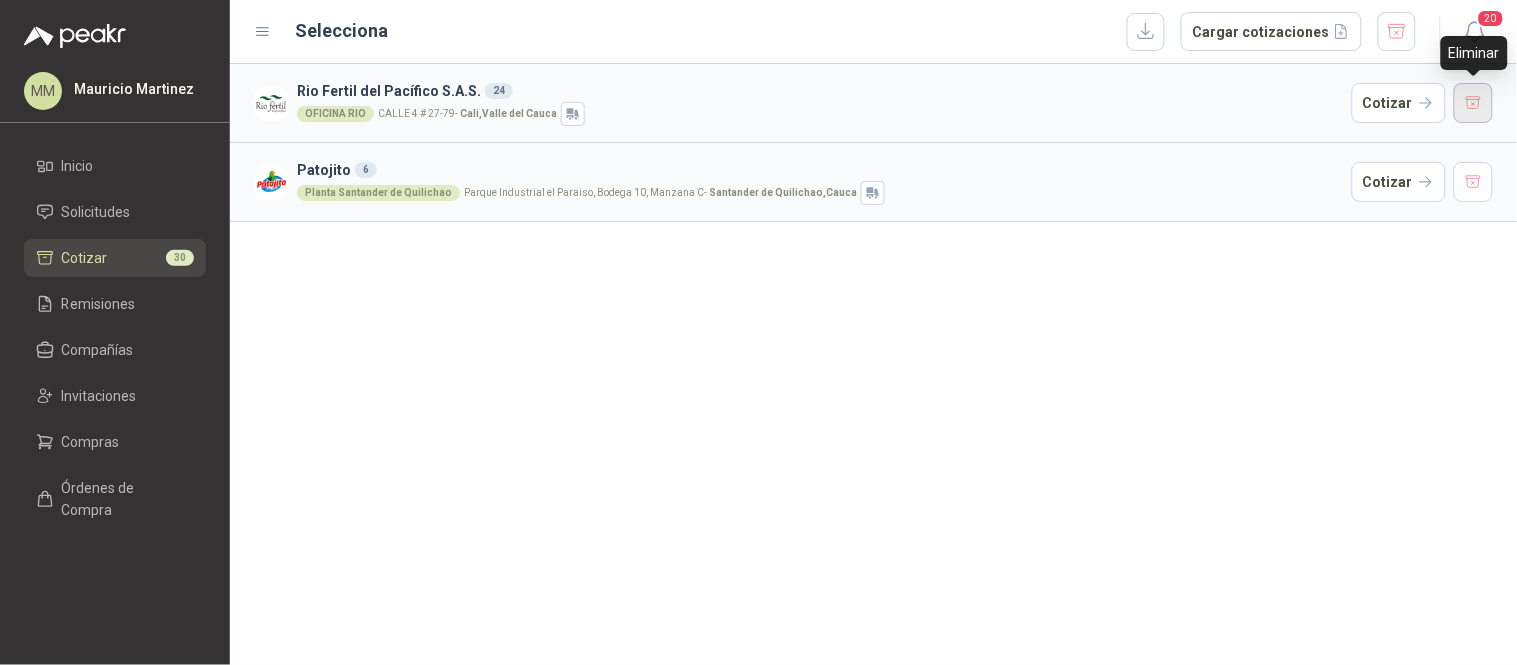 click at bounding box center (1474, 103) 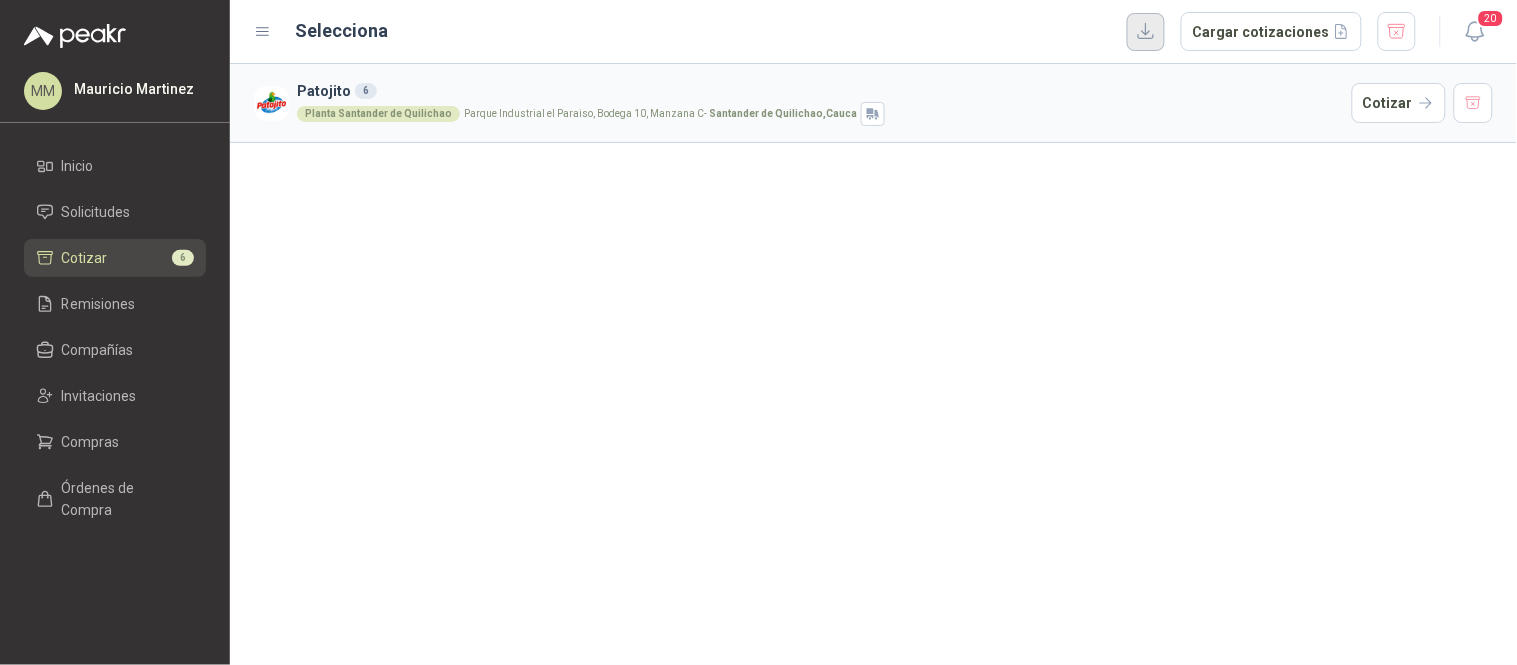 click at bounding box center [1146, 32] 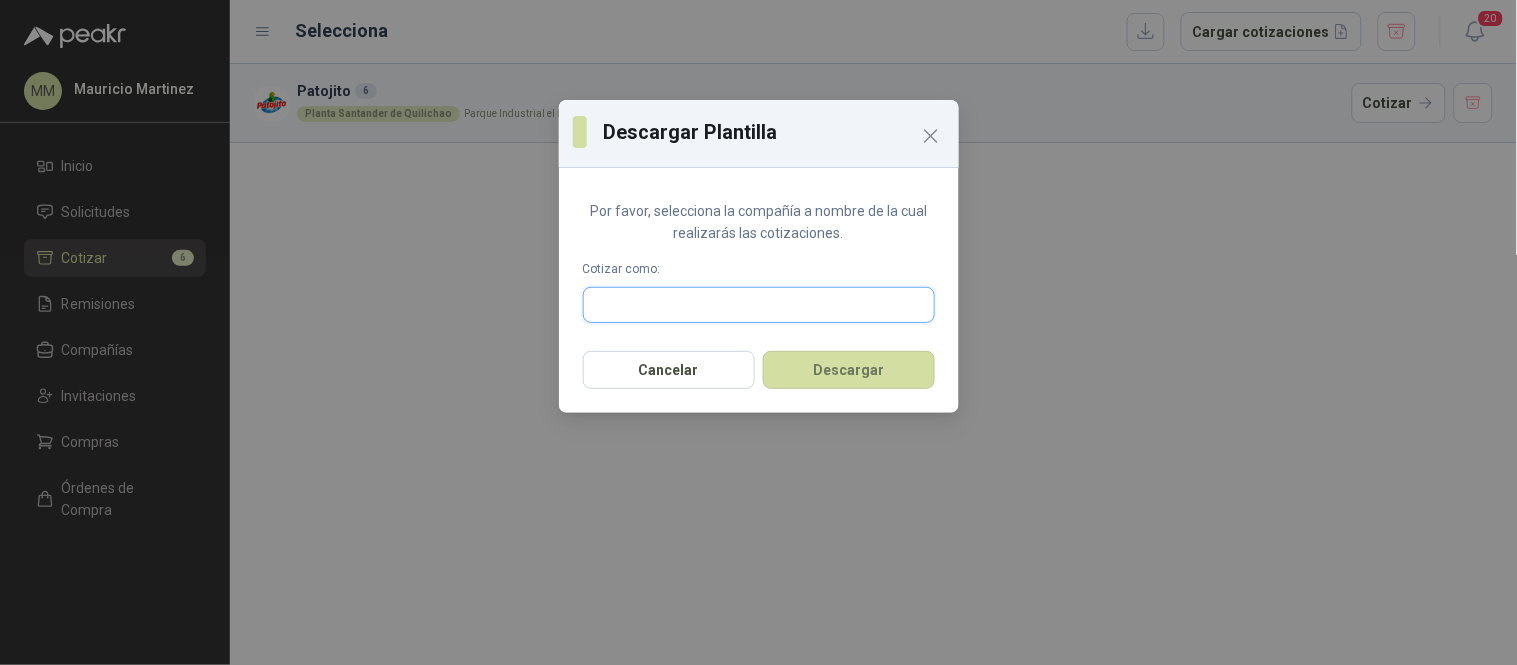 click at bounding box center [759, 305] 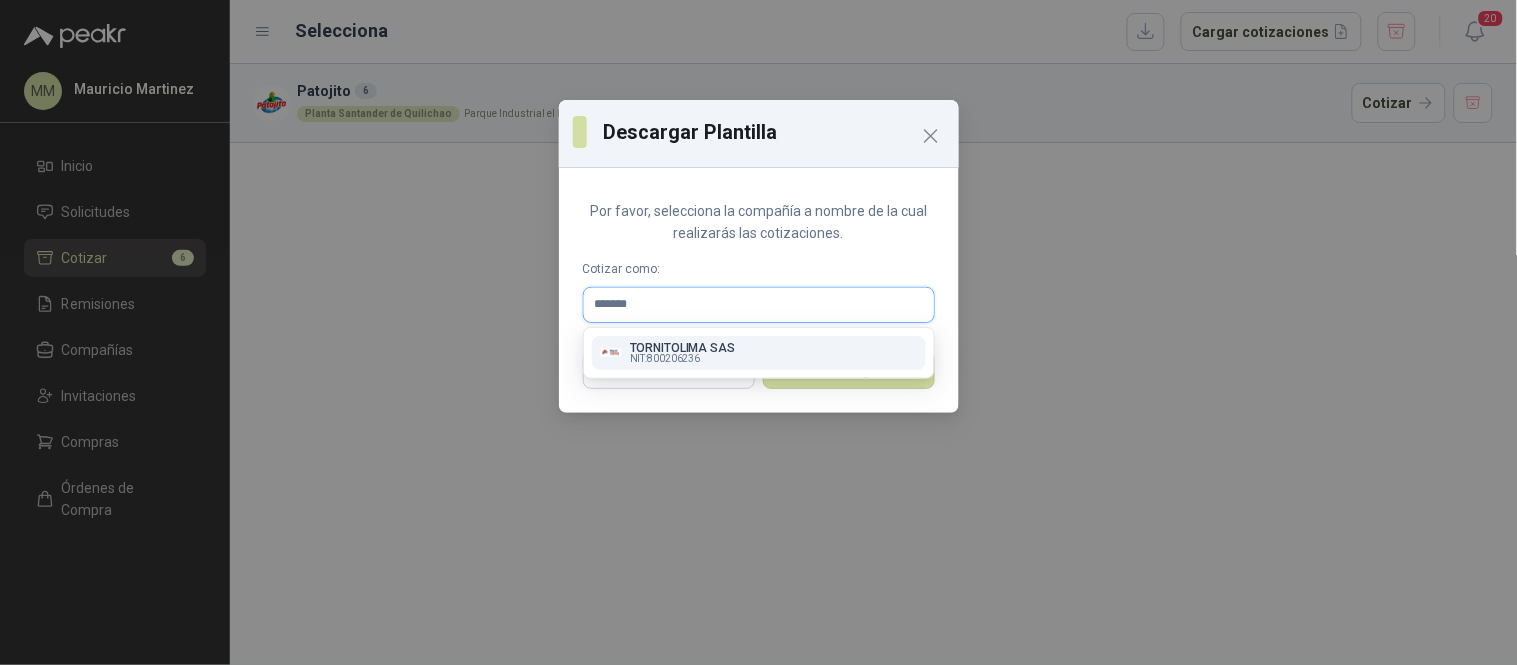 type on "*******" 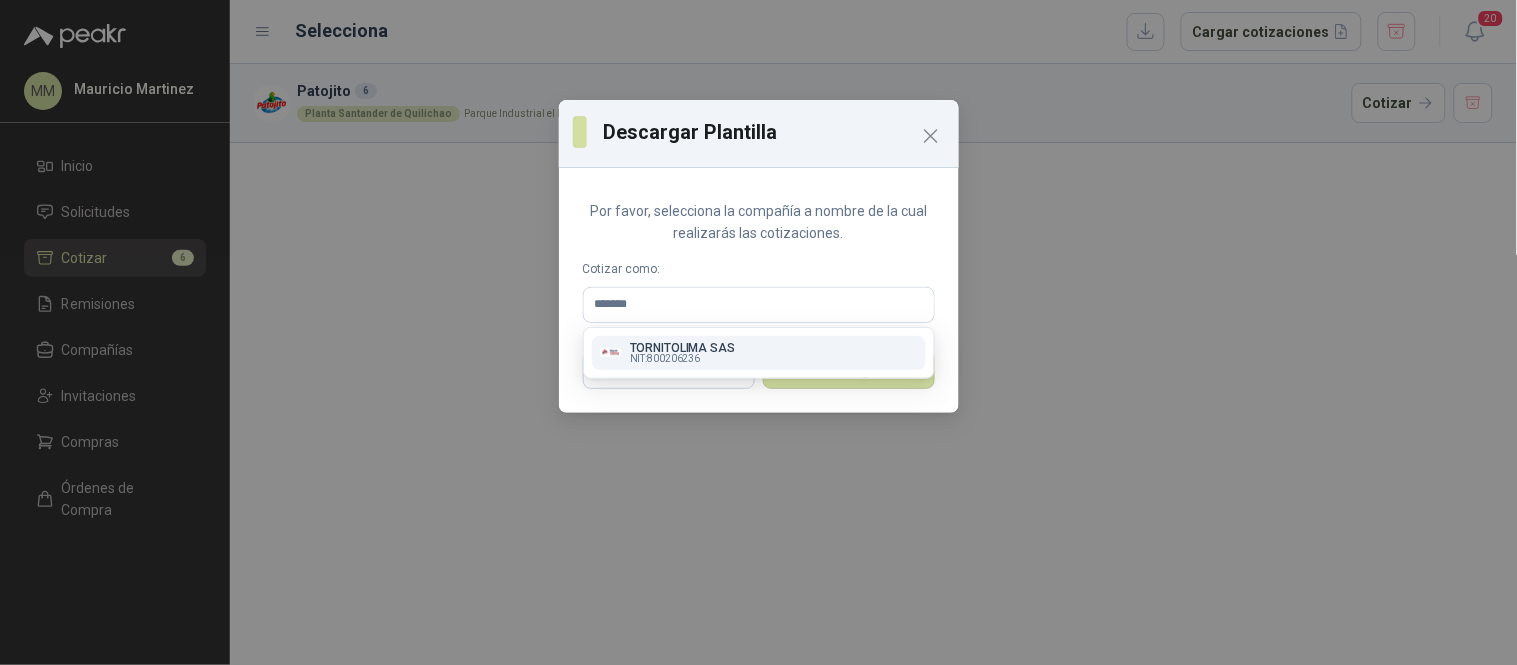 click on "TORNITOLIMA SAS NIT :  800206236" at bounding box center (759, 353) 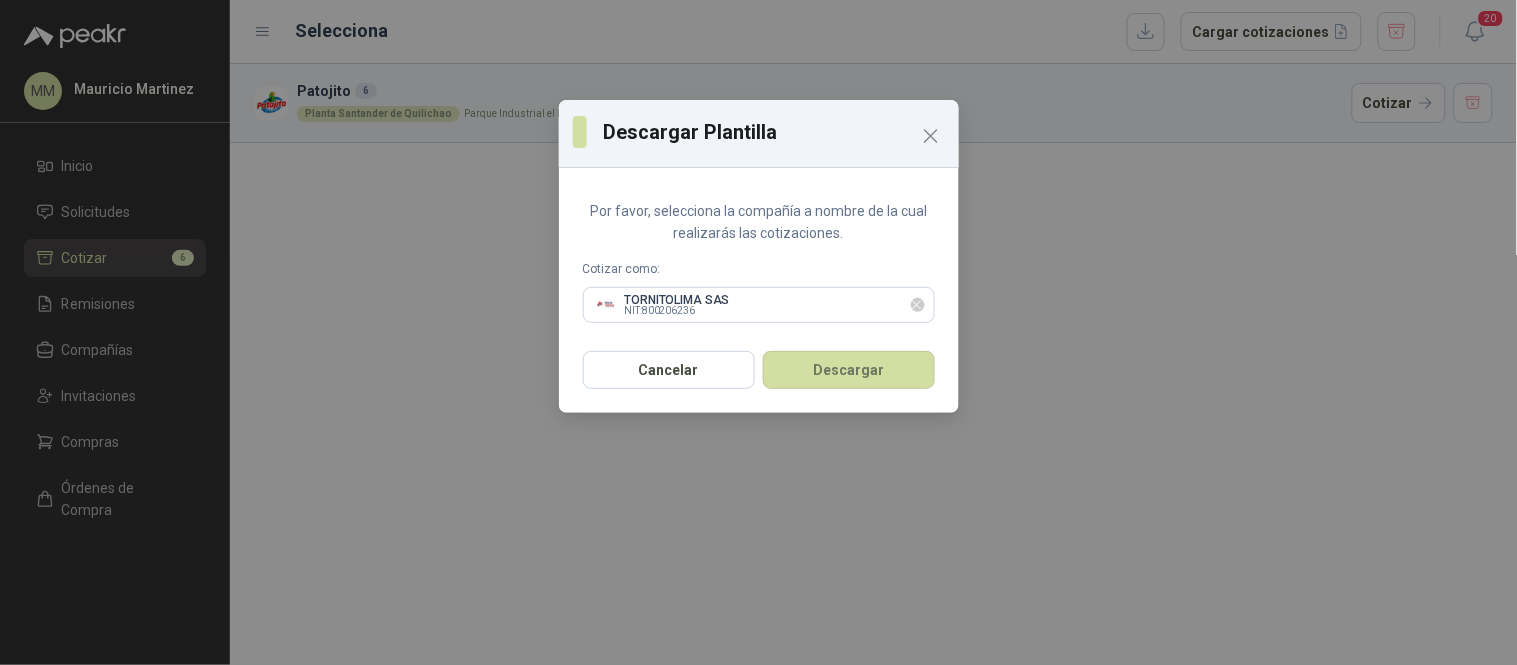 click 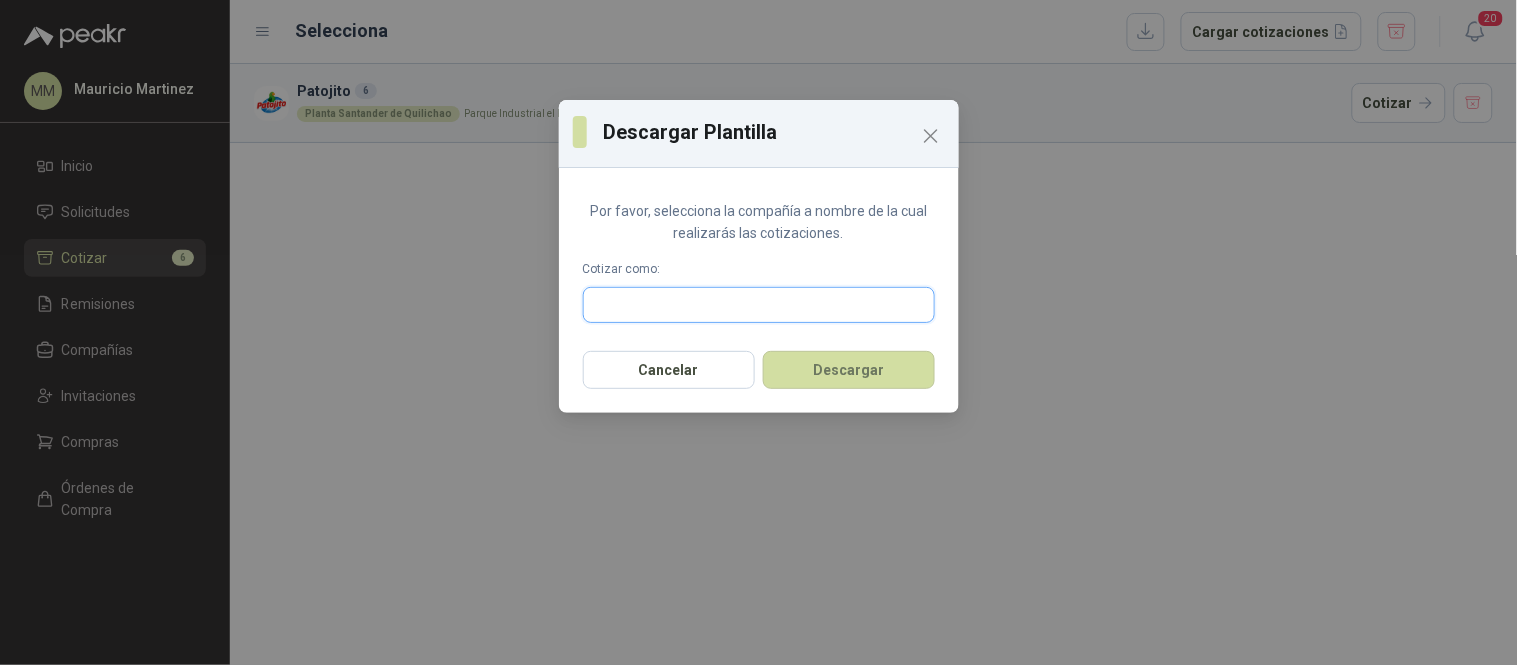 click at bounding box center (759, 305) 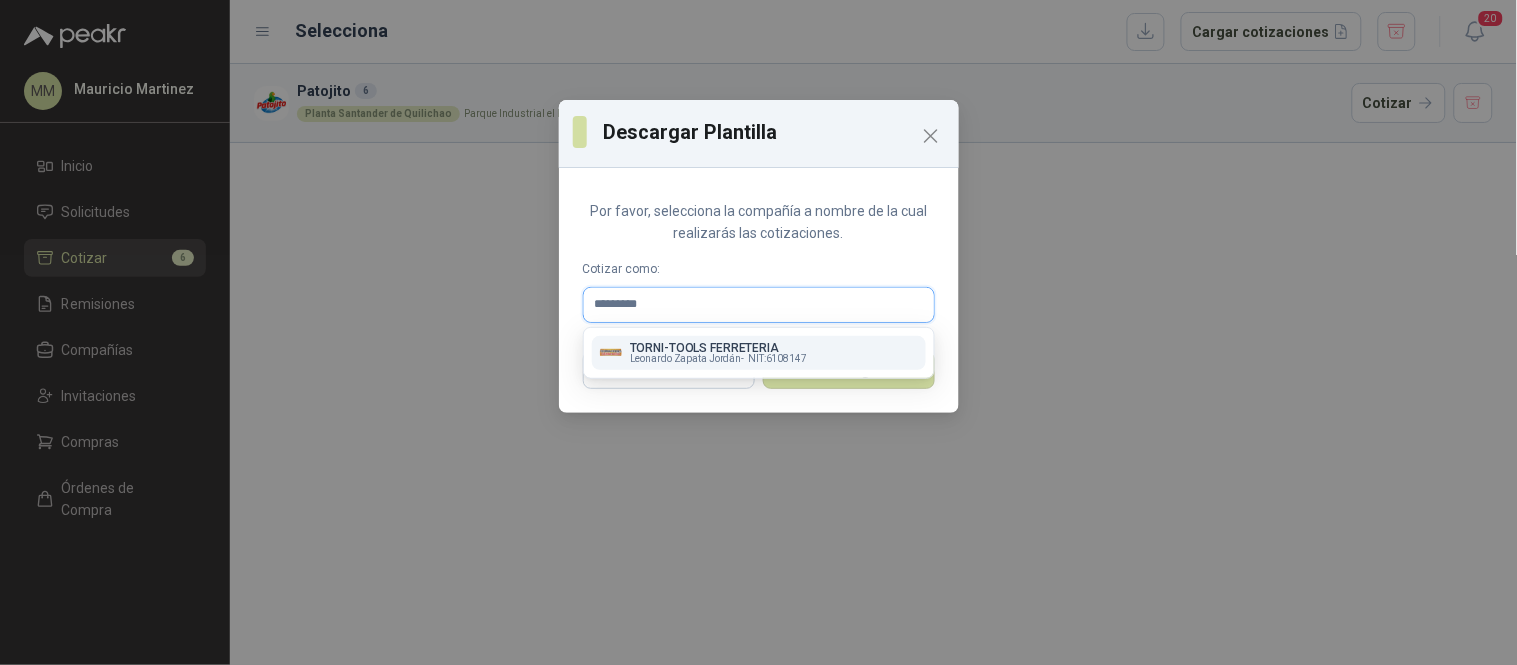 type on "*********" 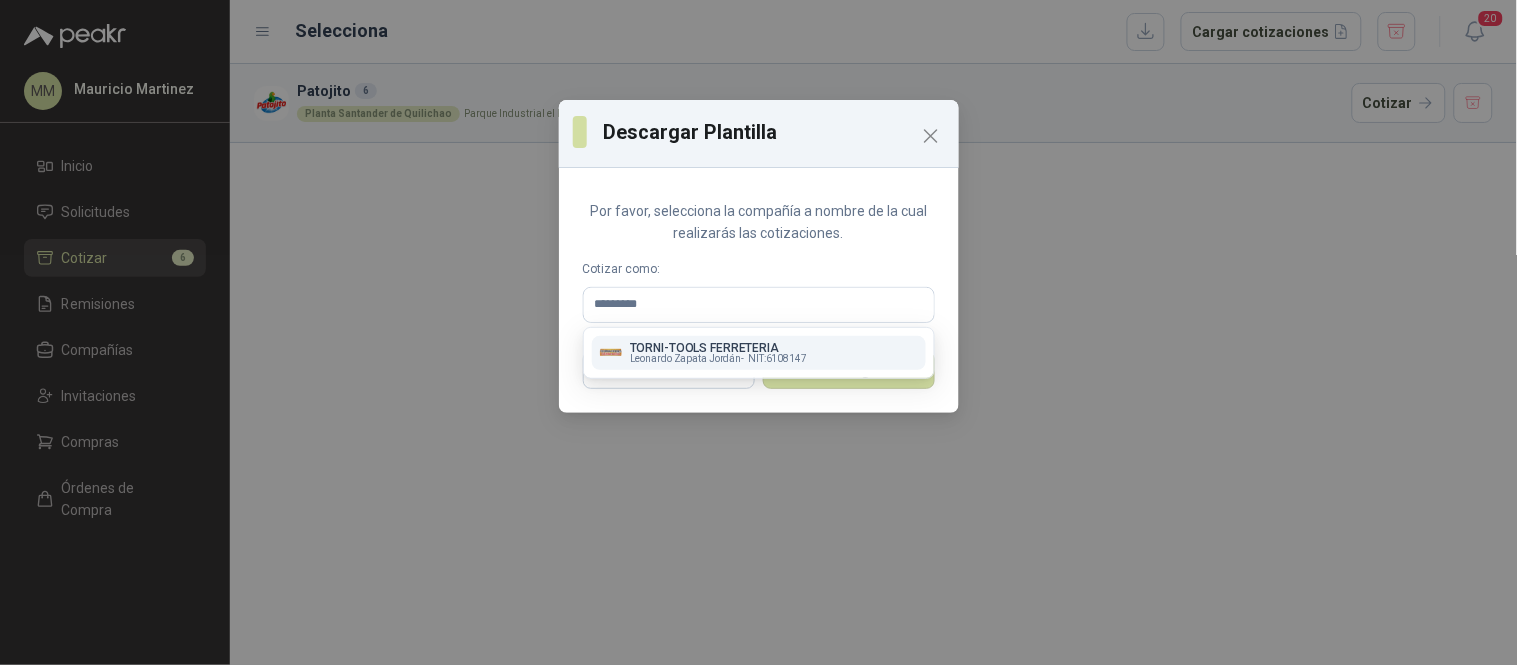 click on "TORNI-TOOLS FERRETERIA" at bounding box center (718, 348) 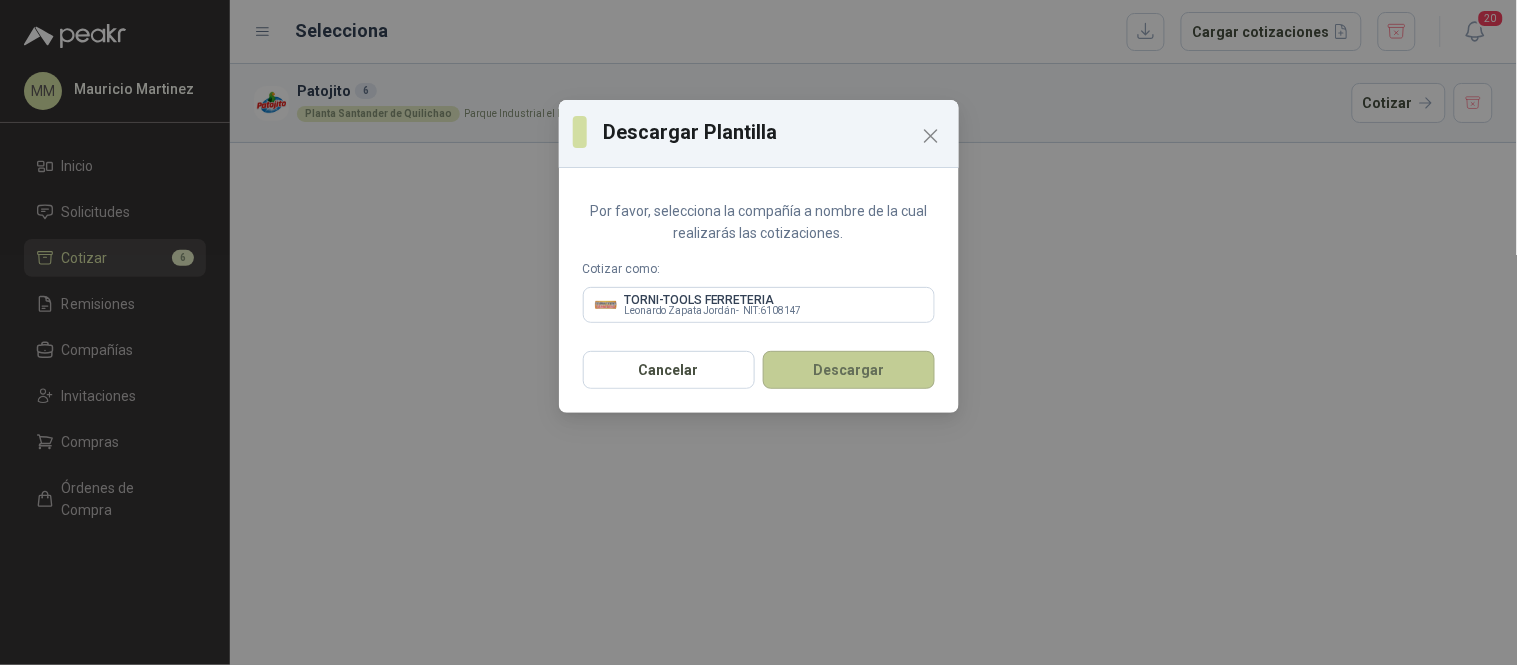 click on "Descargar" at bounding box center [849, 370] 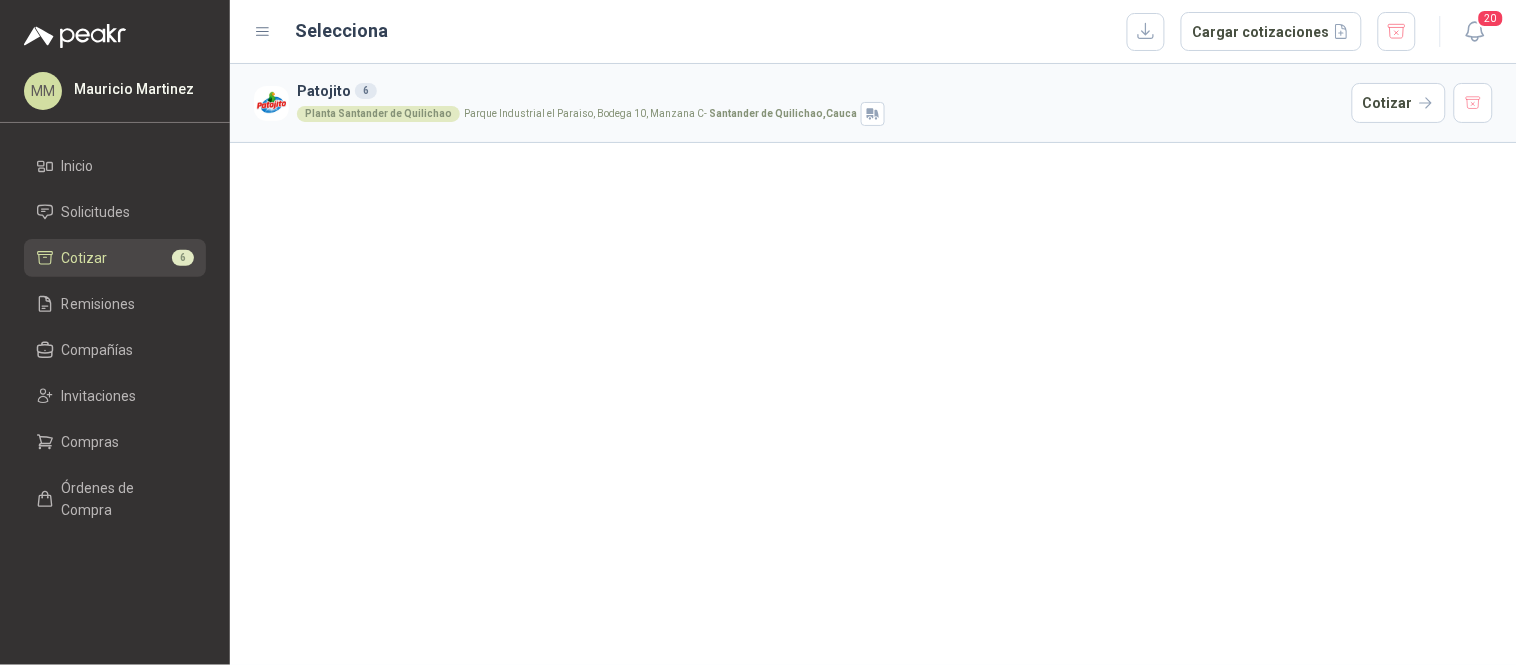 click on "Patojito 6 Planta Santander de Quilichao  Parque Industrial el Paraiso, Bodega 10, Manzana C  -   Santander de Quilichao ,  Cauca Cotizar" at bounding box center [873, 364] 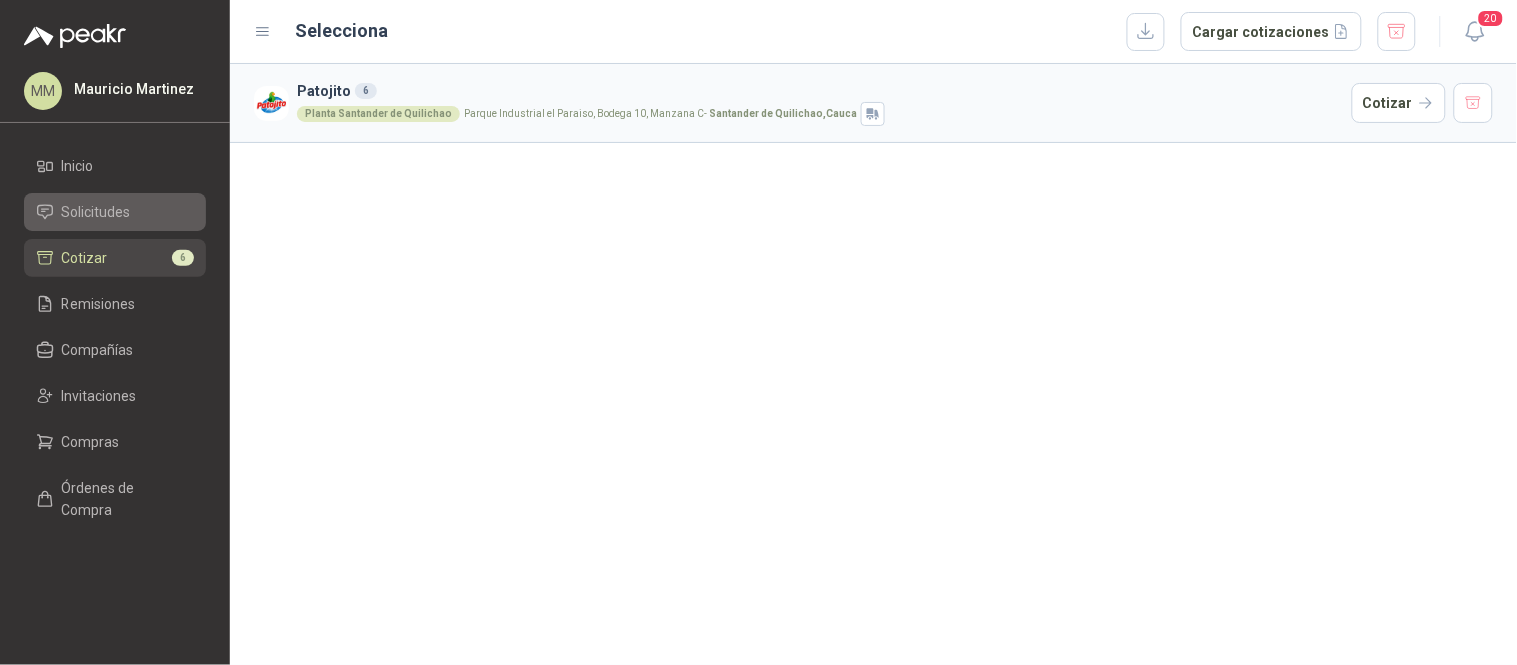 click on "Solicitudes" at bounding box center (115, 212) 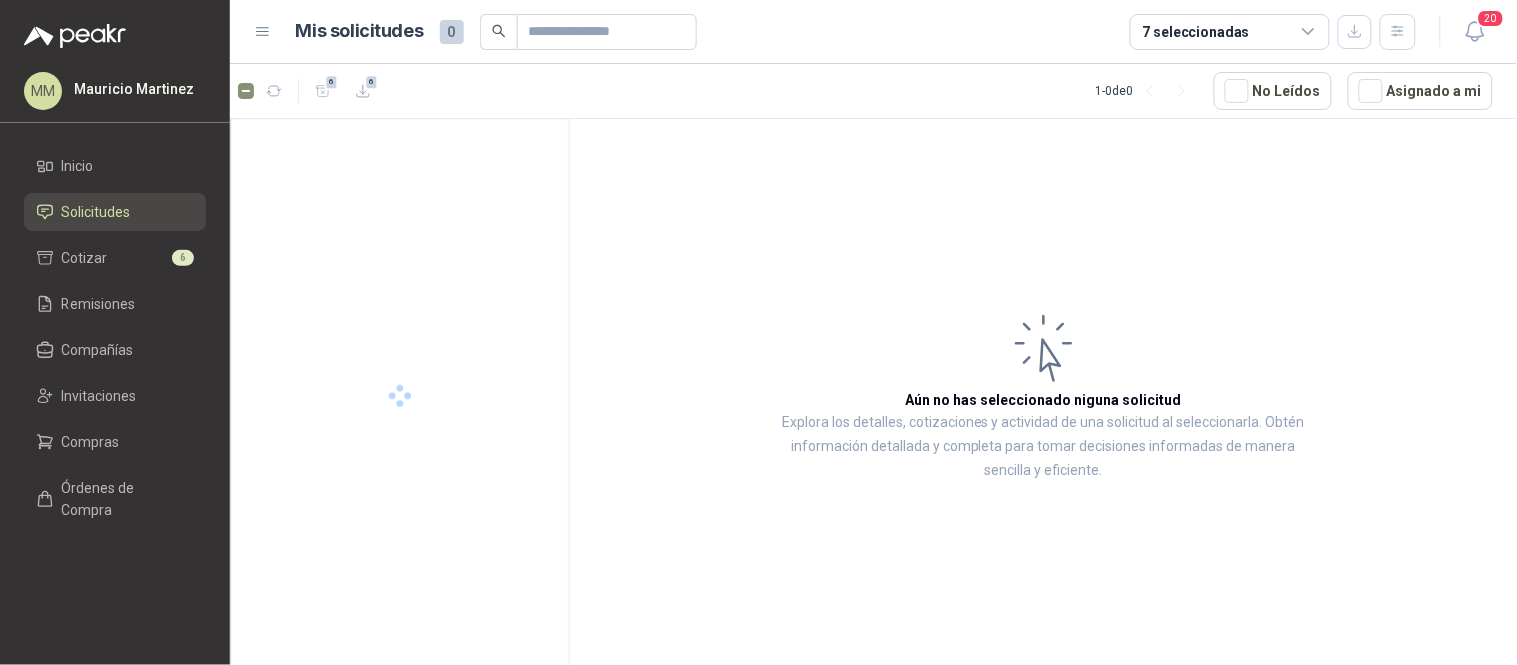 click on "Asignado a mi" at bounding box center (1420, 91) 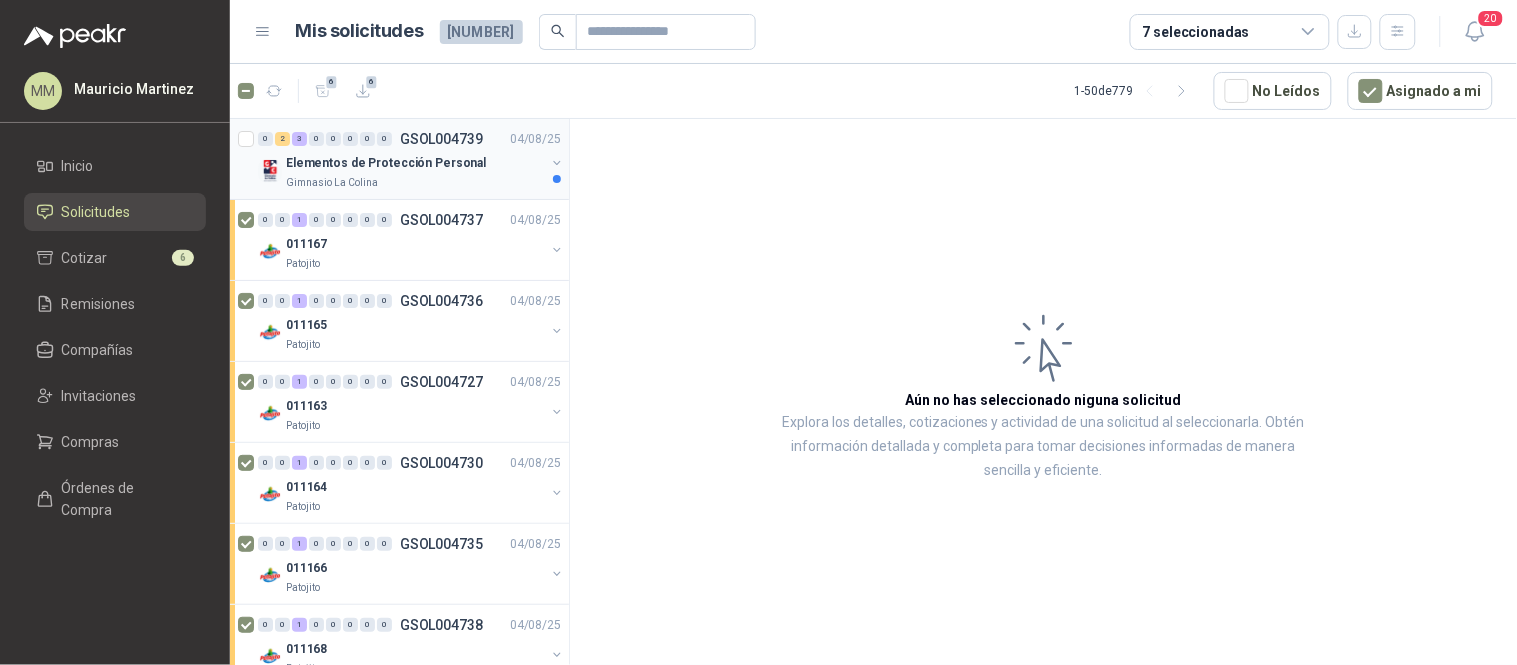 click at bounding box center [557, 163] 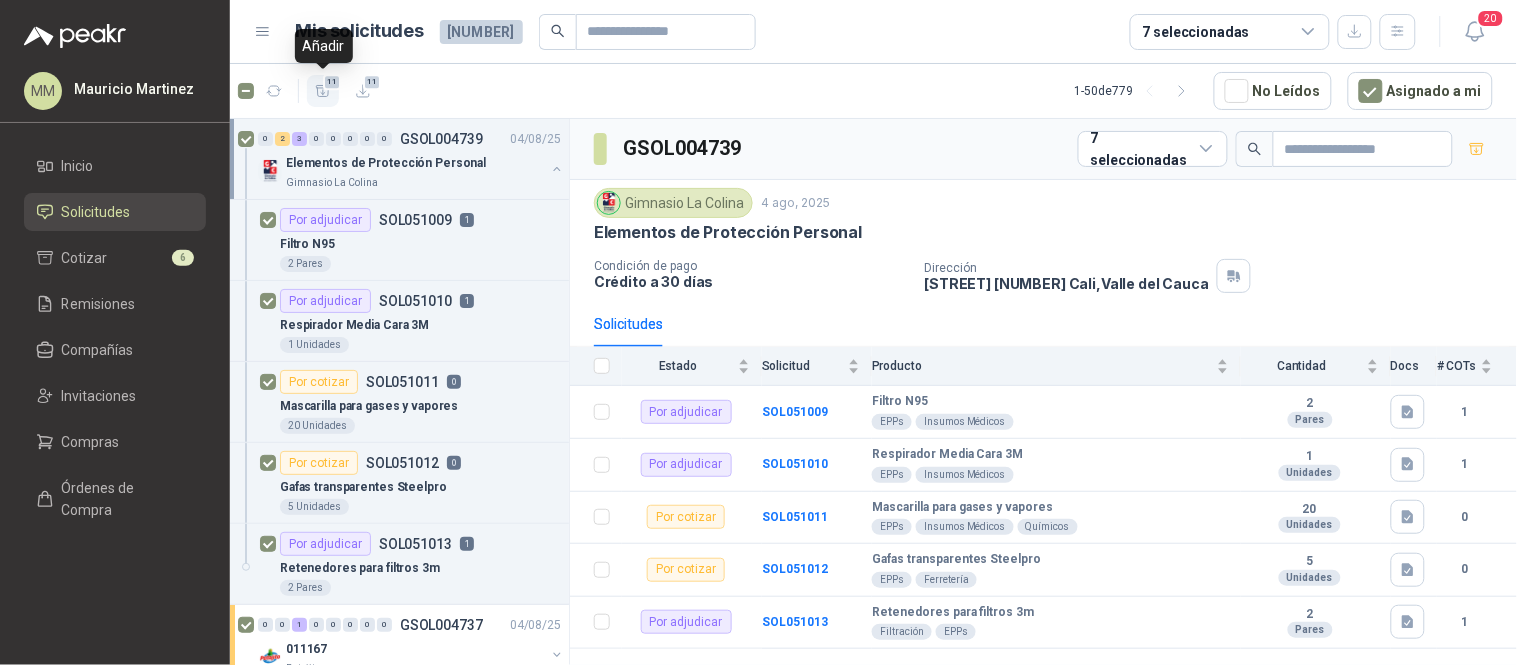 click on "11" at bounding box center (323, 91) 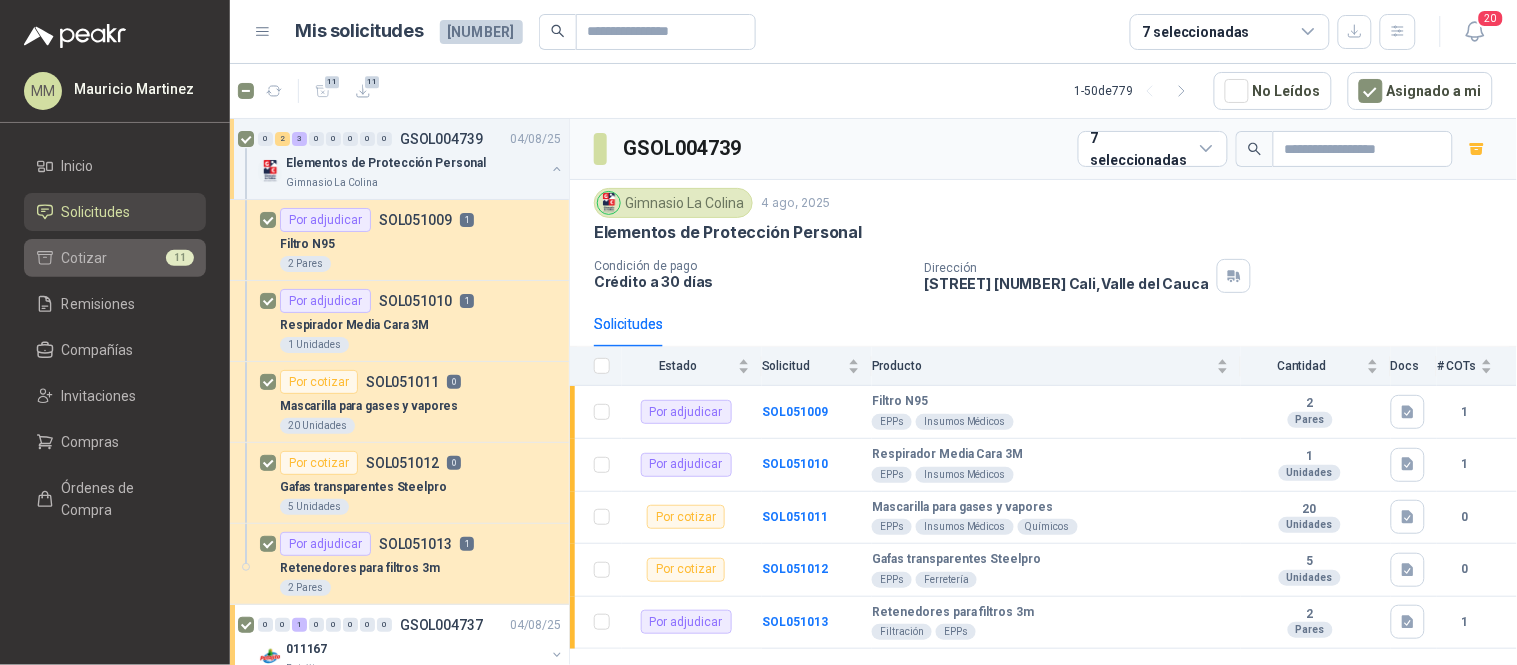 click on "Cotizar" at bounding box center (85, 258) 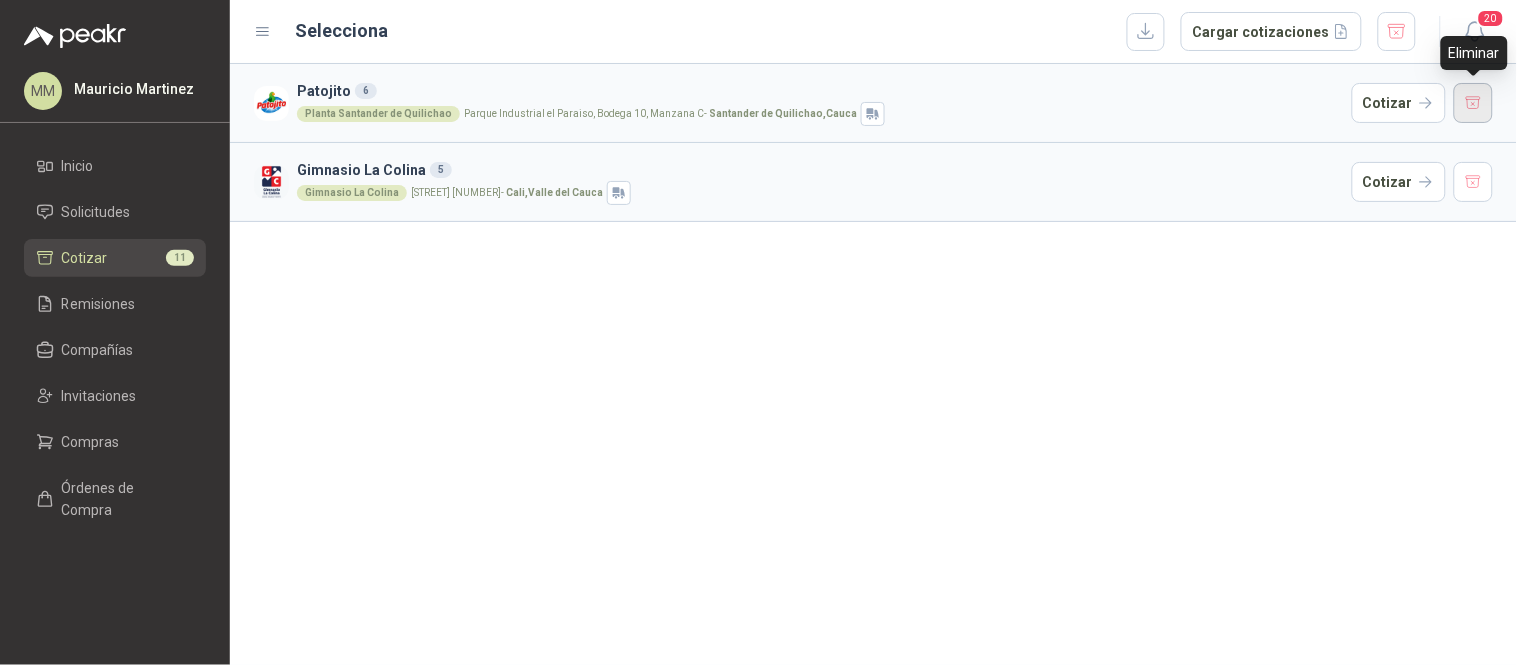 click at bounding box center (1474, 103) 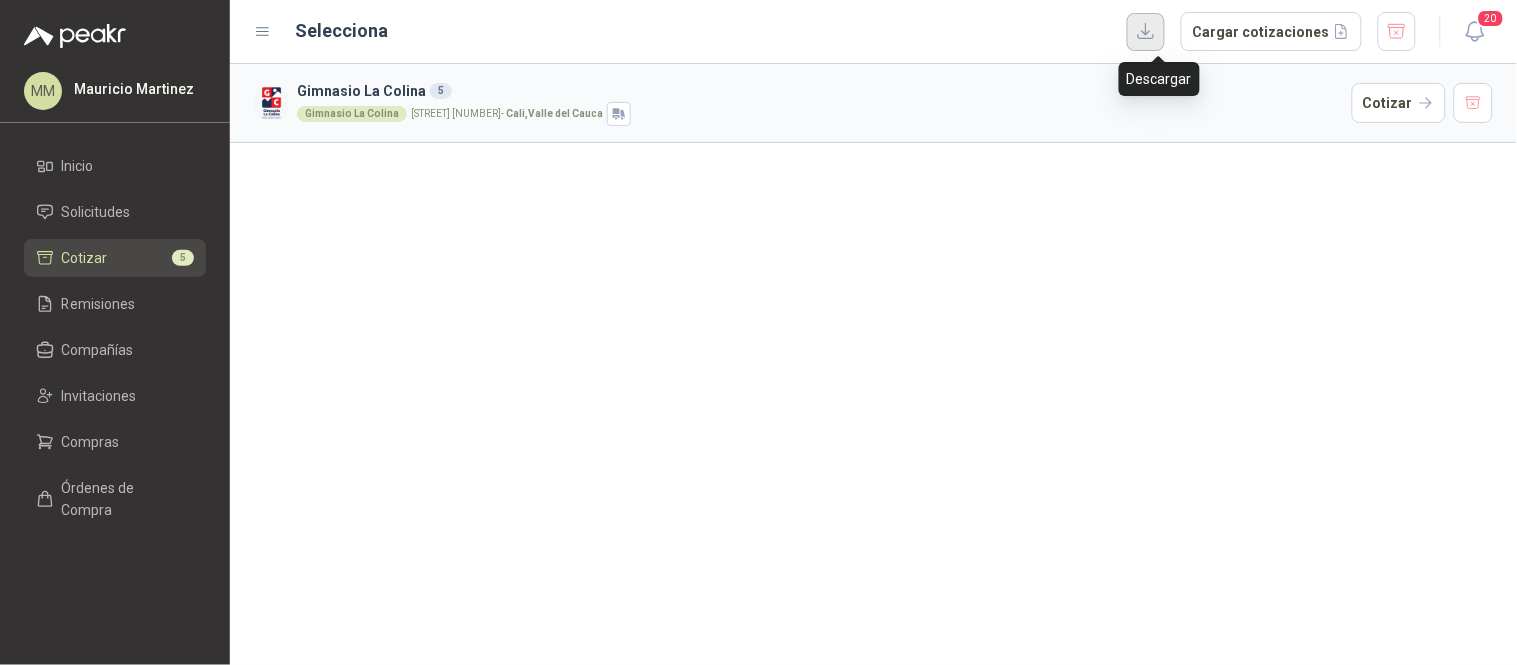 click at bounding box center (1146, 32) 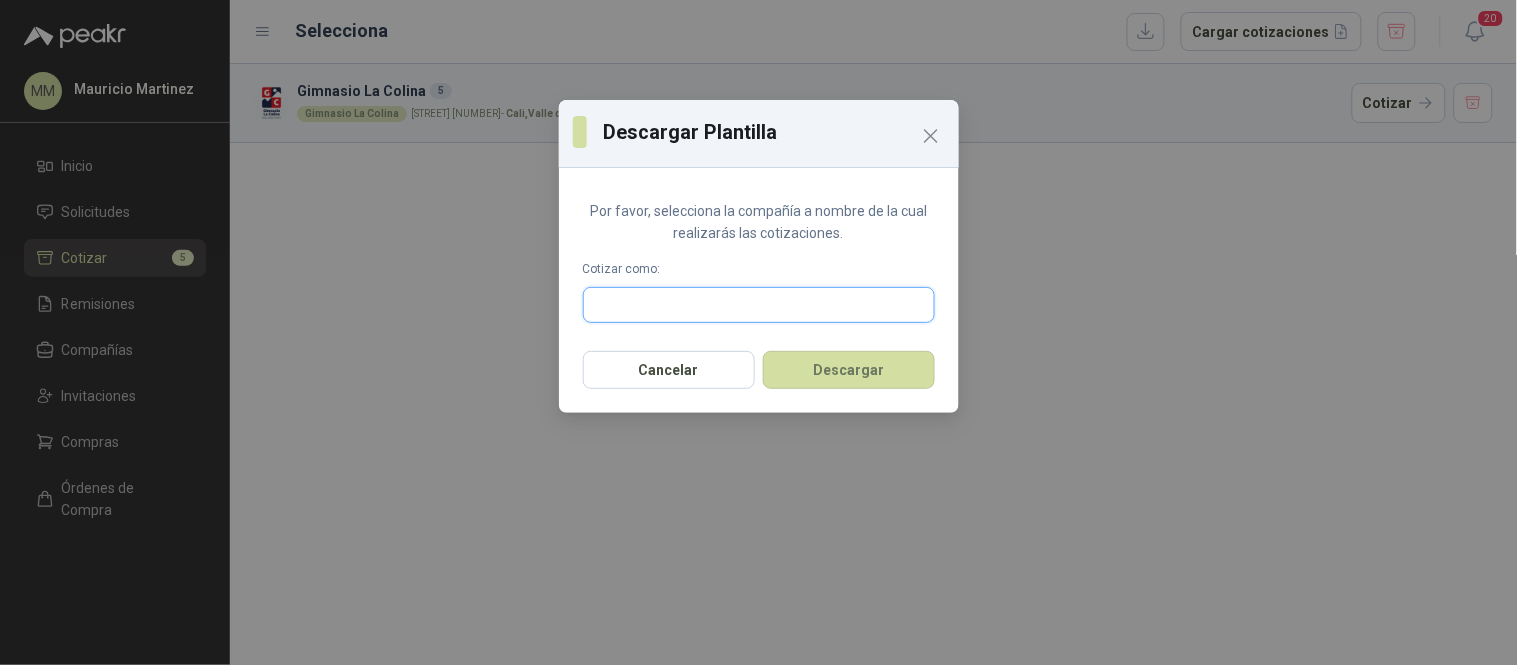 click at bounding box center (759, 305) 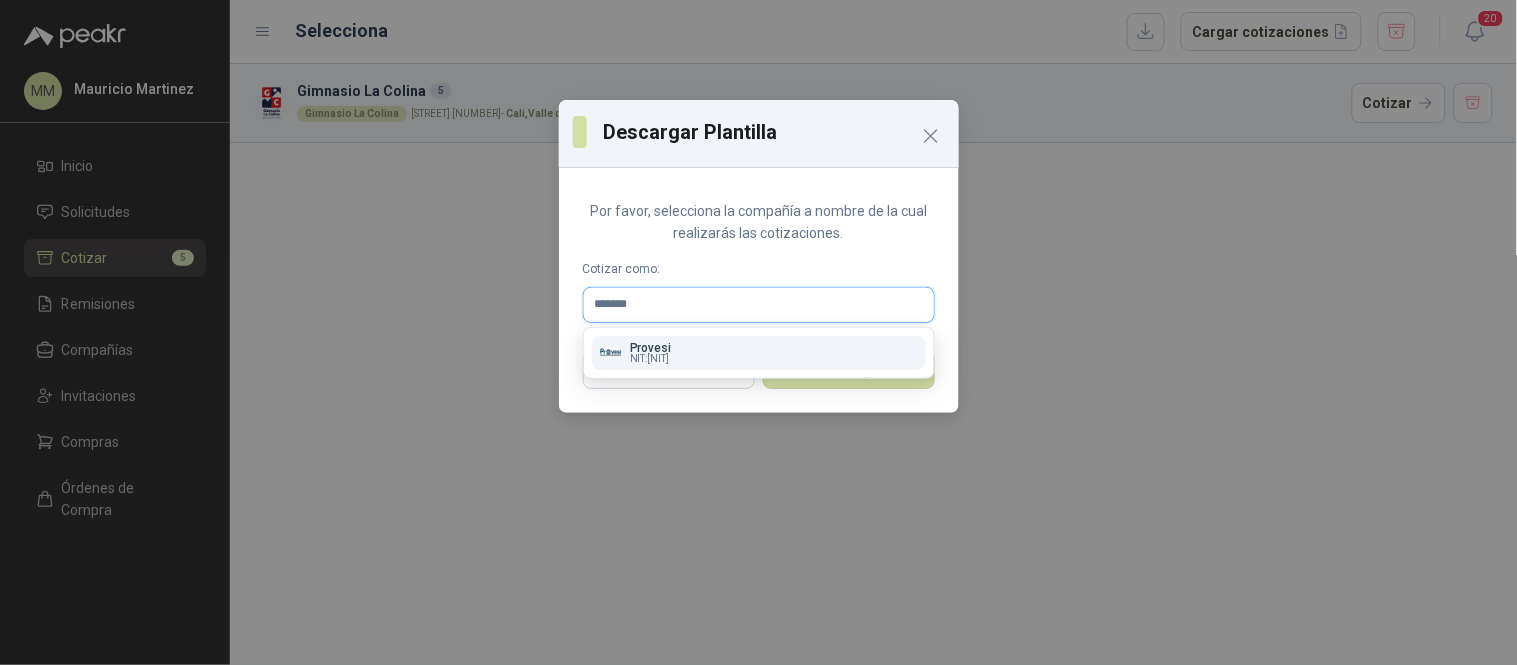 scroll, scrollTop: 0, scrollLeft: 0, axis: both 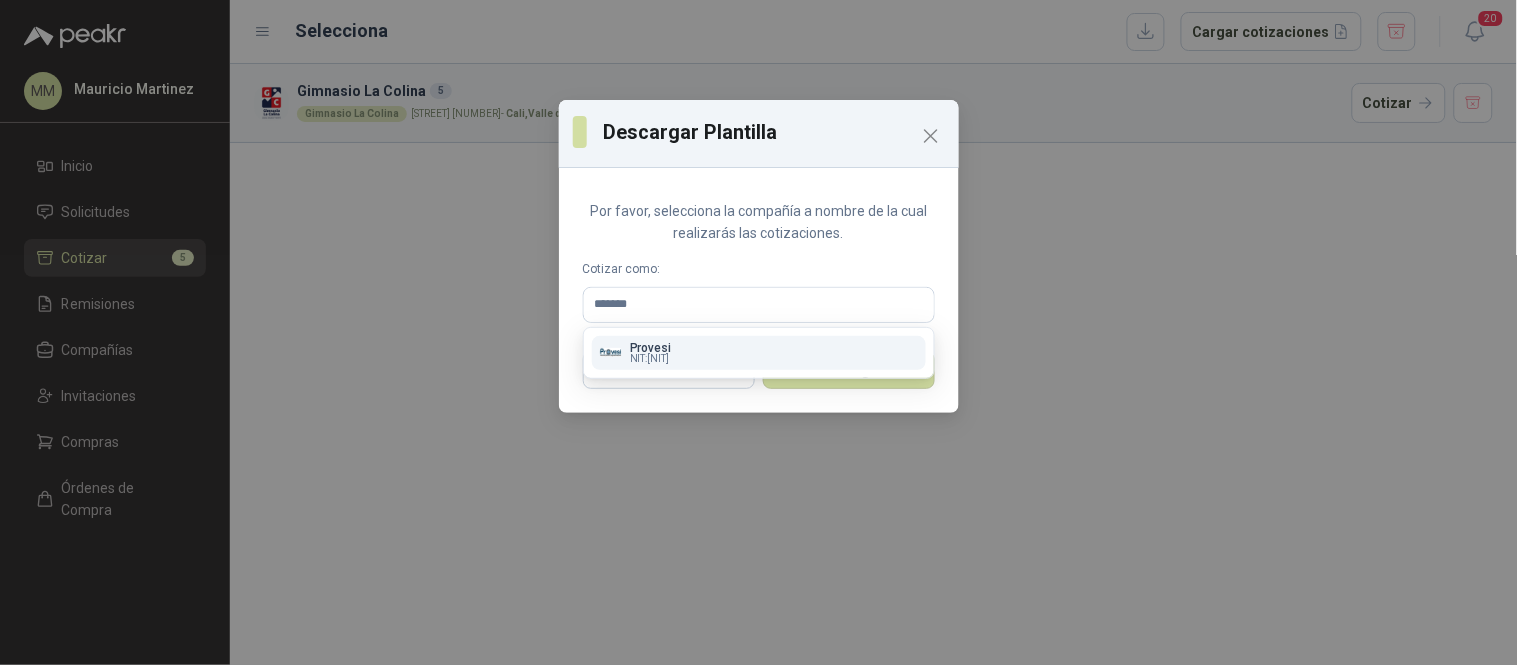 click on "Provesi NIT :  901009911" at bounding box center (759, 353) 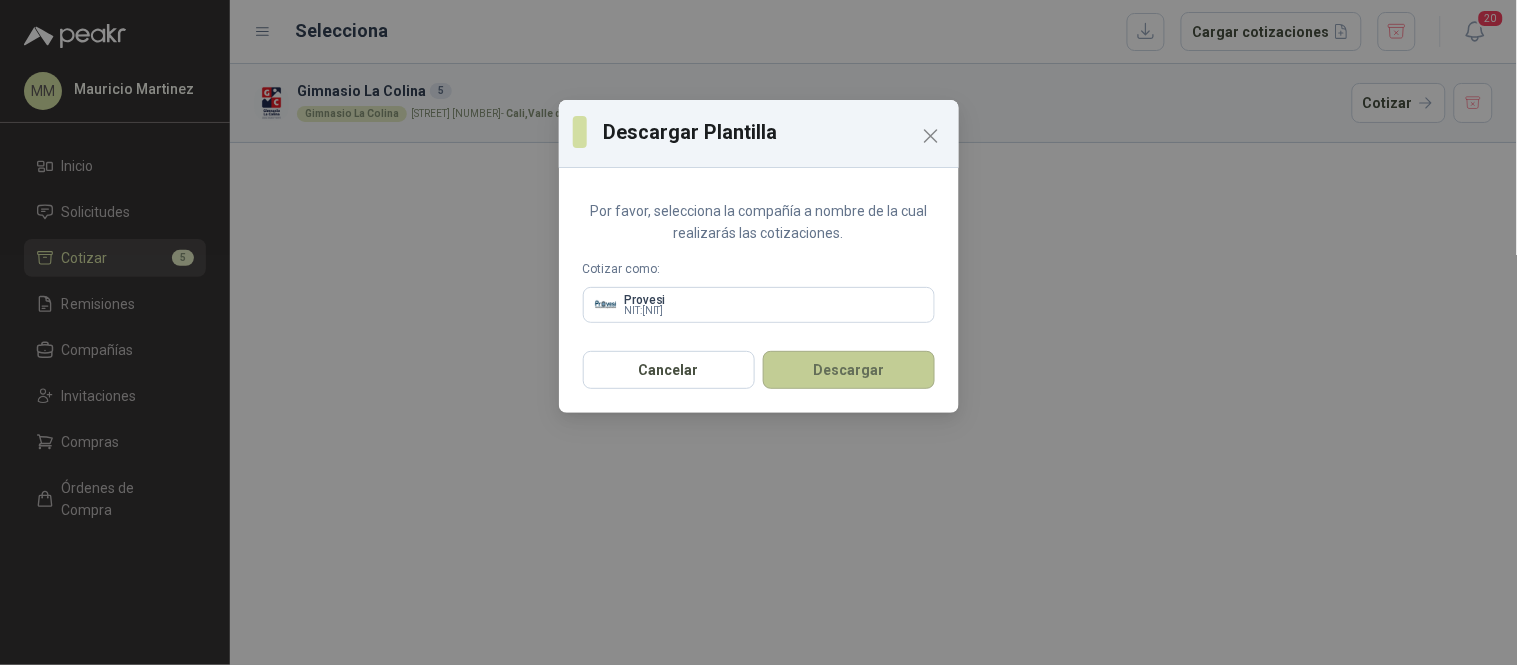 click on "Descargar" at bounding box center [849, 370] 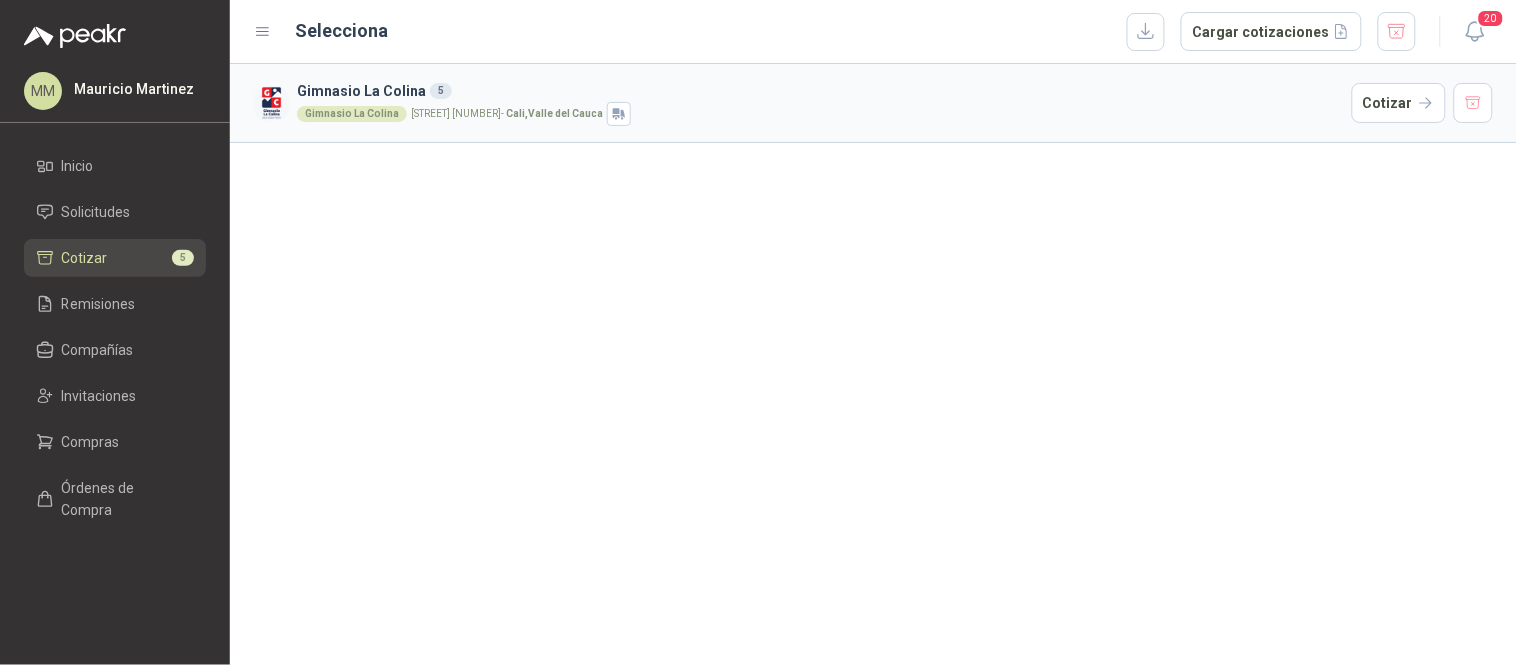 type 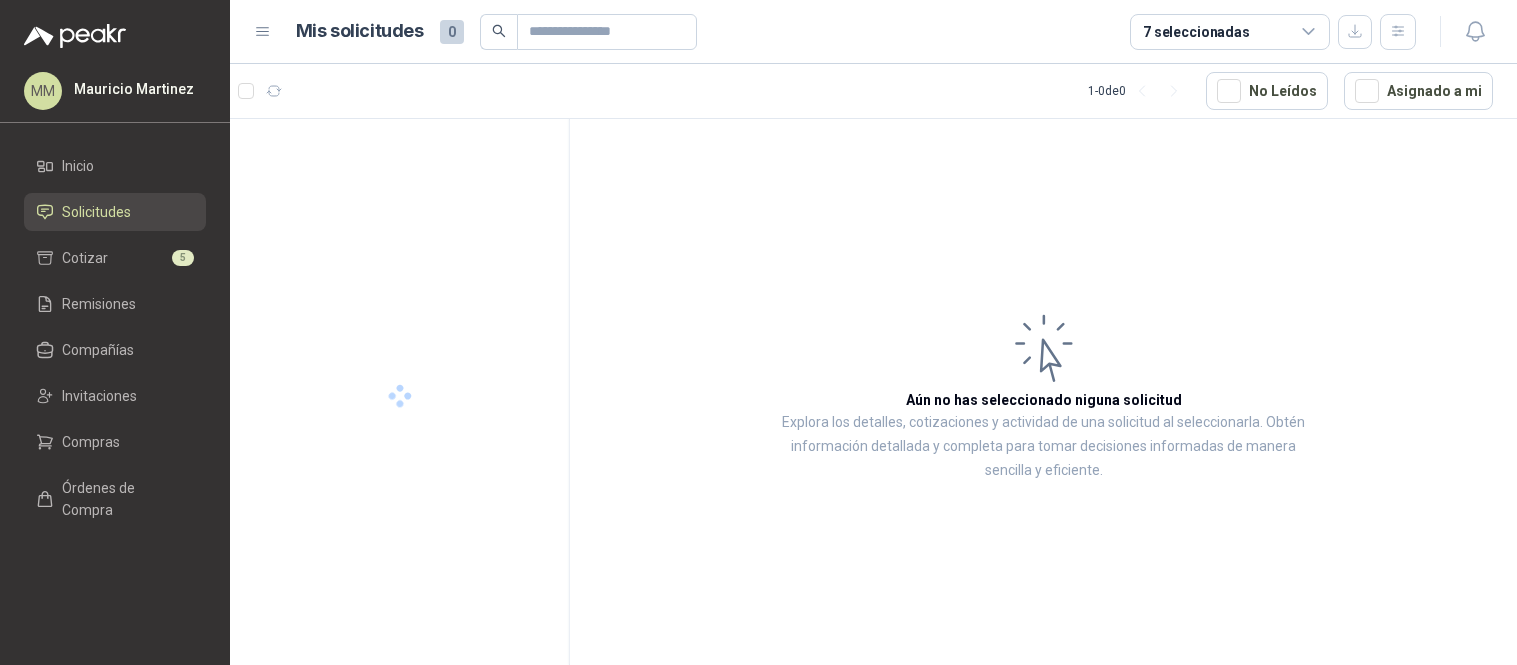 scroll, scrollTop: 0, scrollLeft: 0, axis: both 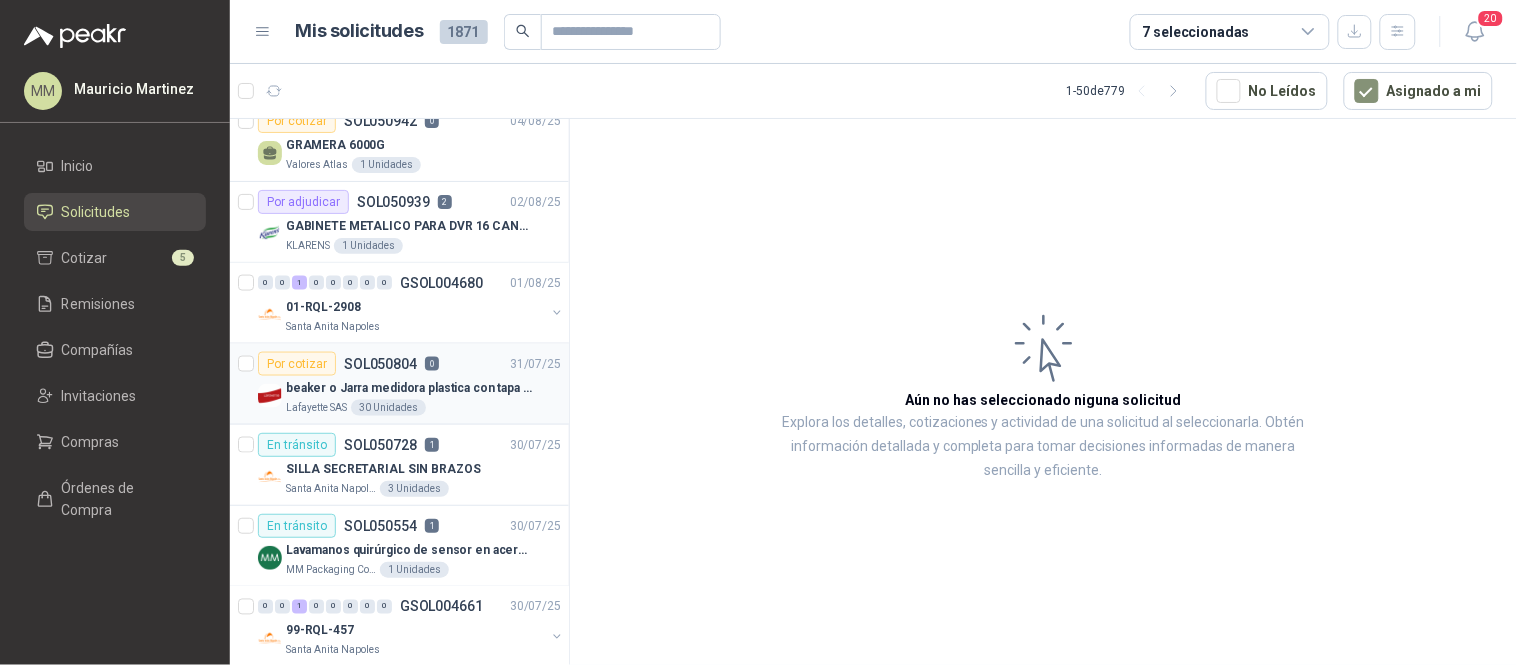 click on "beaker o Jarra medidora plastica con tapa y manija" at bounding box center (410, 388) 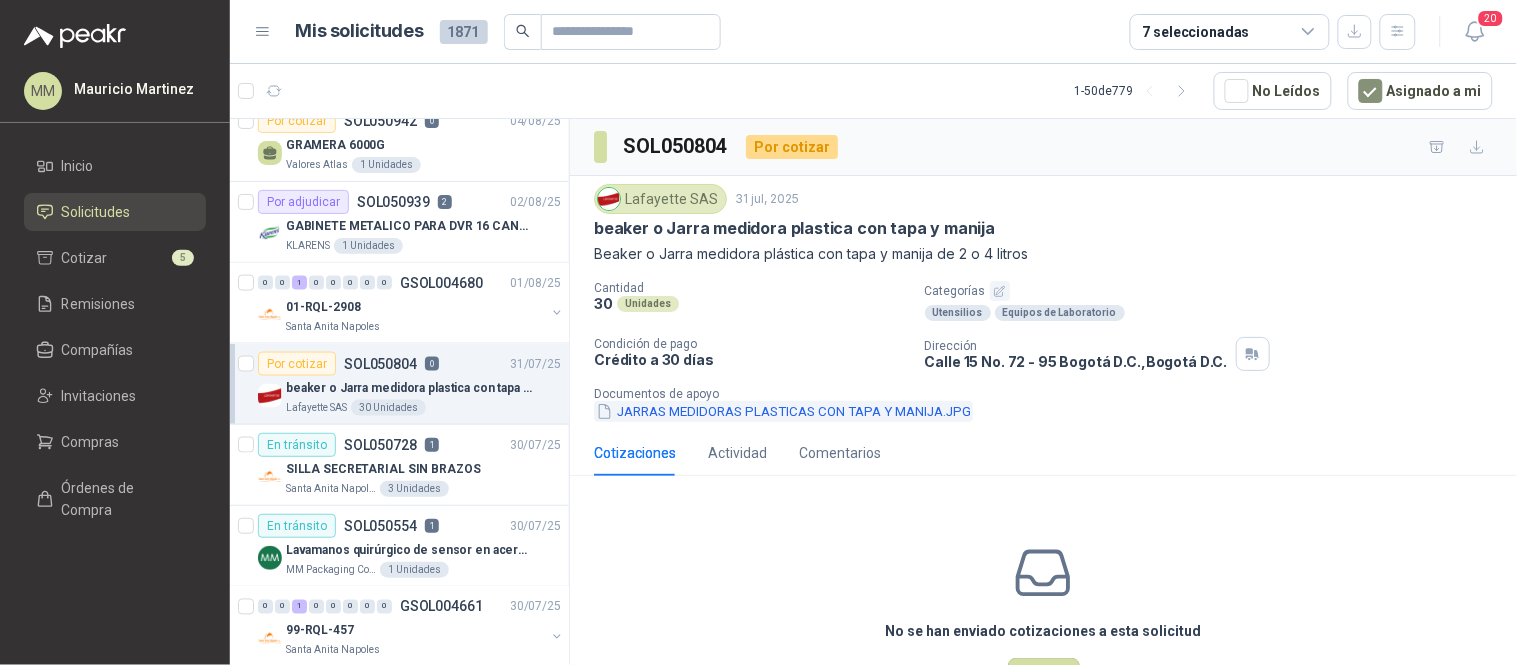 click on "JARRAS MEDIDORAS PLASTICAS CON TAPA Y MANIJA.JPG" at bounding box center (783, 411) 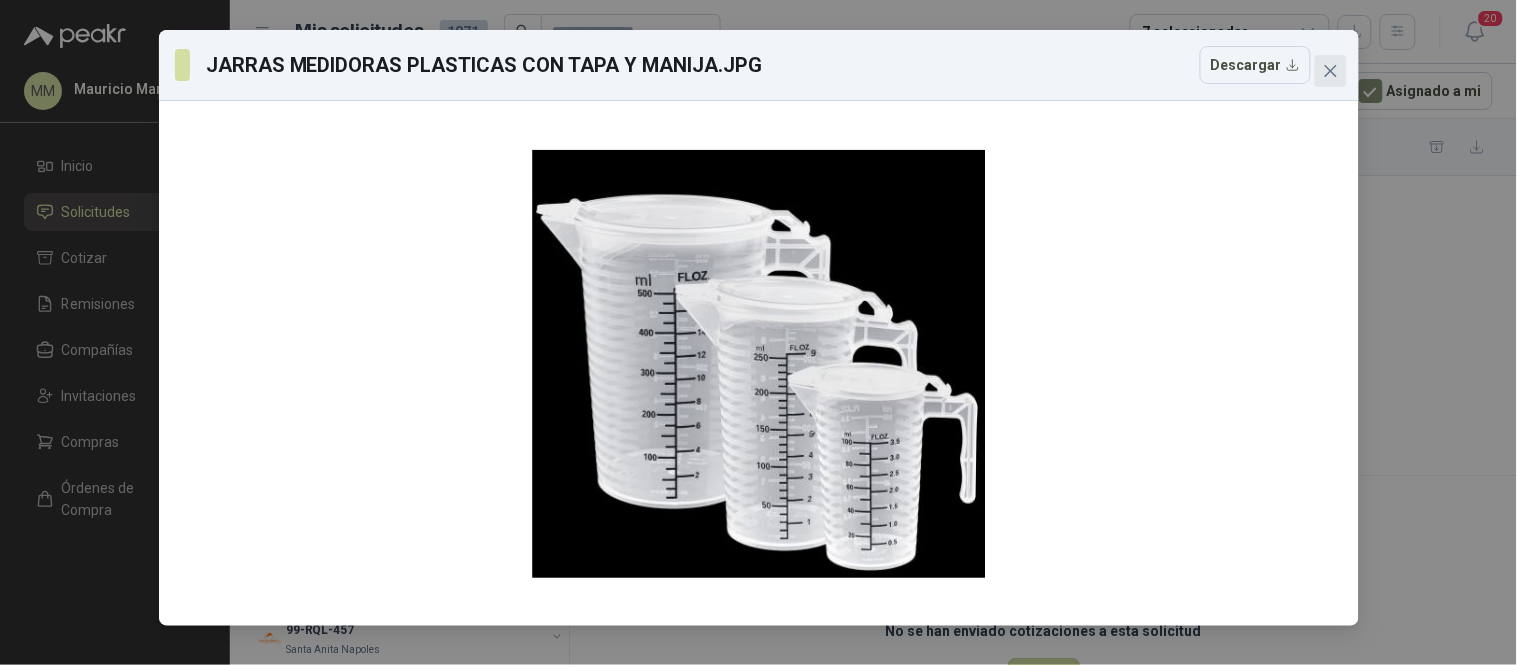 click 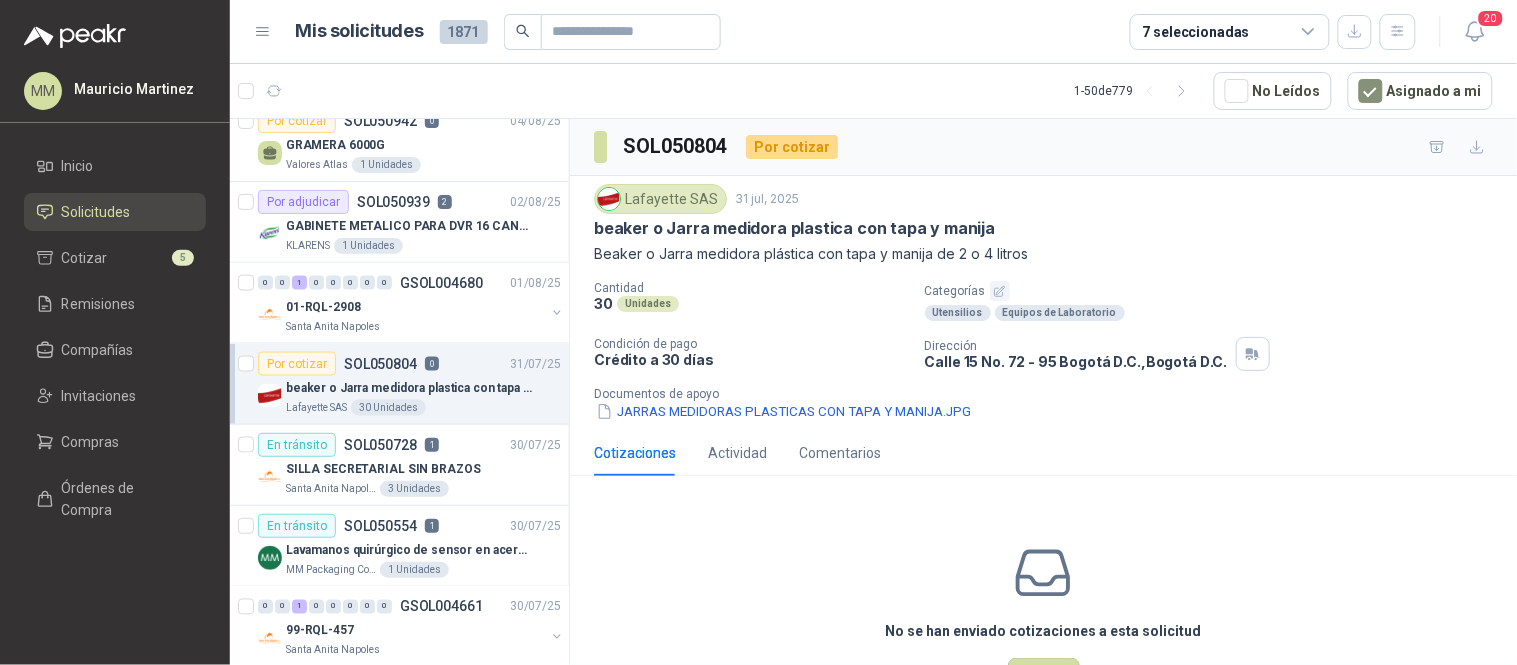 click on "Beaker o Jarra medidora plástica con tapa y manija de 2 o 4 litros" at bounding box center [1043, 254] 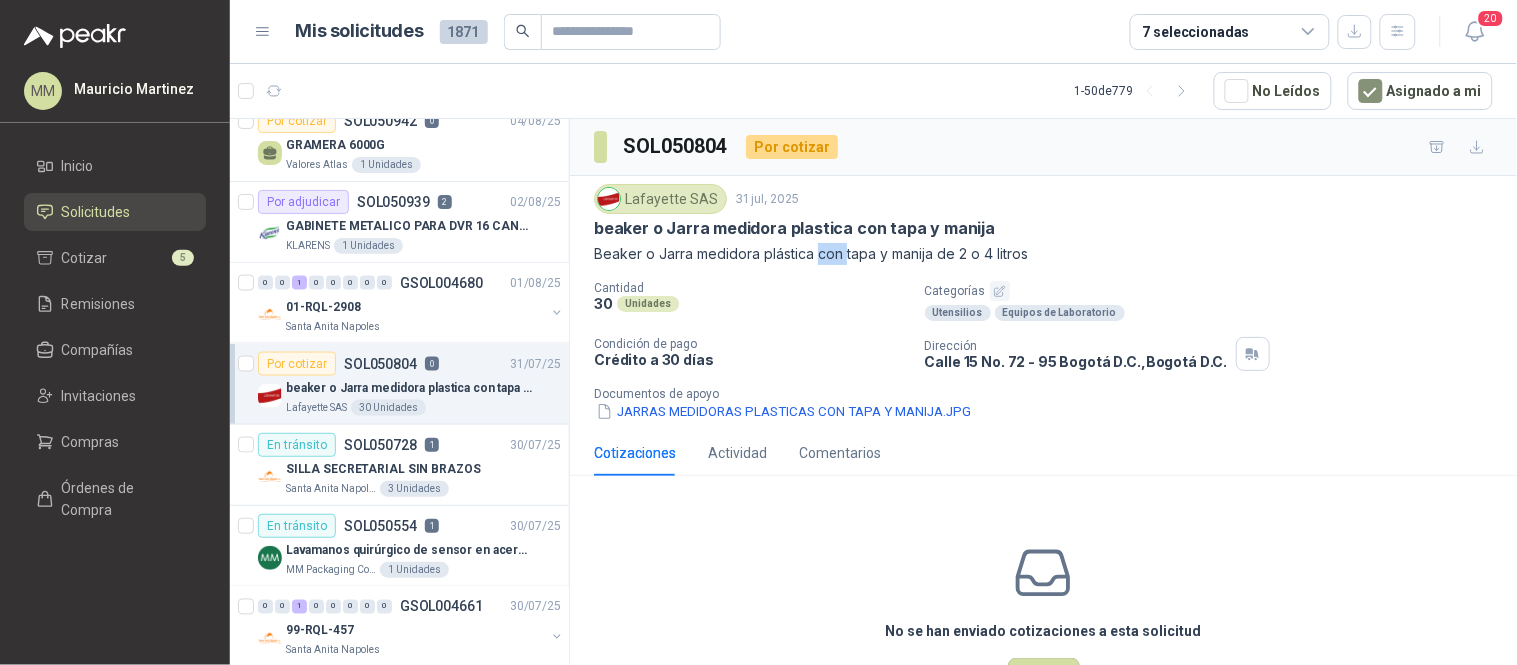 click on "Beaker o Jarra medidora plástica con tapa y manija de 2 o 4 litros" at bounding box center [1043, 254] 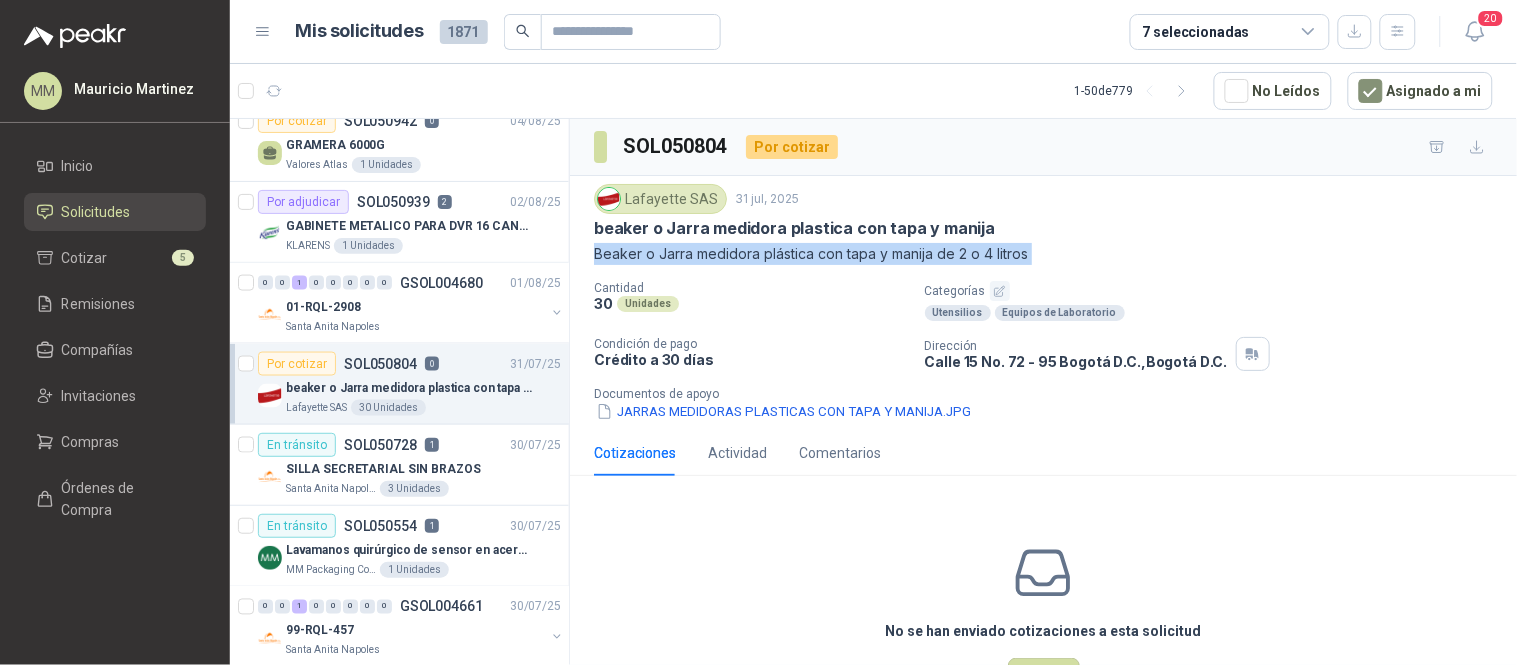 click on "Beaker o Jarra medidora plástica con tapa y manija de 2 o 4 litros" at bounding box center [1043, 254] 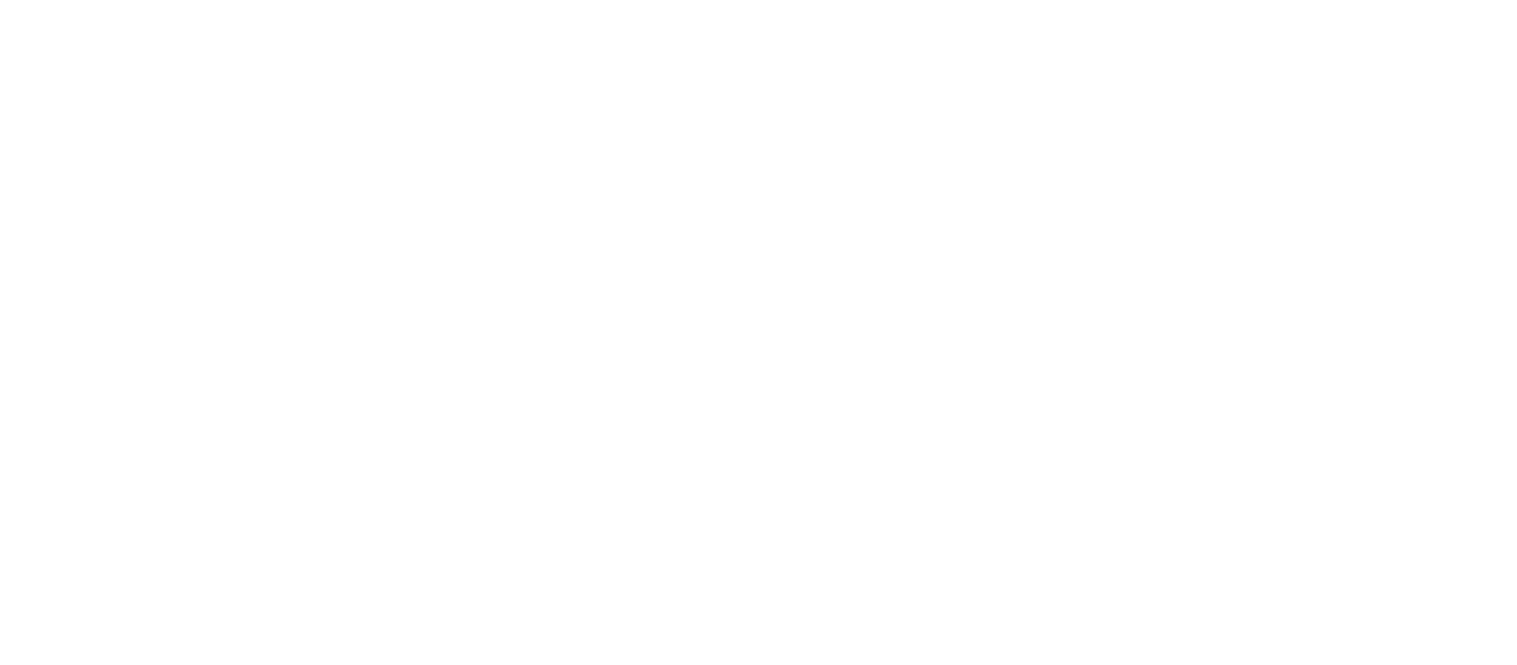scroll, scrollTop: 0, scrollLeft: 0, axis: both 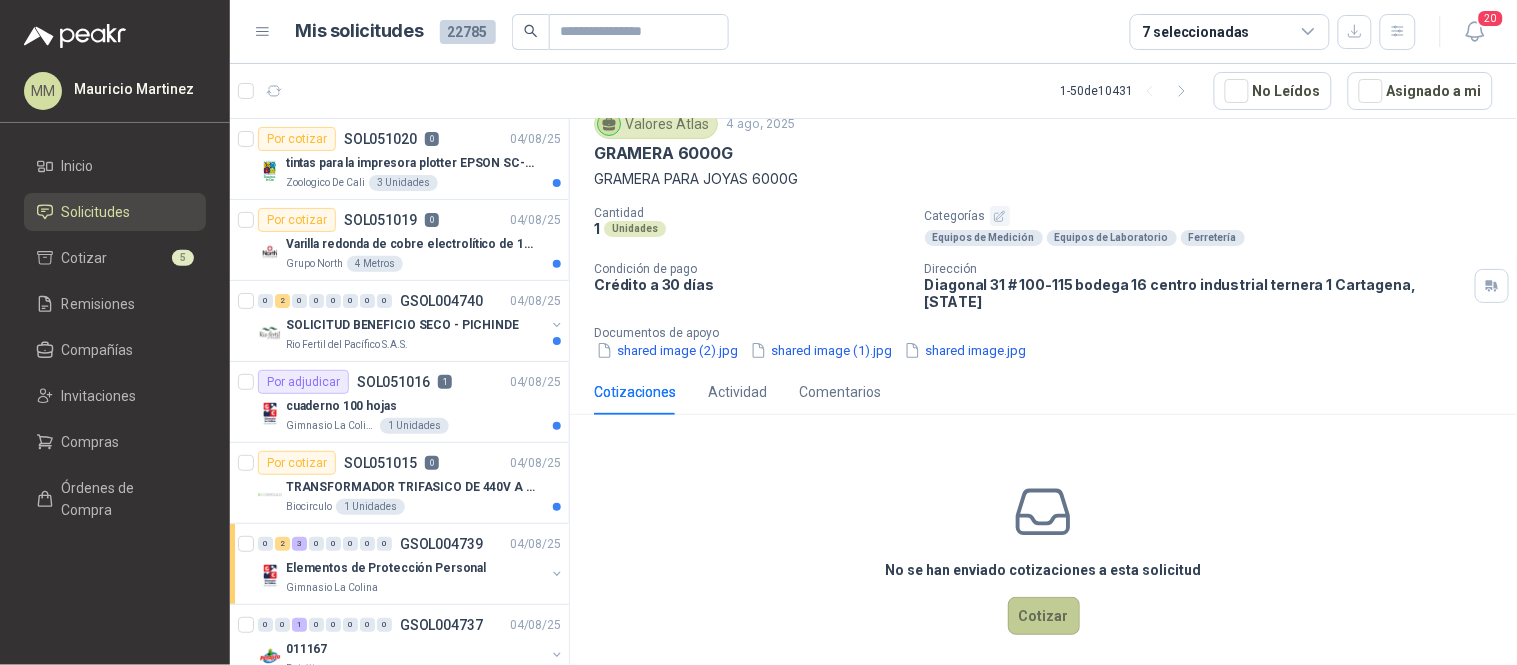 click on "Cotizar" at bounding box center [1044, 616] 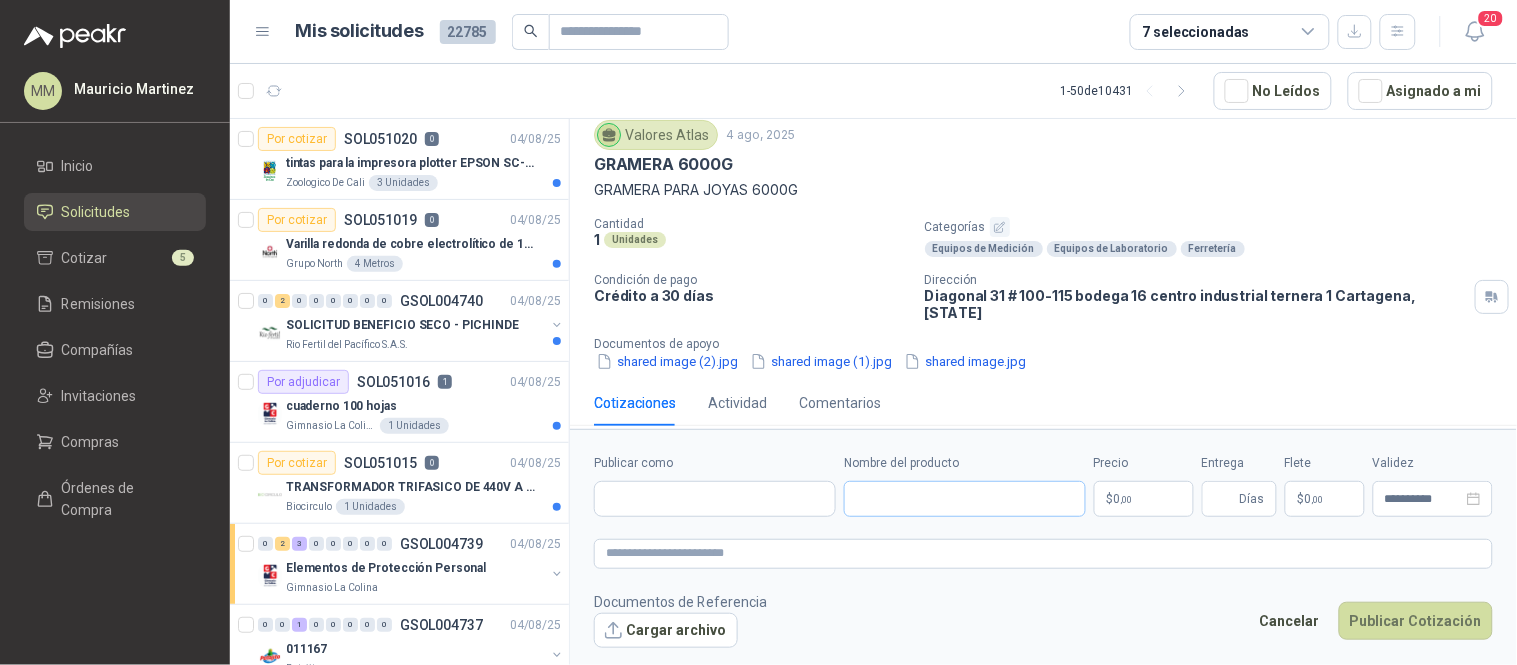 scroll, scrollTop: 63, scrollLeft: 0, axis: vertical 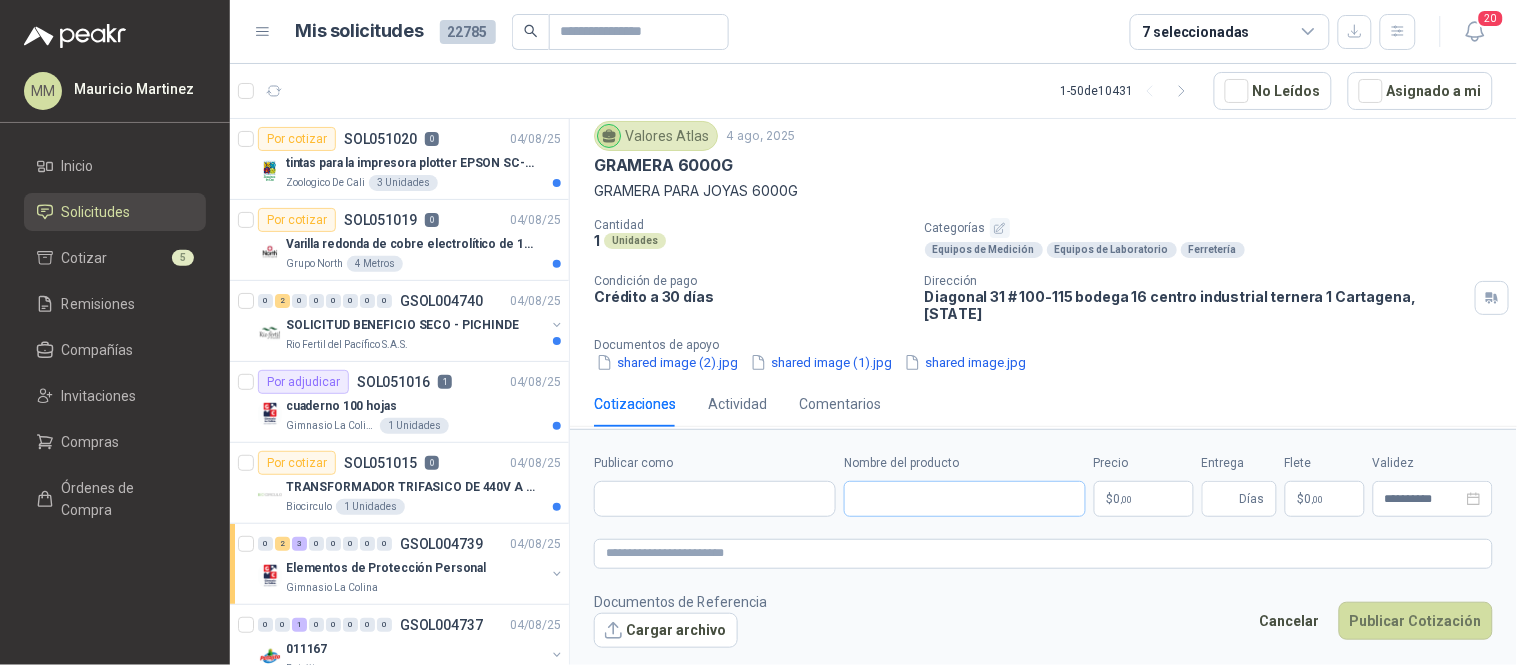 type 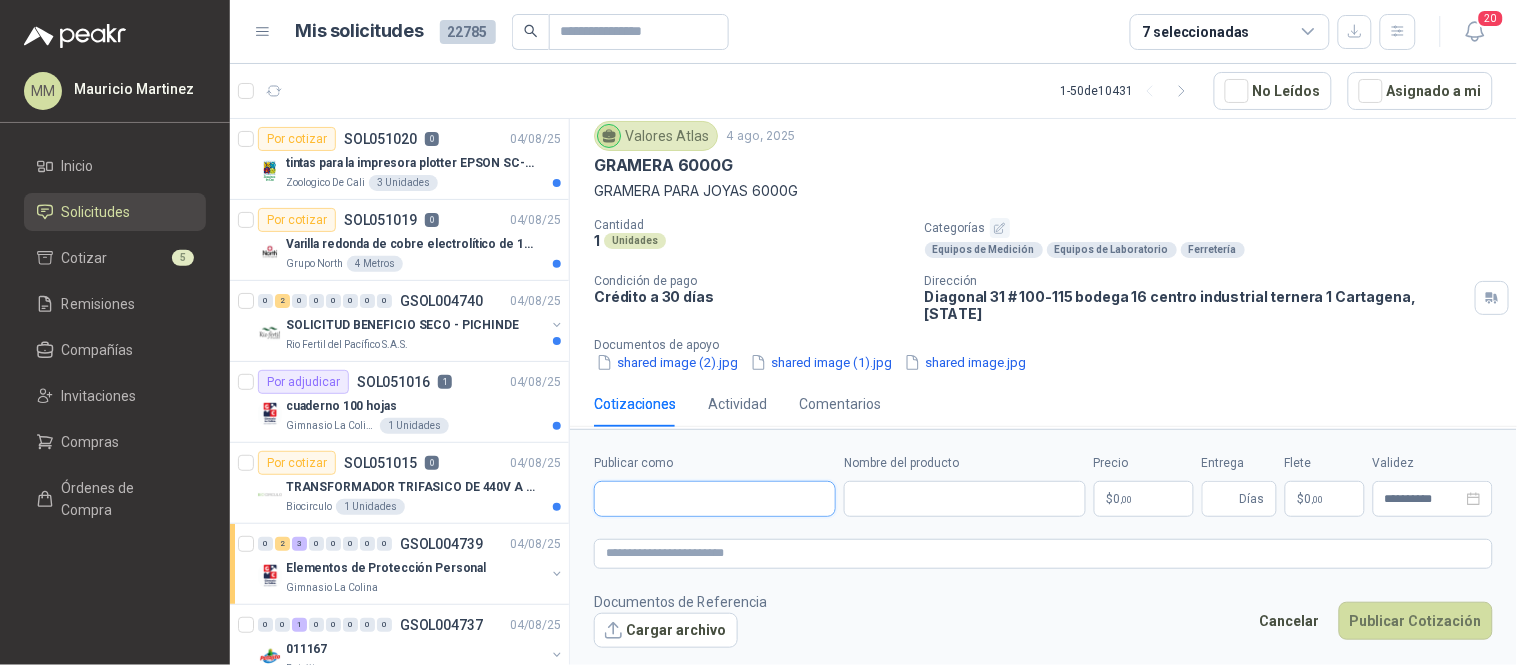 click on "Publicar como" at bounding box center (715, 499) 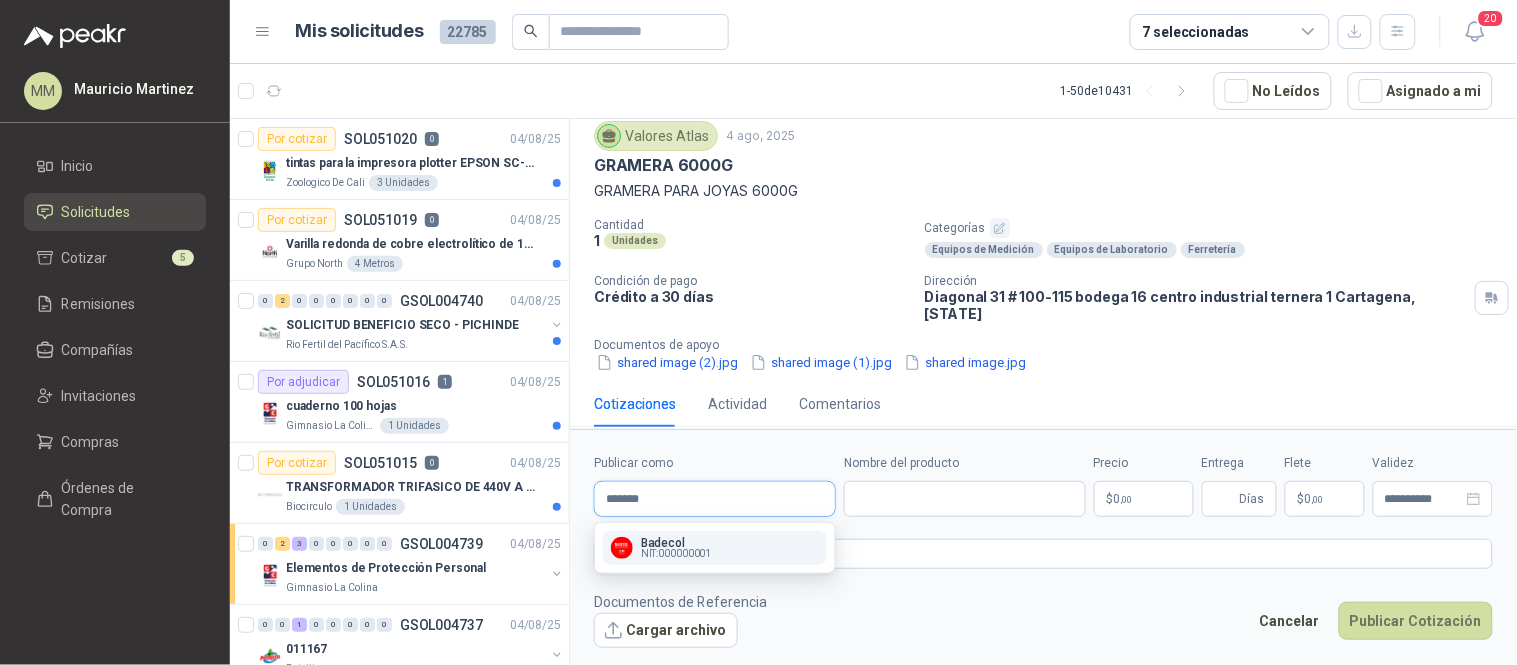 type on "*******" 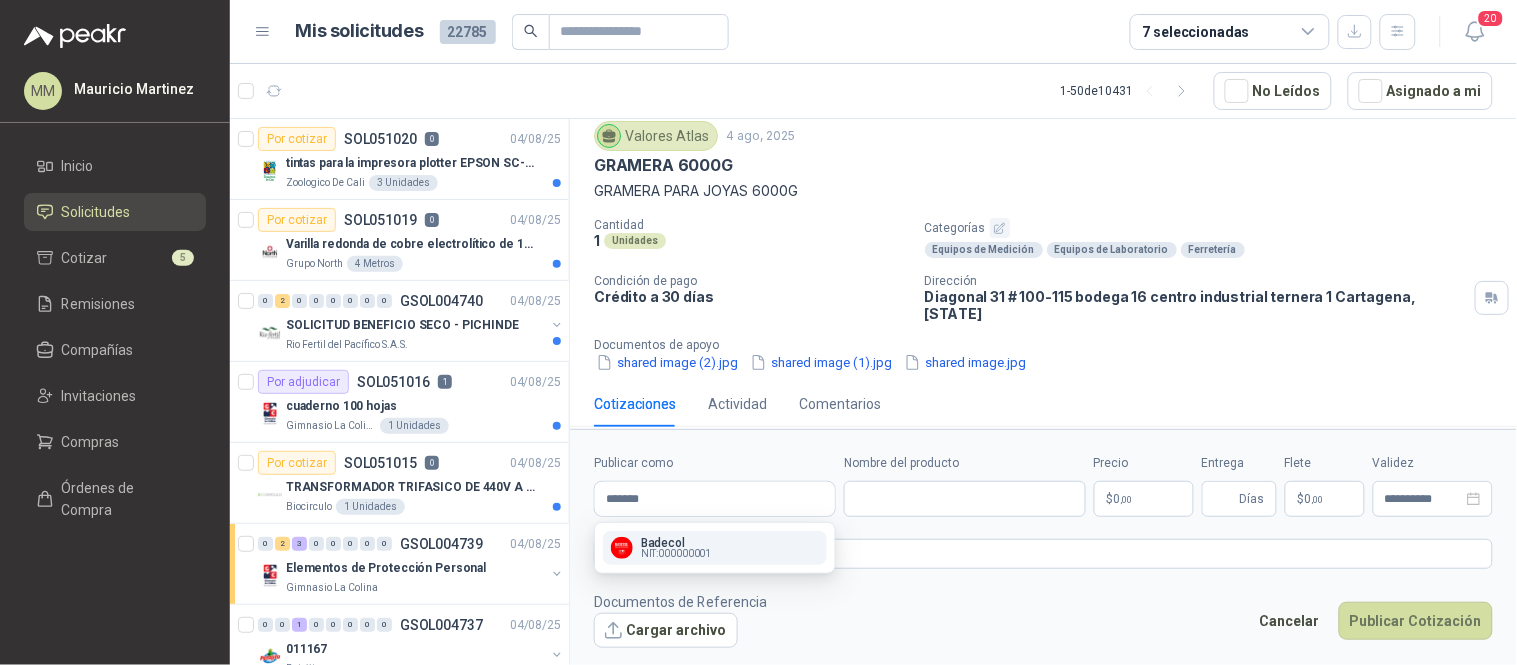 click on "Badecol NIT :  [NUMBER]" at bounding box center [715, 548] 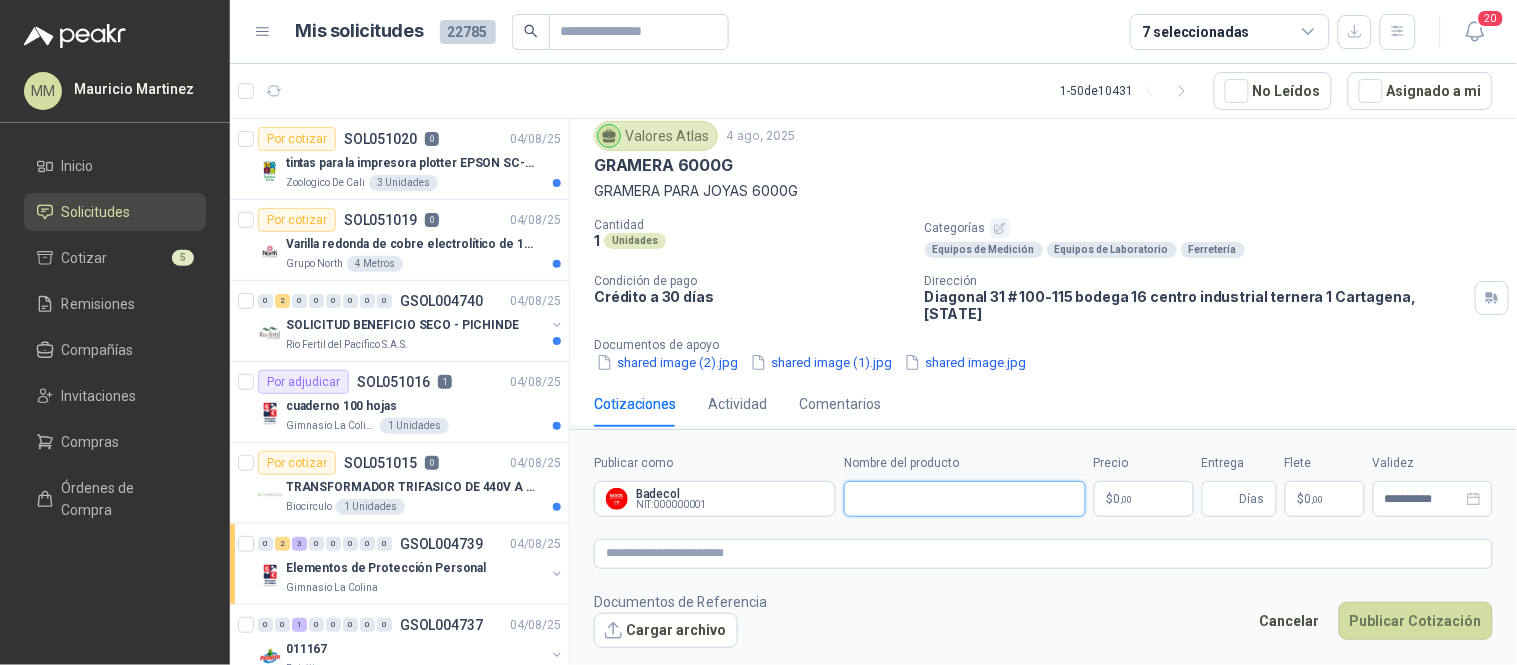 click on "Nombre del producto" at bounding box center [965, 499] 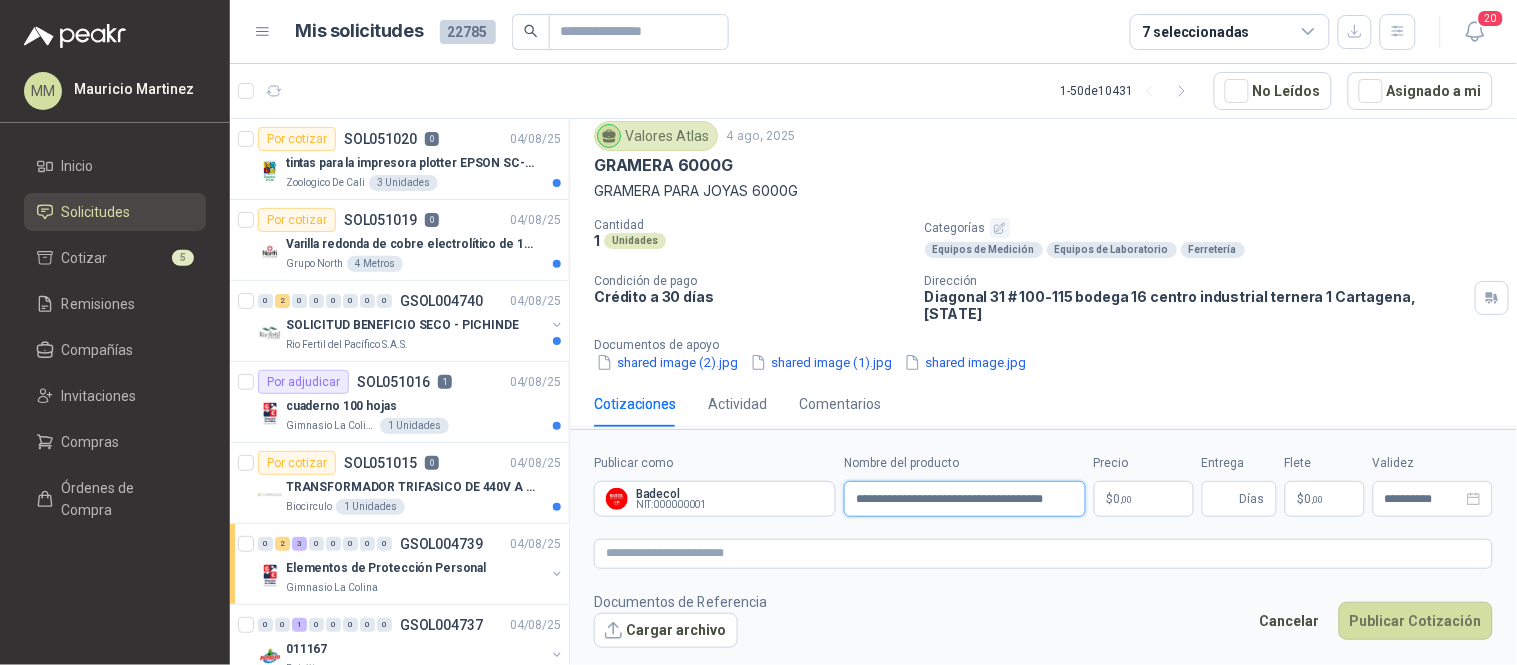 type on "**********" 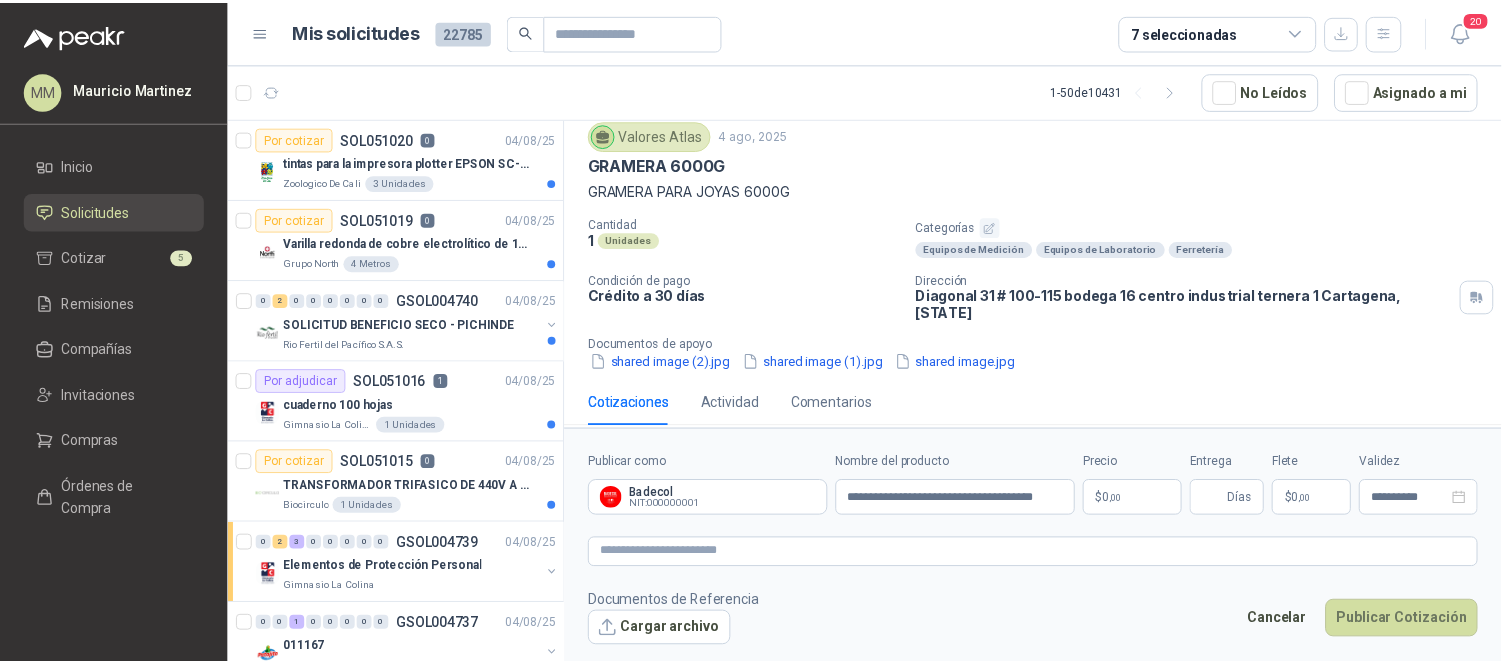 type 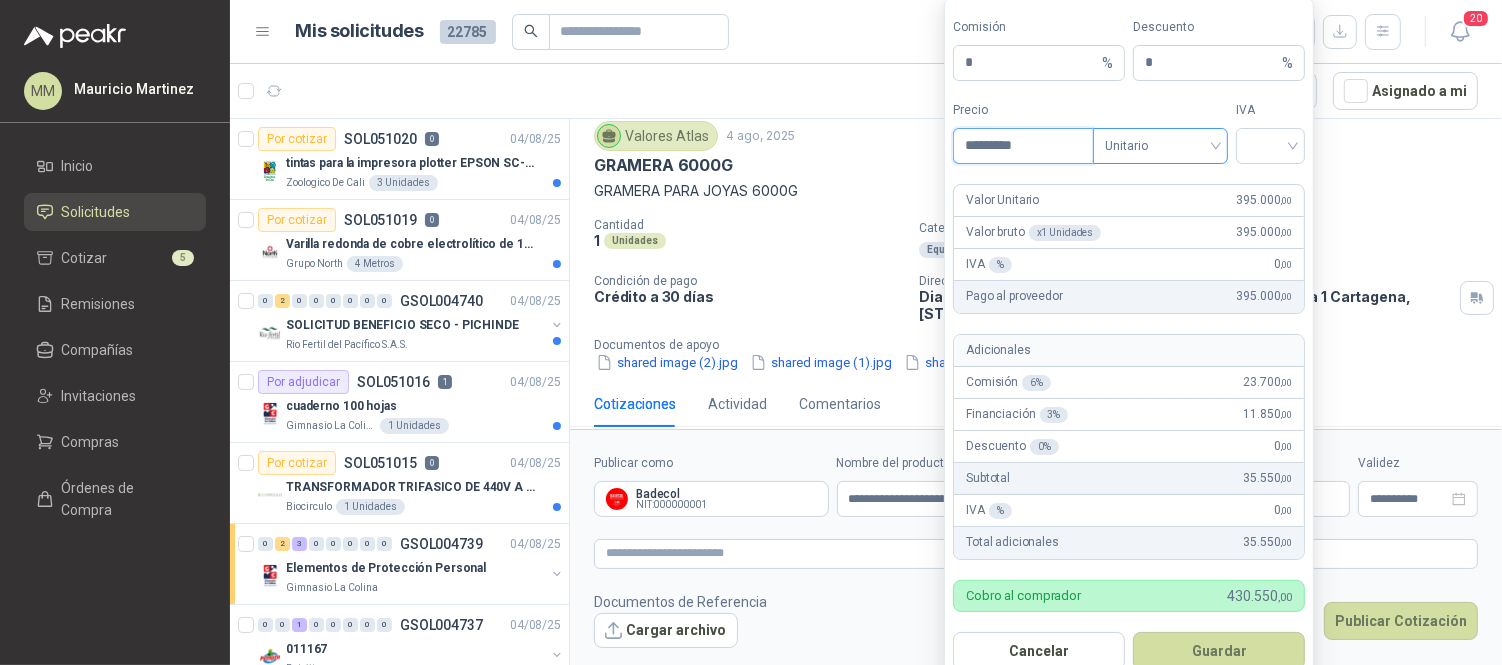 click on "Unitario" at bounding box center [1160, 146] 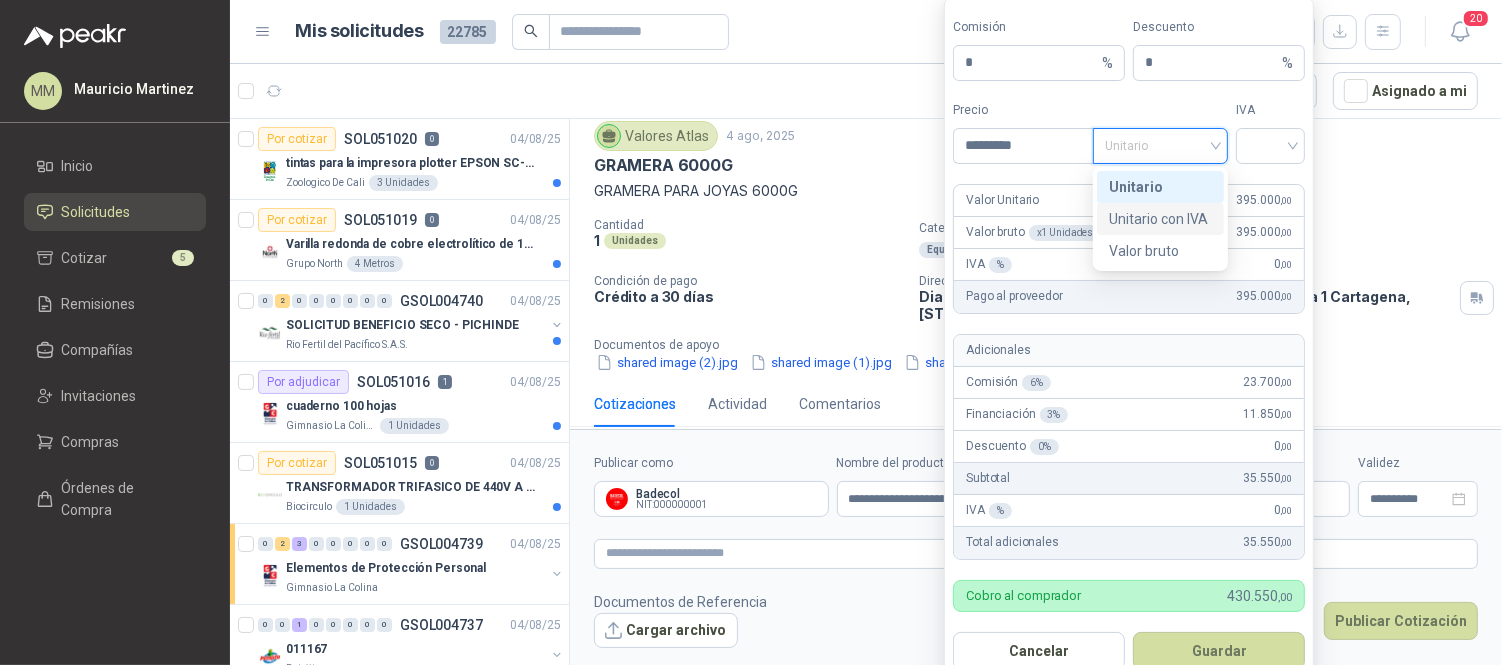 click on "Unitario con IVA" at bounding box center (1160, 219) 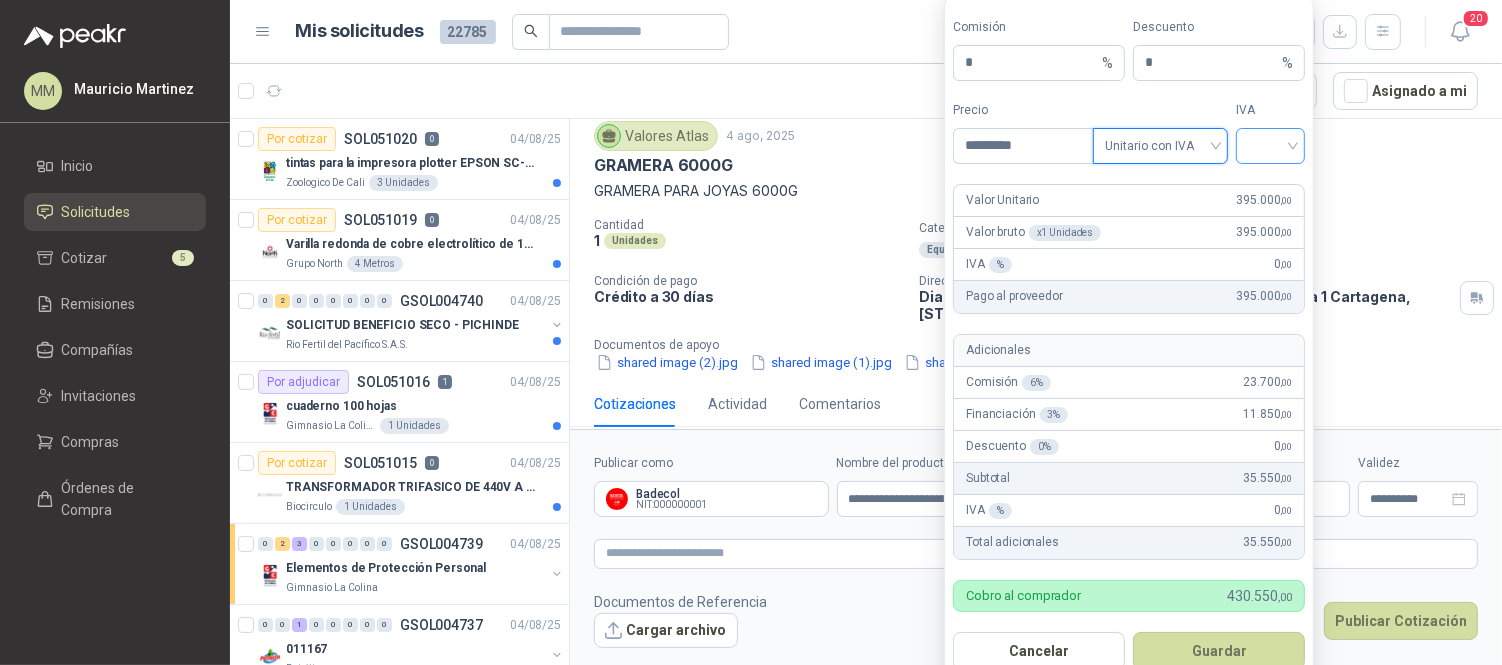 click at bounding box center [1270, 144] 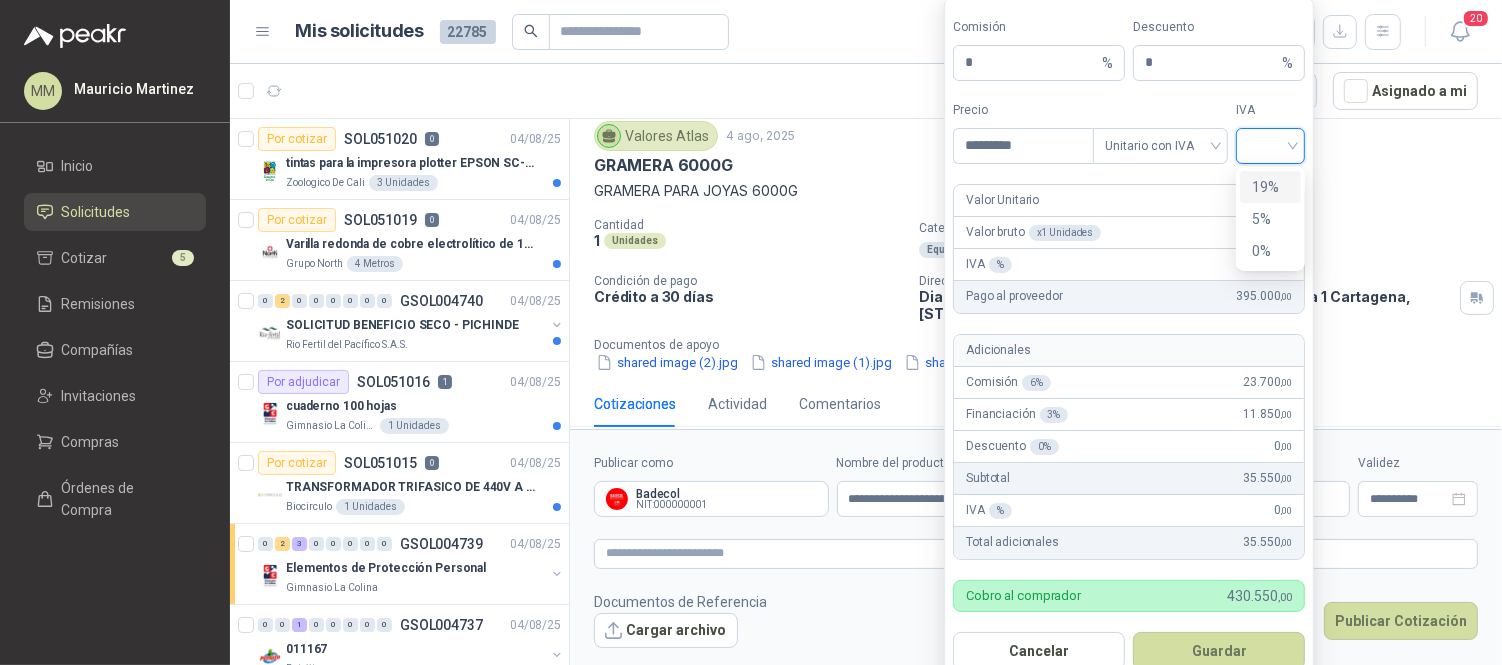click on "19%" at bounding box center (1270, 187) 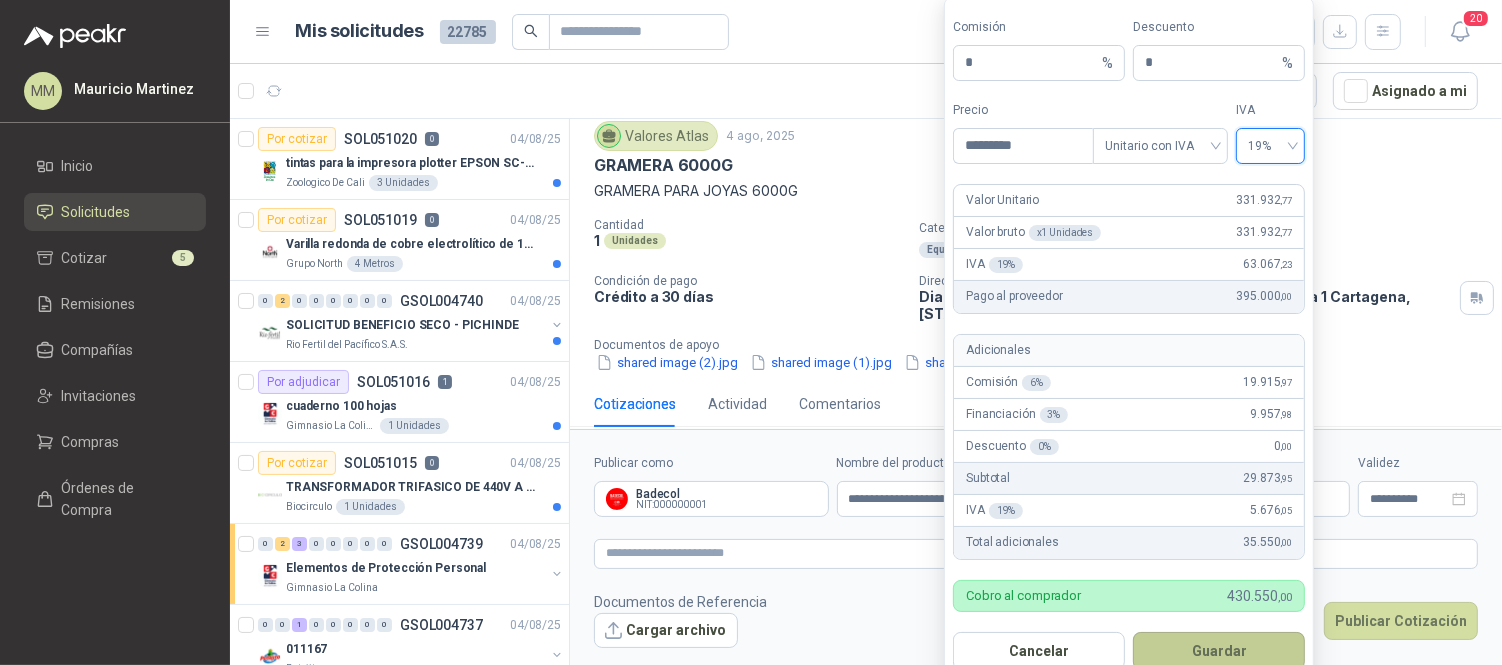 click on "Guardar" at bounding box center [1219, 651] 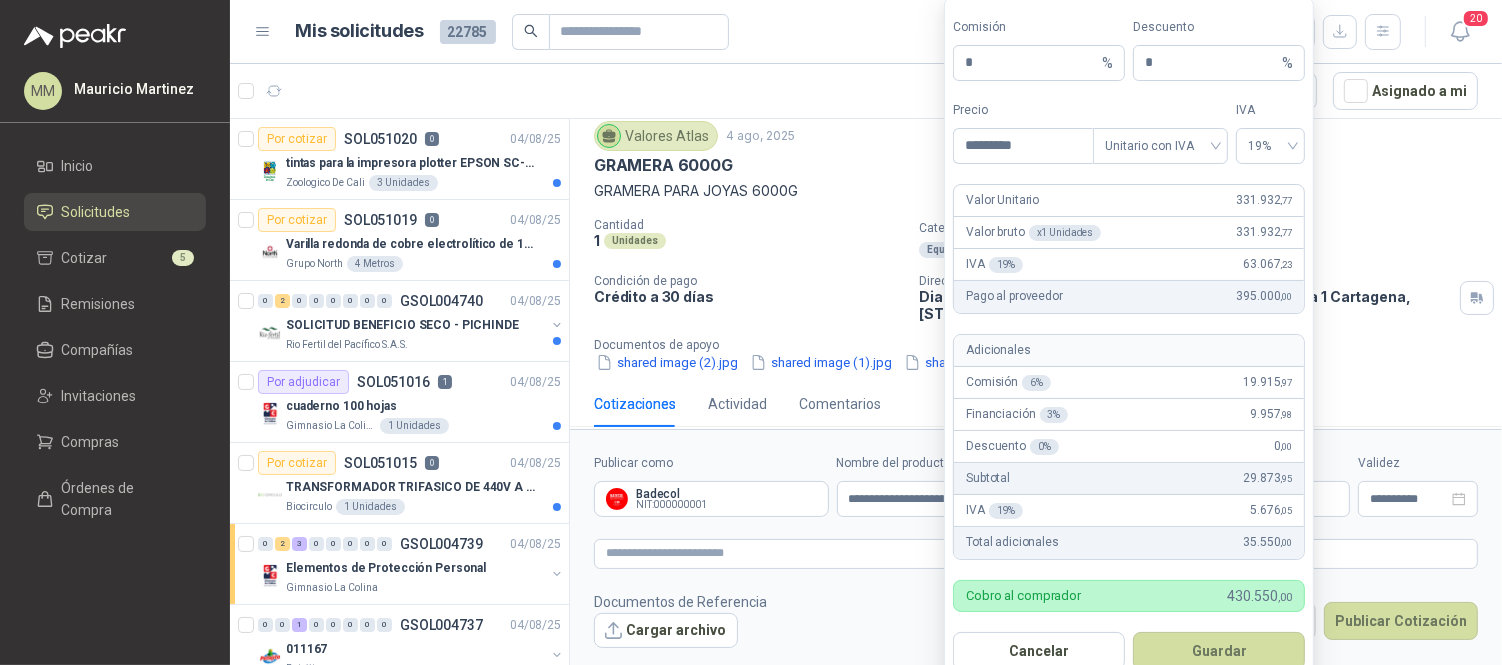 type 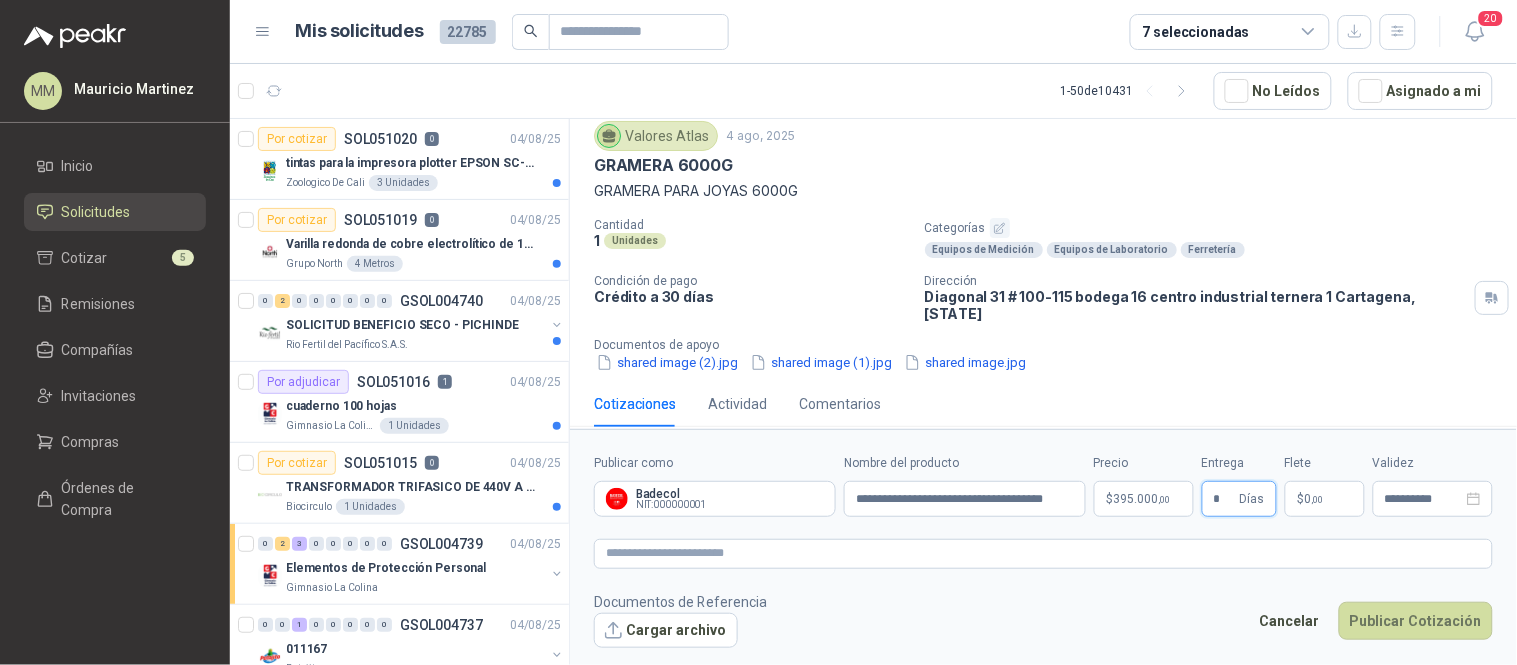 type on "*" 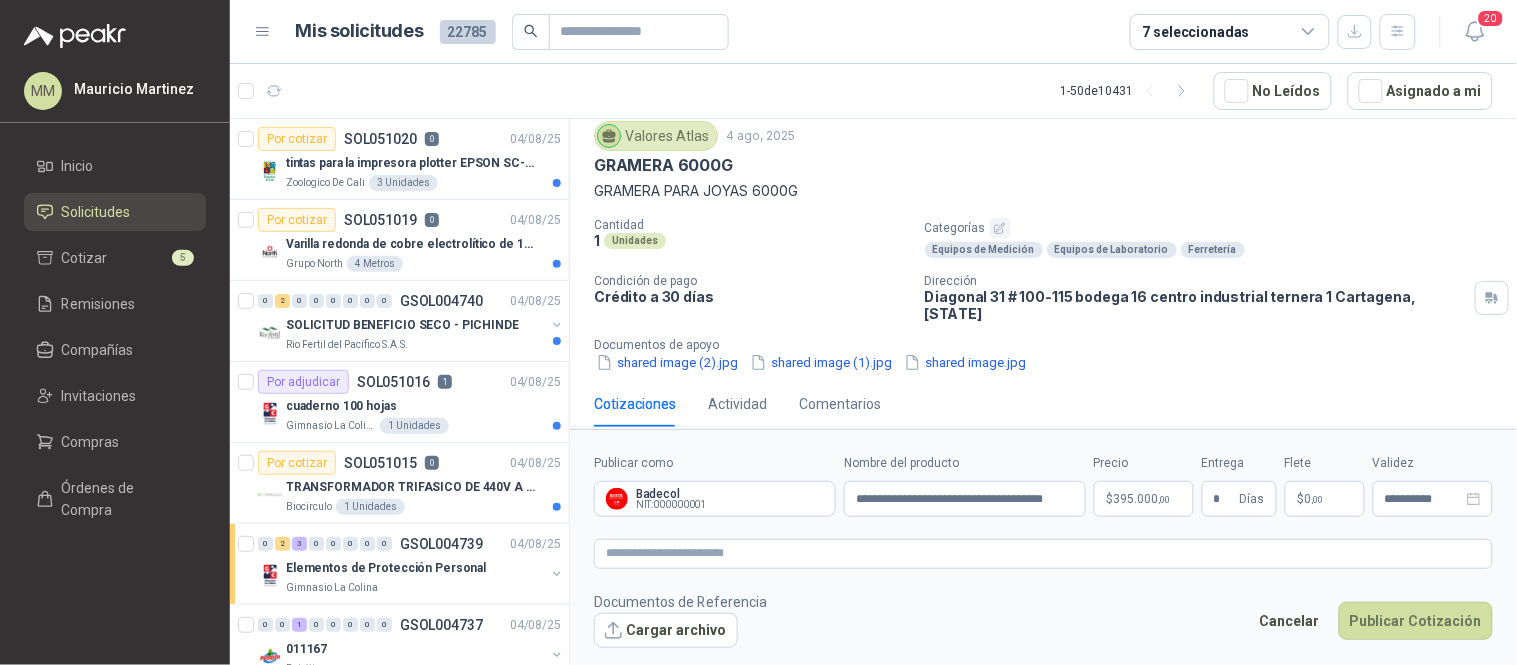 click on "$    0 ,00" at bounding box center (1325, 499) 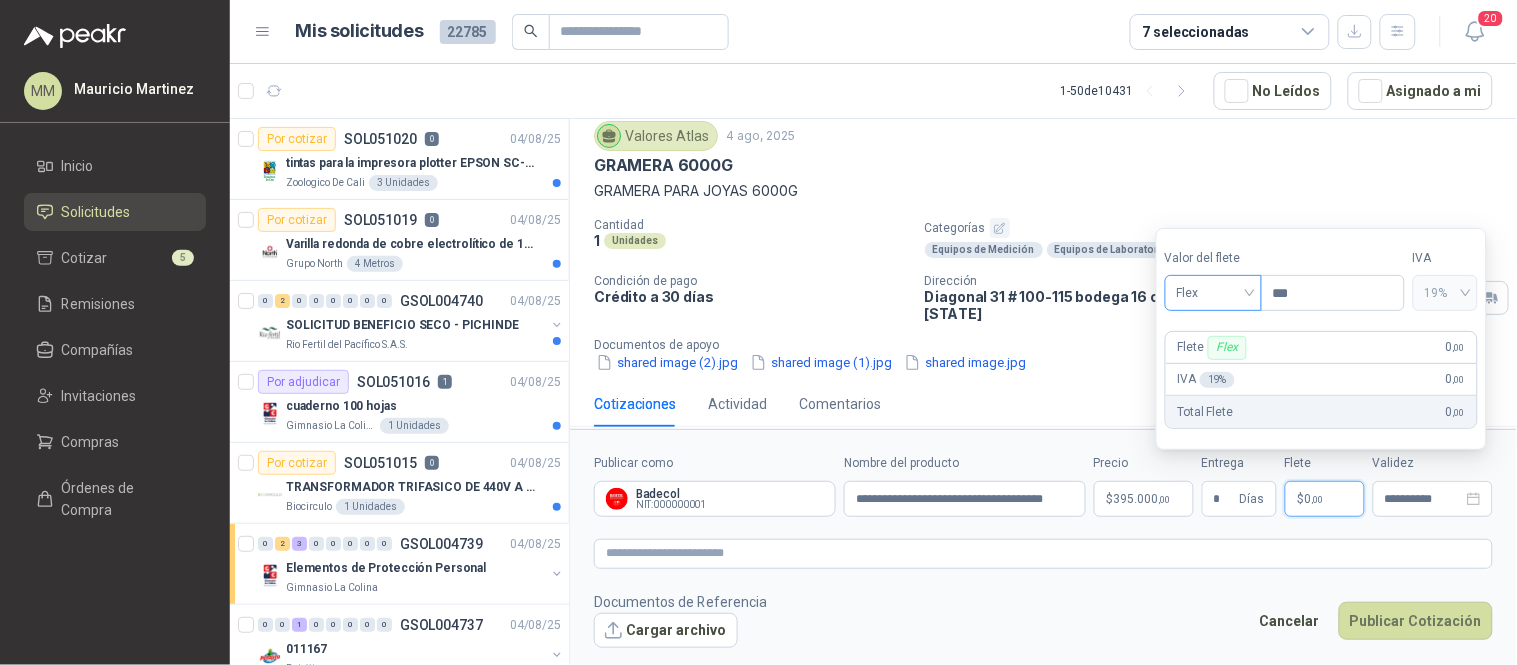 click on "Flex" at bounding box center (1213, 293) 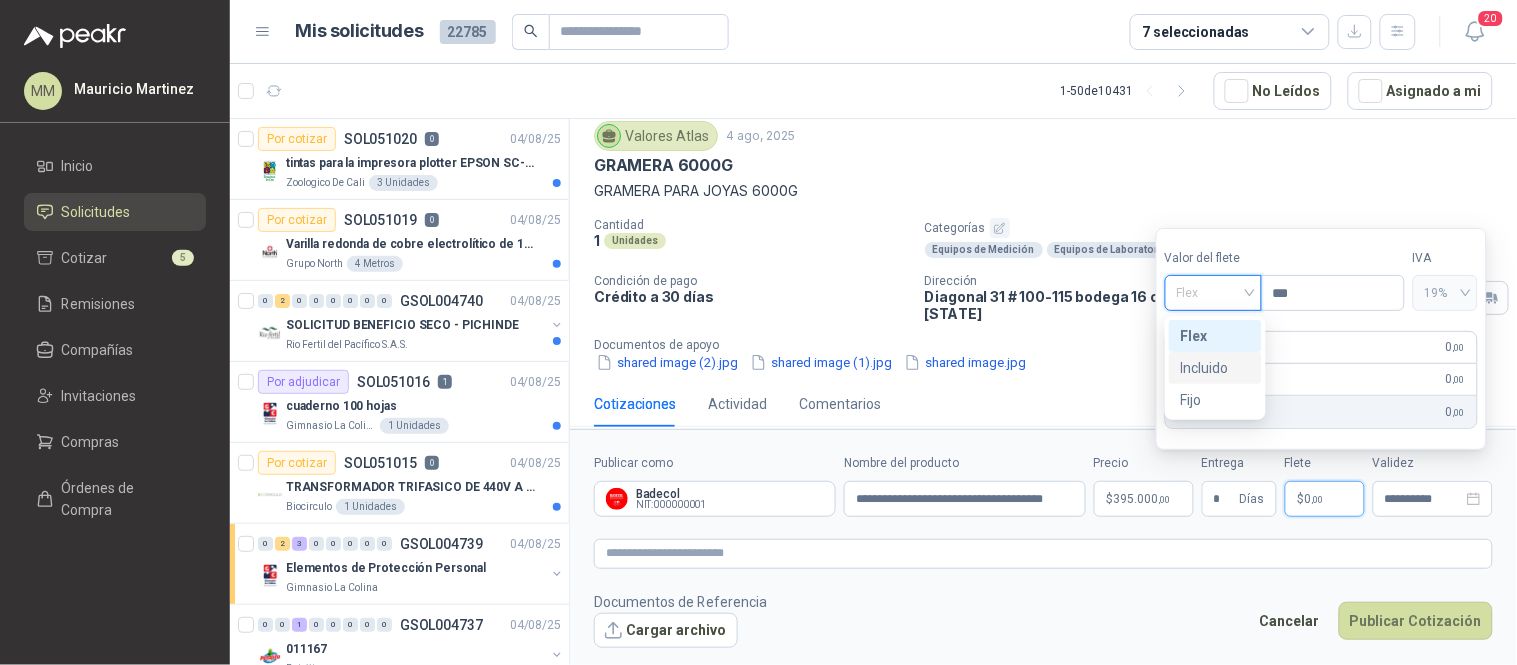 click on "Incluido" at bounding box center [1215, 368] 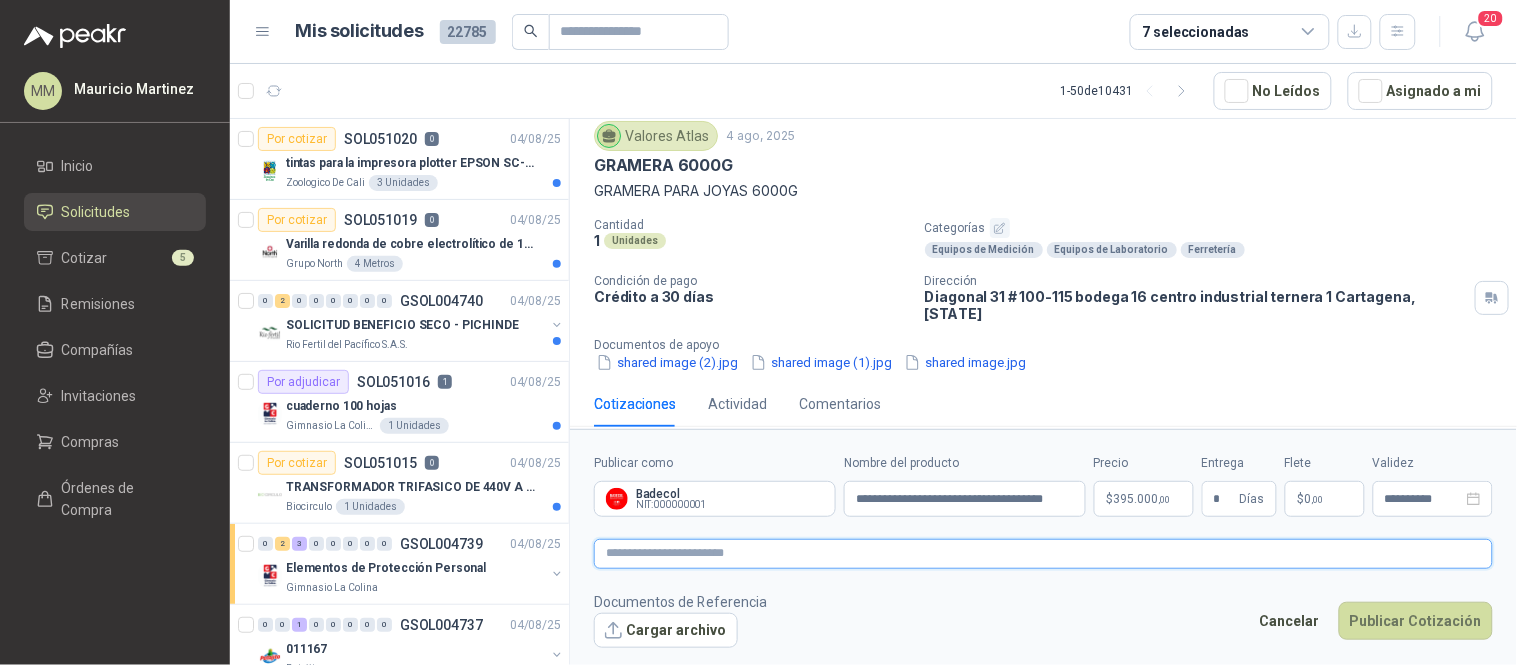 click at bounding box center [1043, 553] 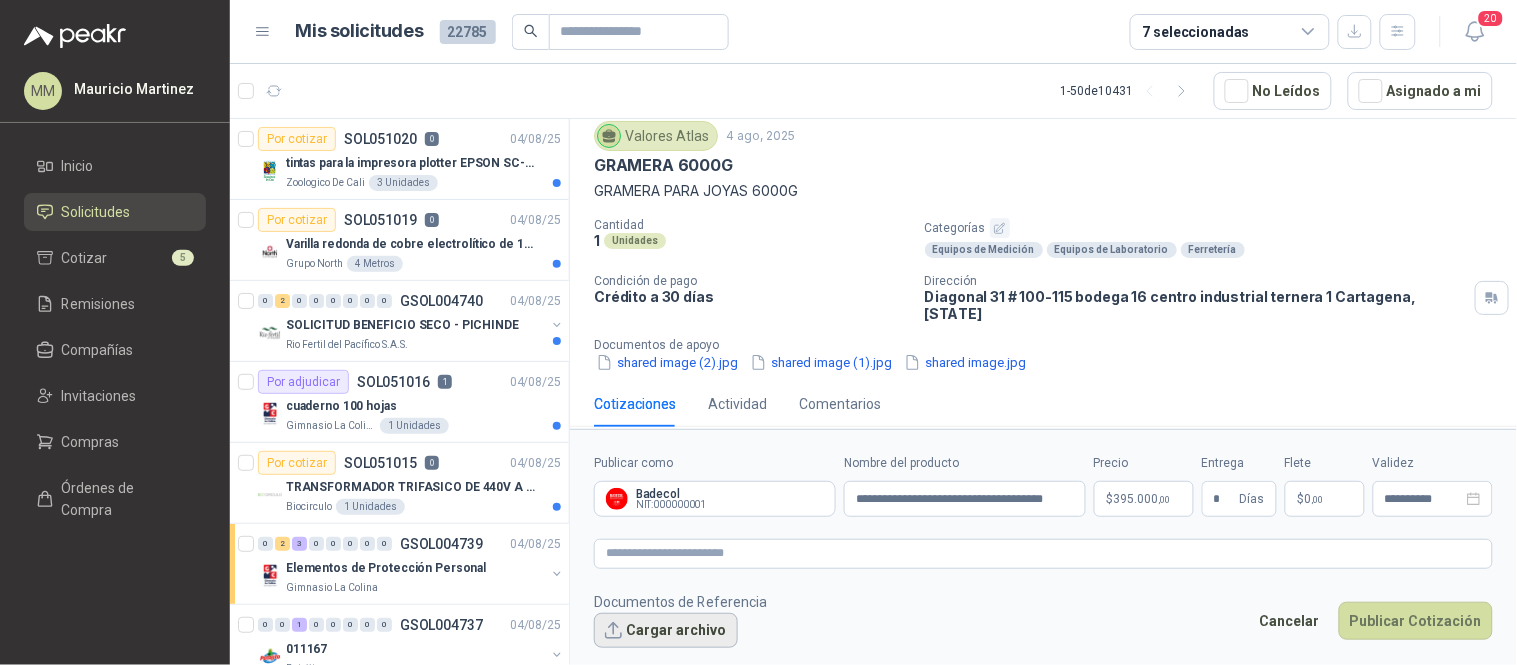 click on "Cargar archivo" at bounding box center (666, 631) 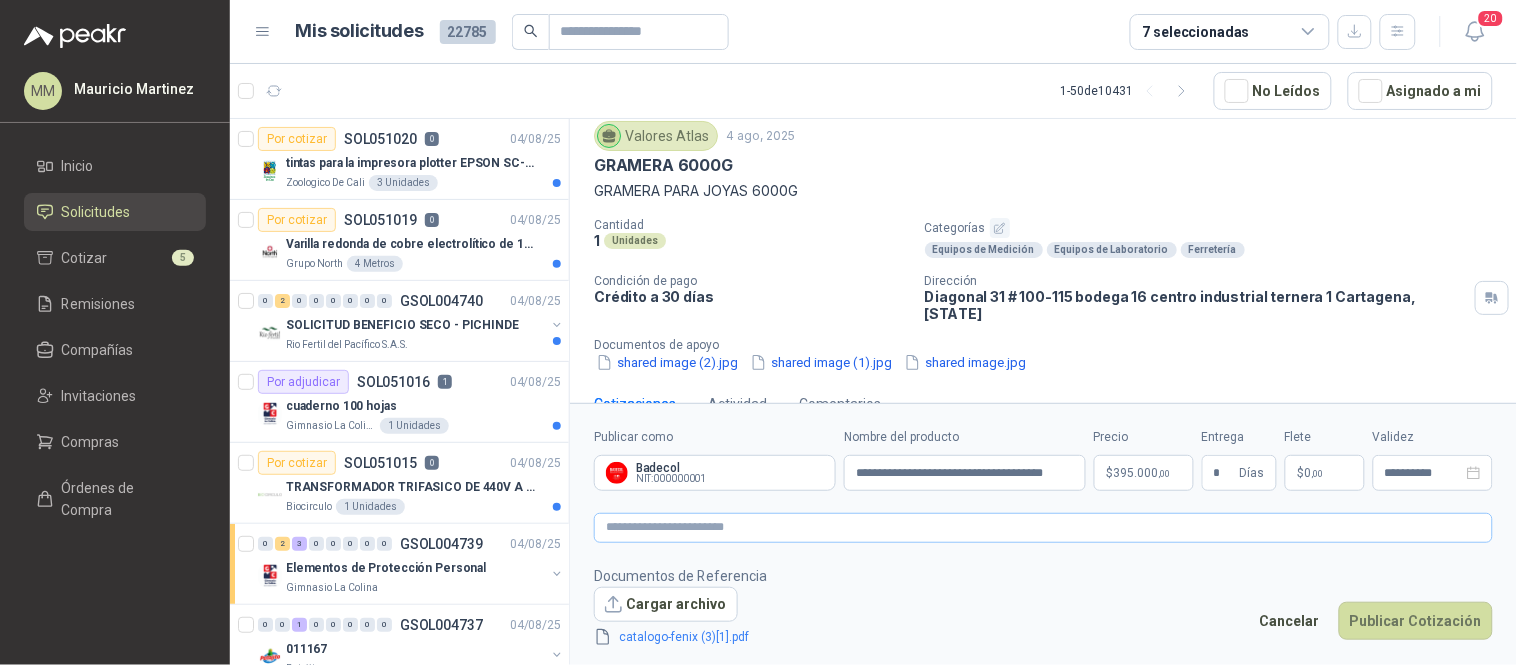 scroll, scrollTop: 75, scrollLeft: 0, axis: vertical 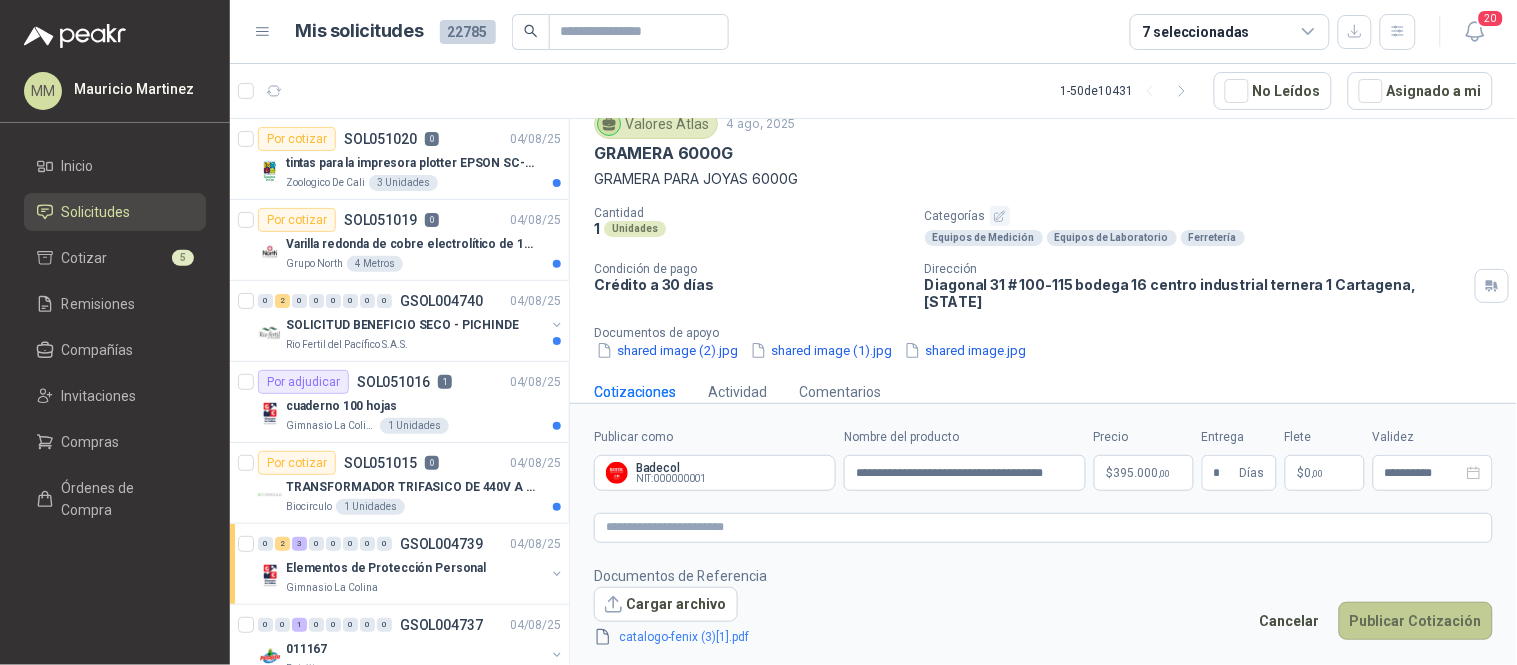click on "Publicar Cotización" at bounding box center (1416, 621) 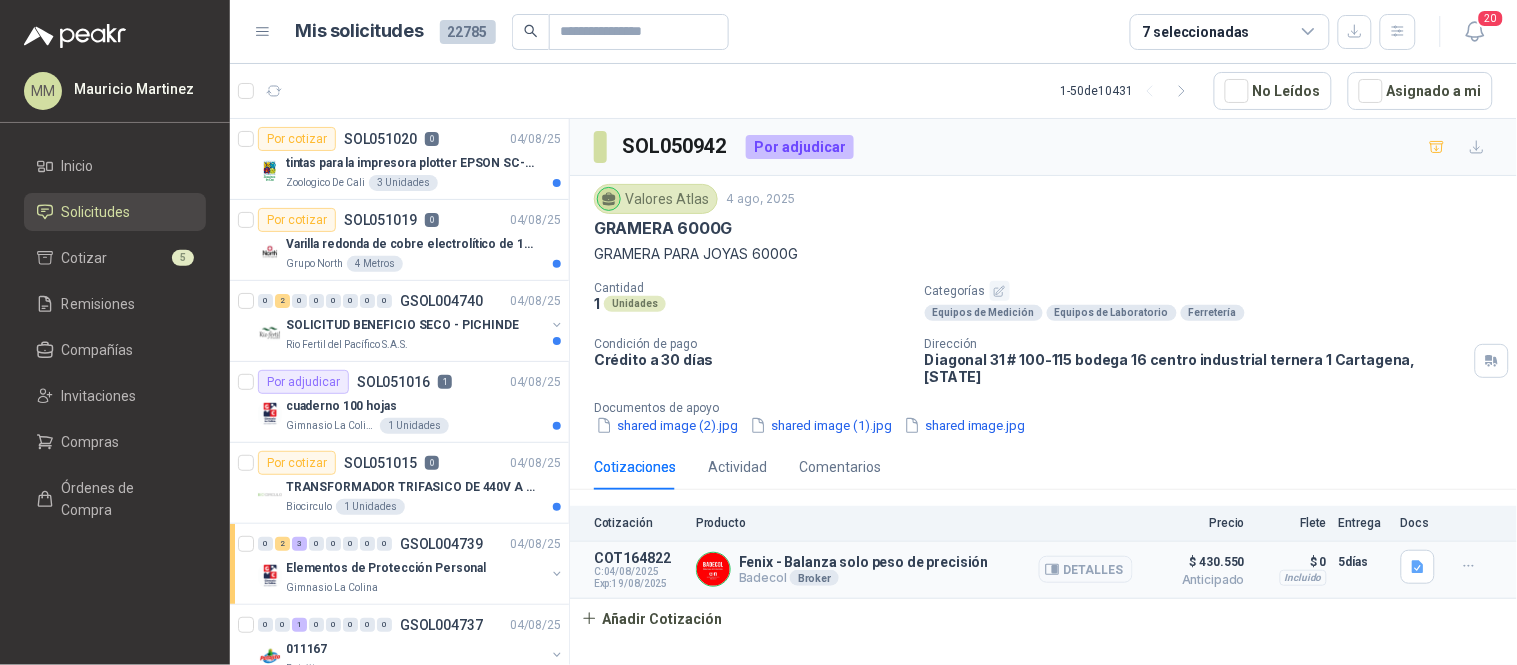 scroll, scrollTop: 0, scrollLeft: 0, axis: both 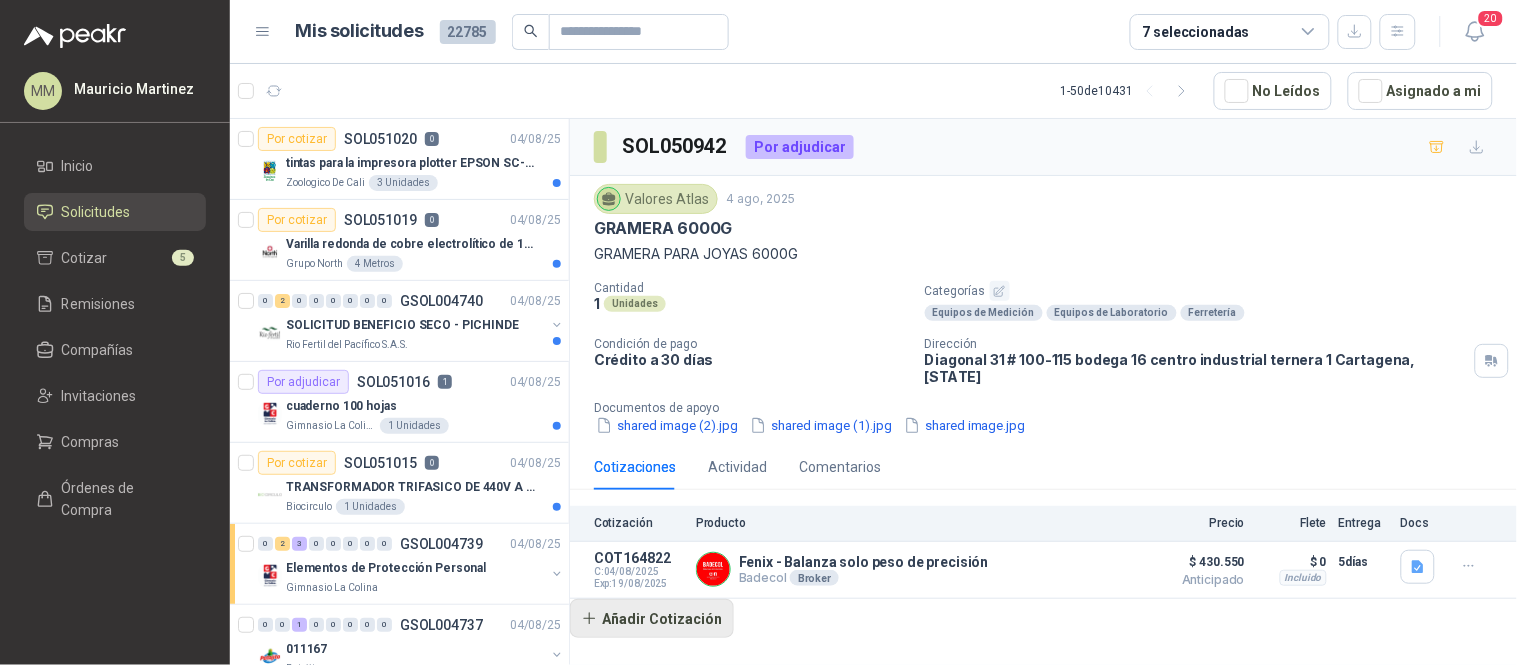 click on "Añadir Cotización" at bounding box center [652, 619] 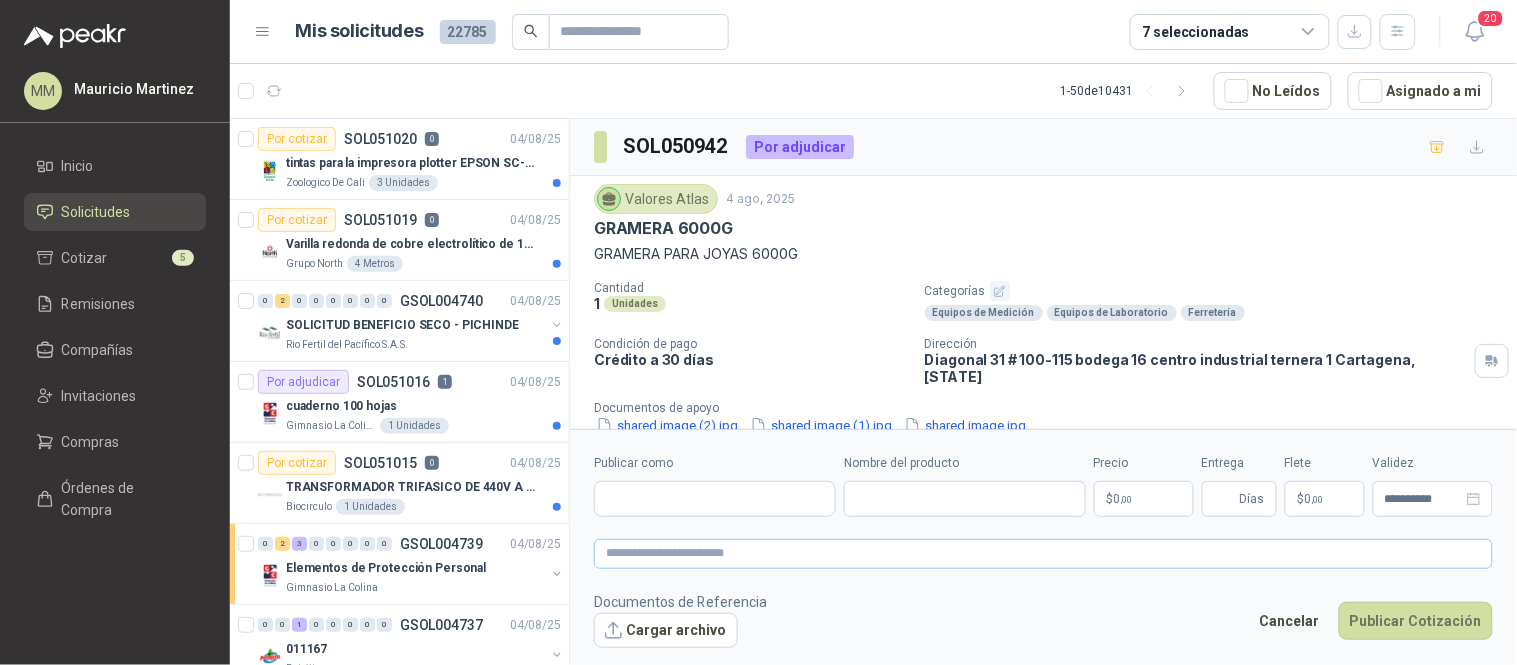 type 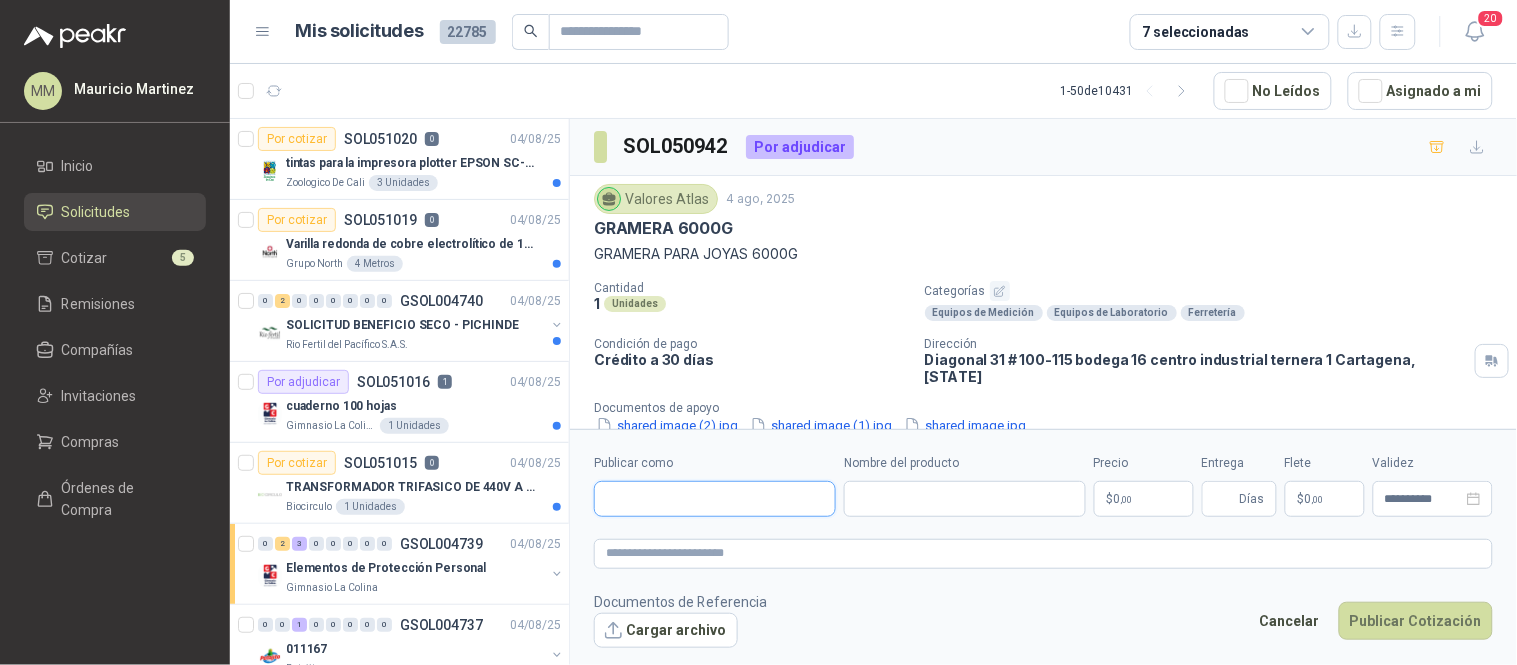 click on "Publicar como" at bounding box center [715, 499] 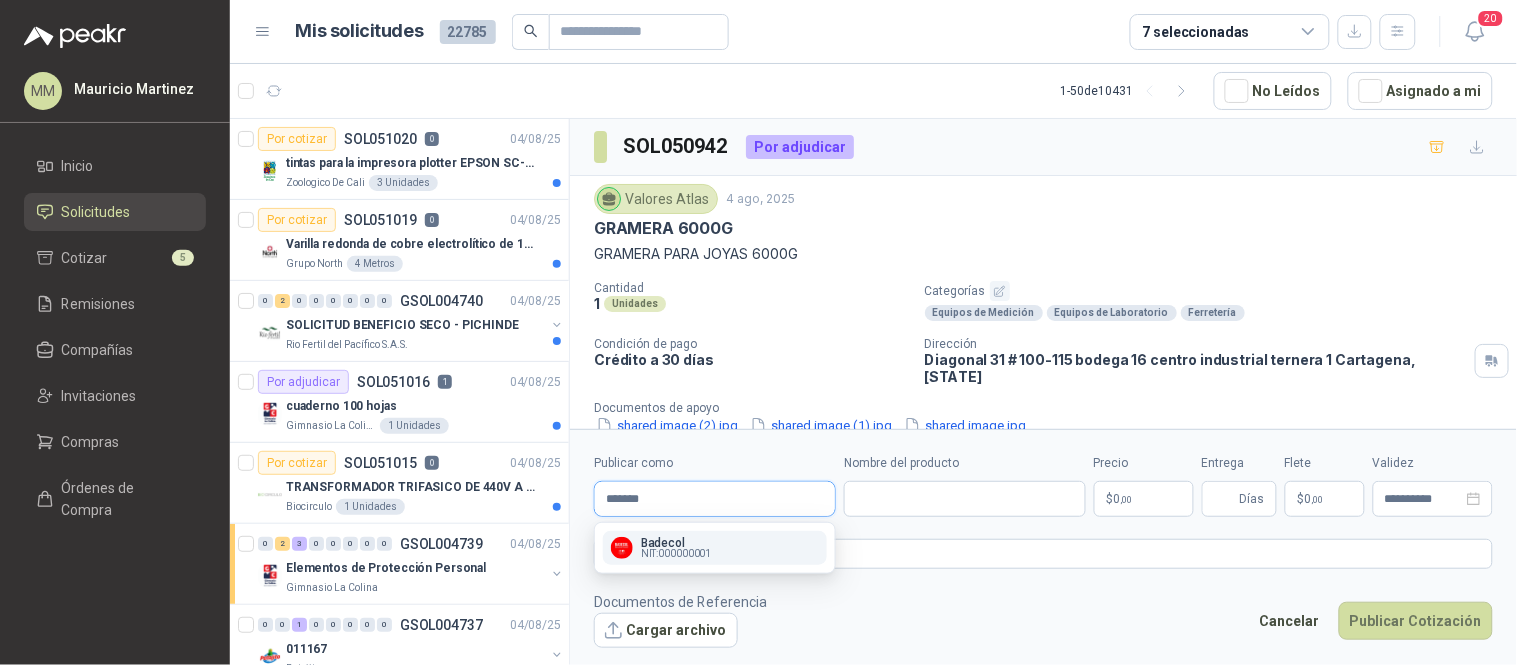 type on "*******" 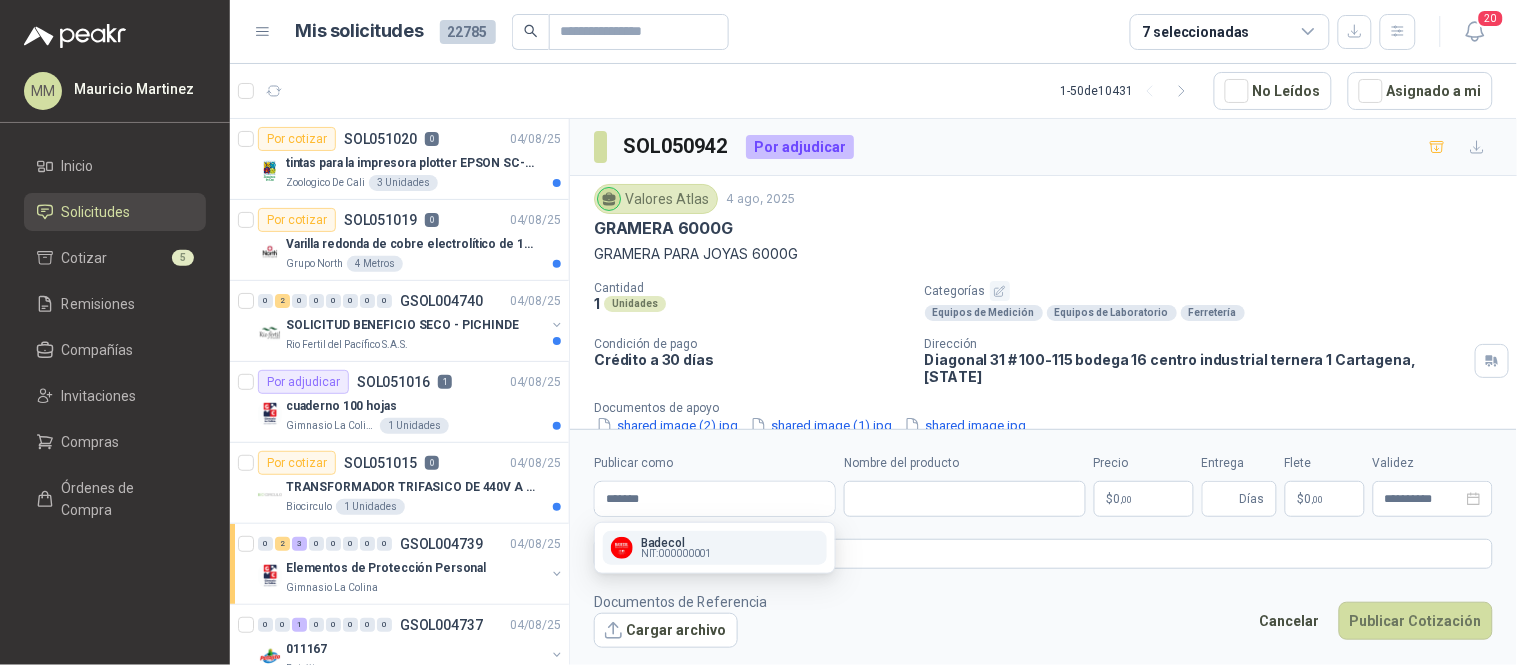 click on "NIT :  000000001" at bounding box center [676, 554] 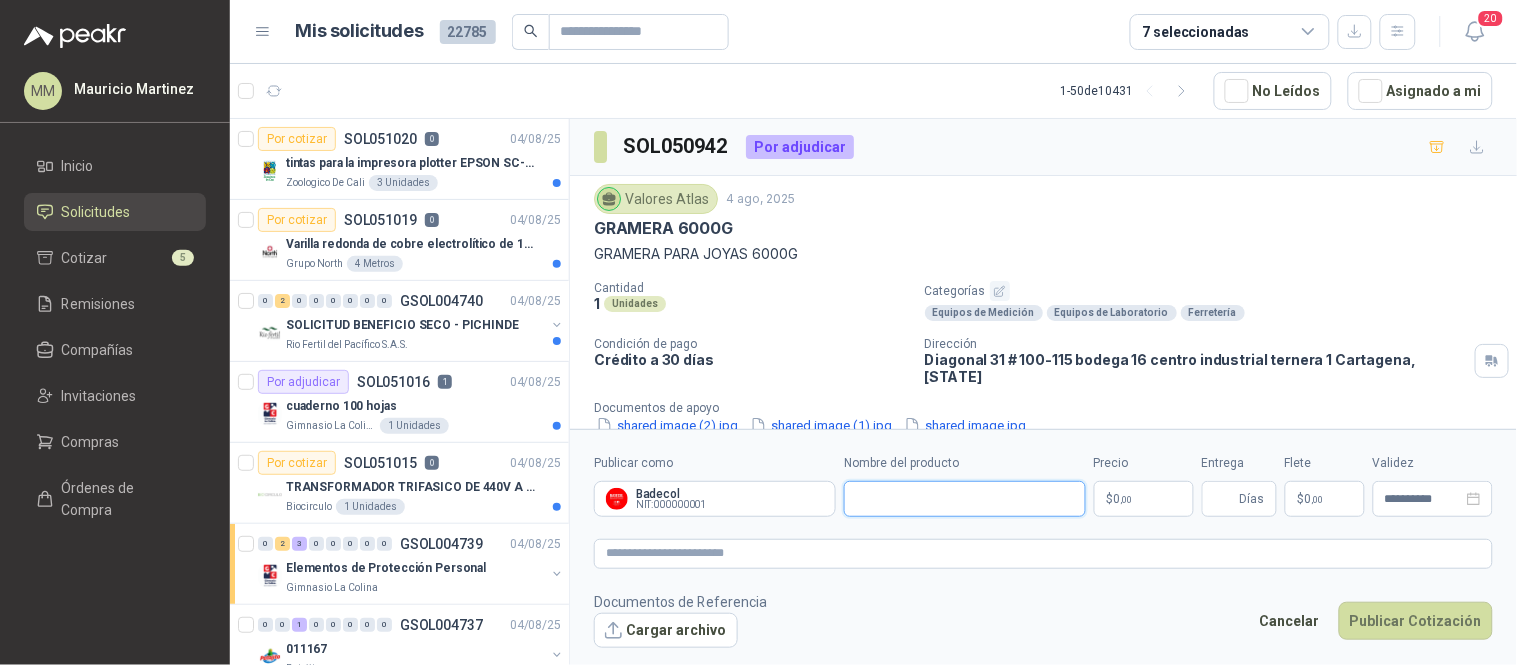 click on "Nombre del producto" at bounding box center [965, 499] 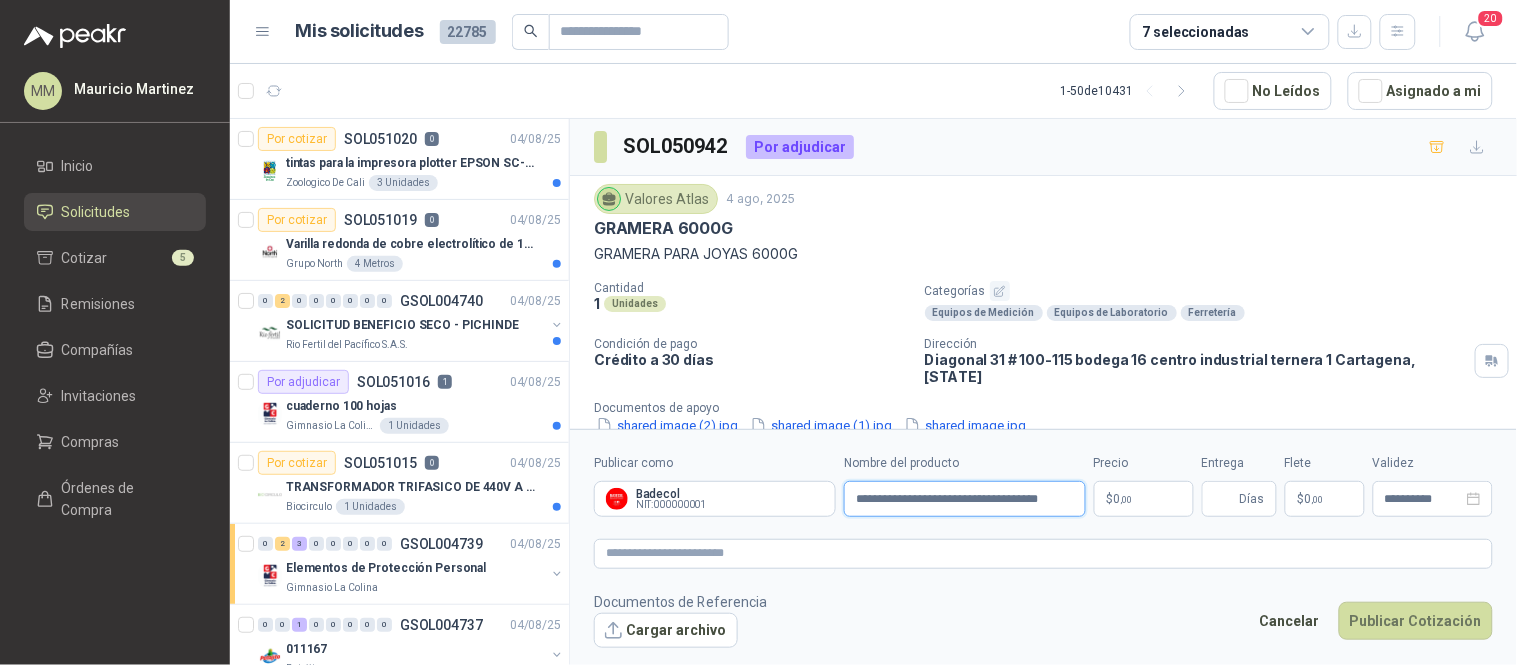 type on "**********" 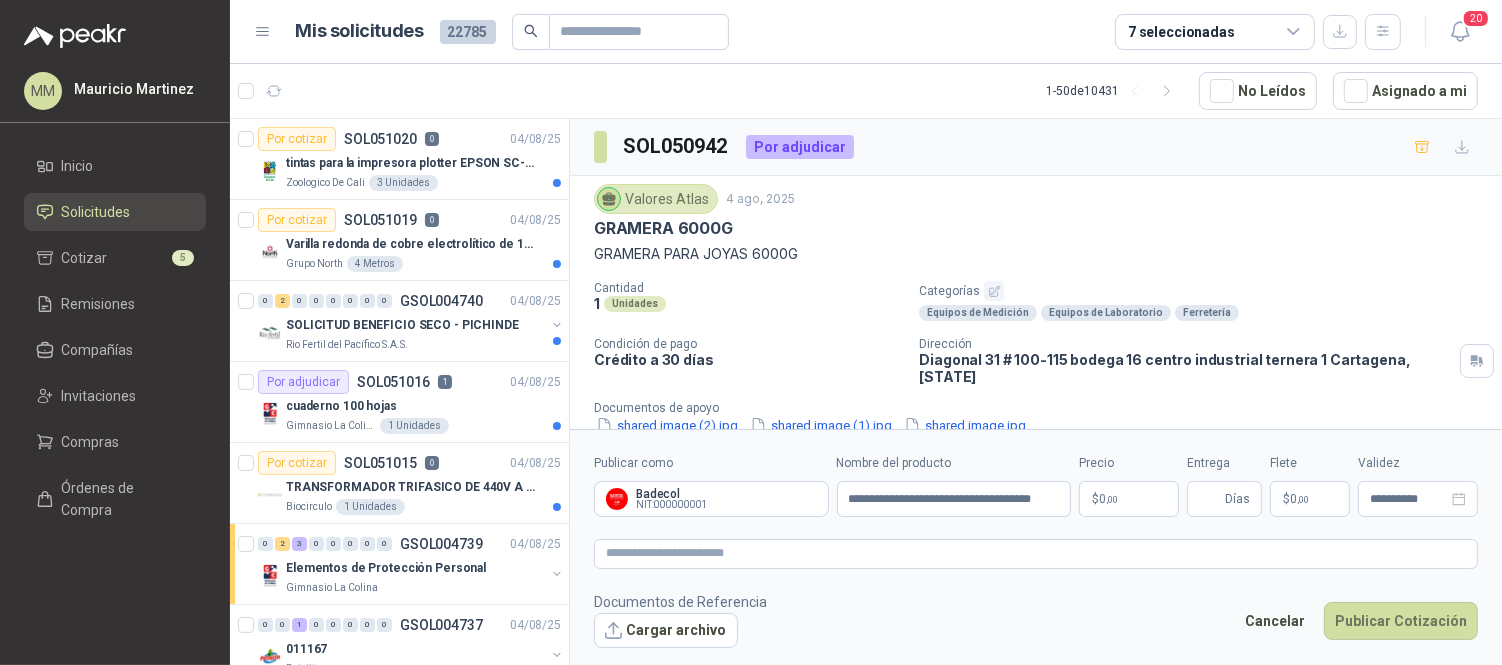 type 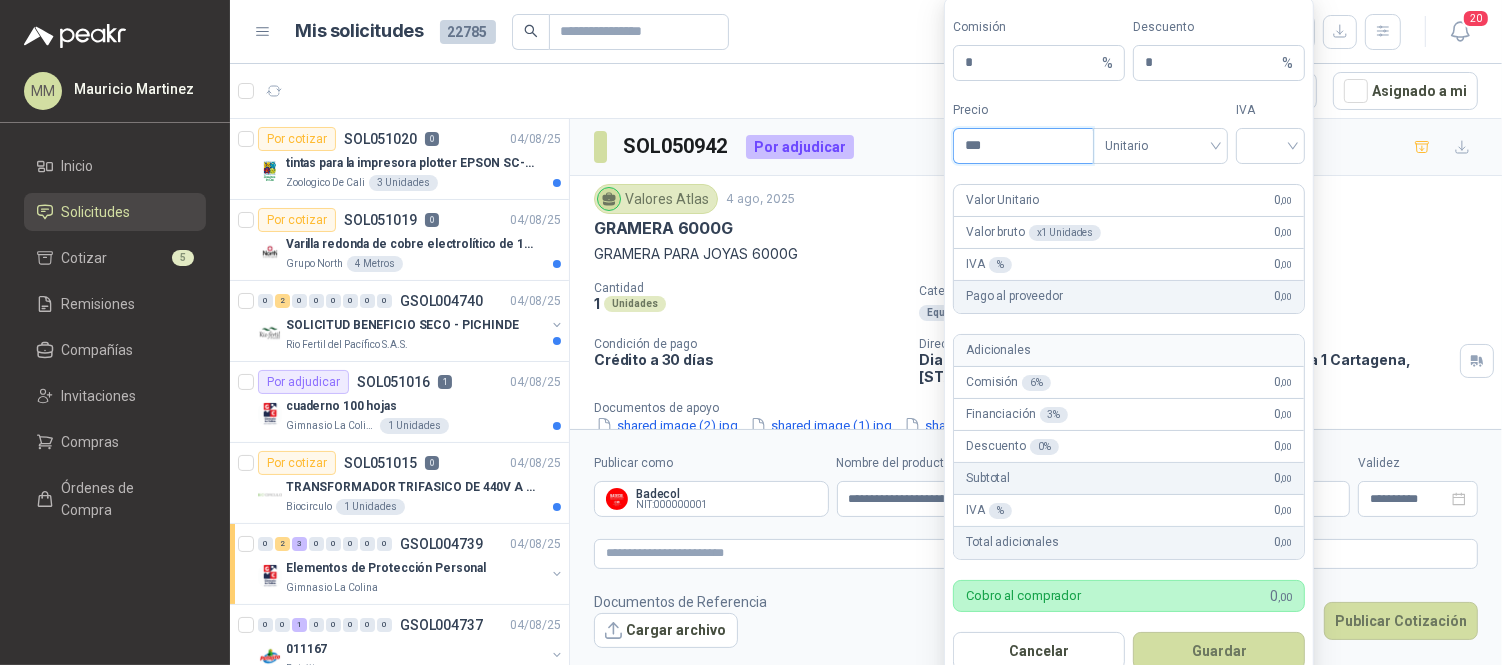 click on "***" at bounding box center [1023, 146] 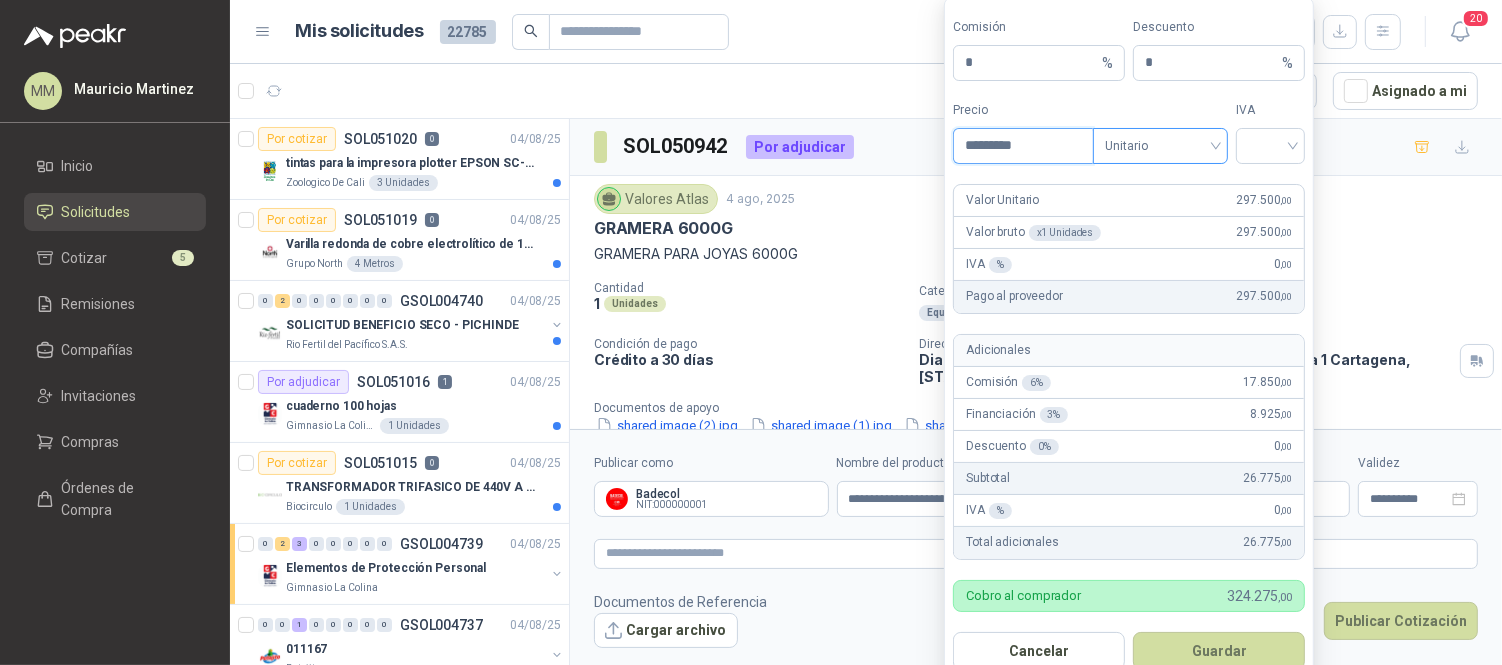 click on "Unitario" at bounding box center [1160, 146] 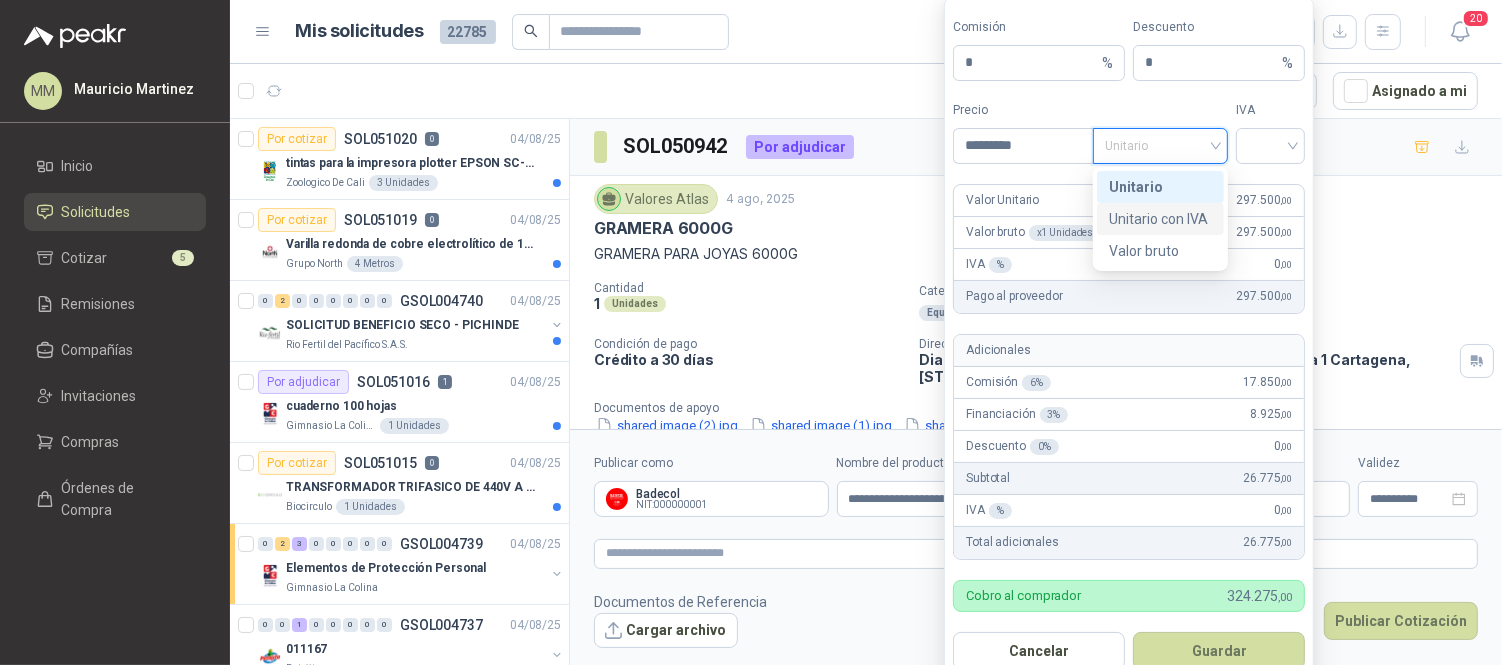 drag, startPoint x: 1192, startPoint y: 215, endPoint x: 1213, endPoint y: 214, distance: 21.023796 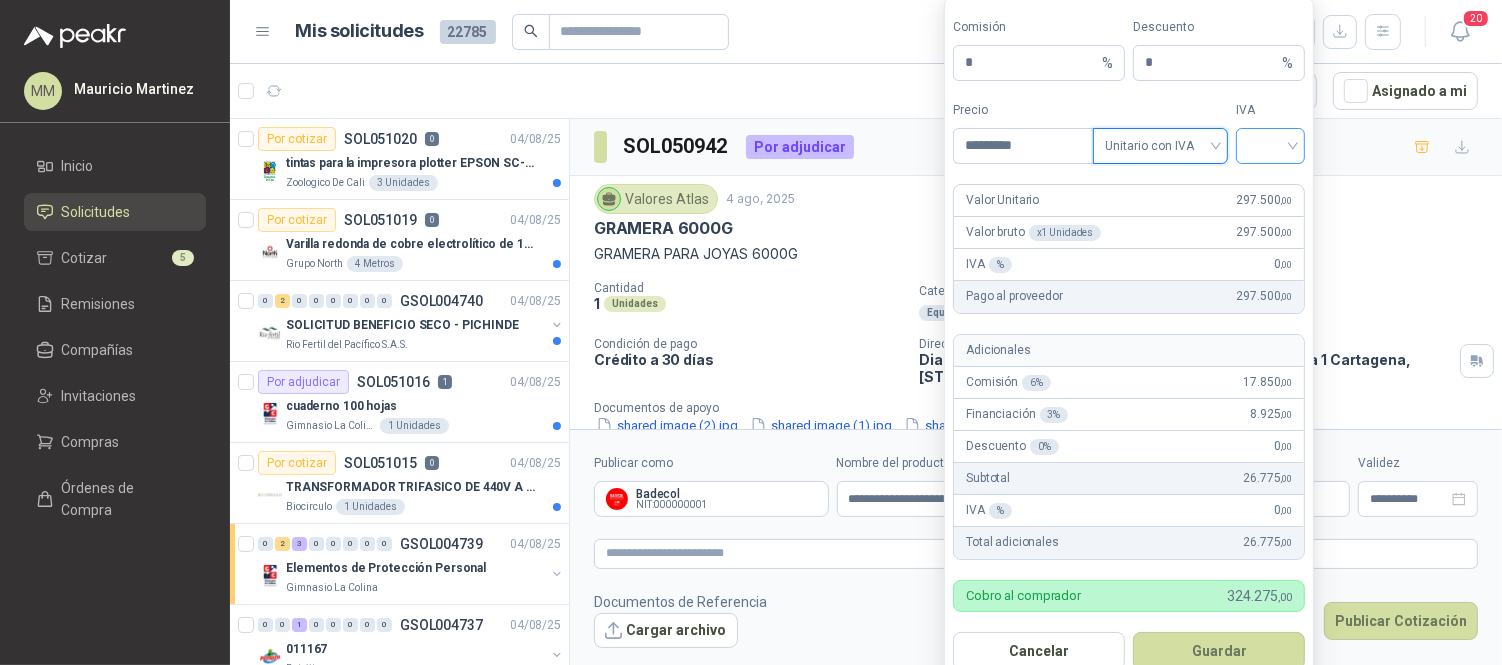 click at bounding box center [1270, 146] 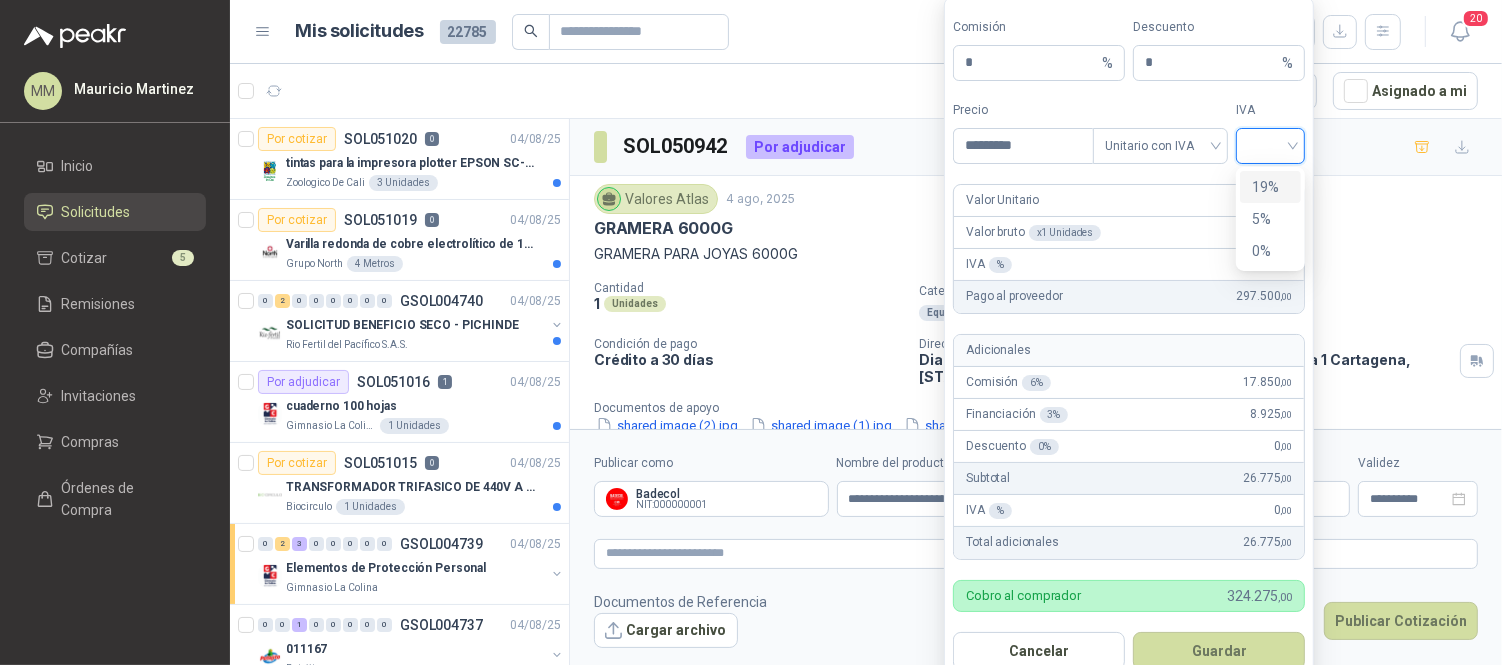 click on "19%" at bounding box center [1270, 187] 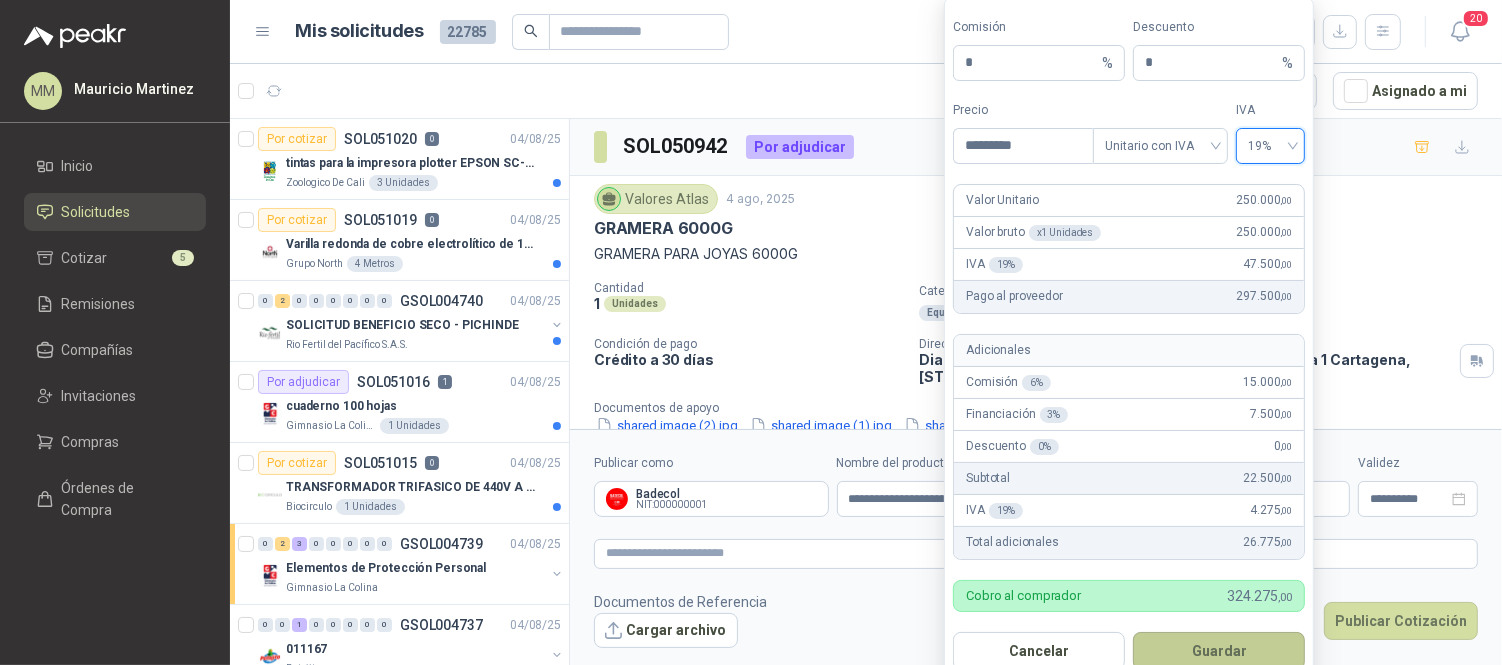 click on "Guardar" at bounding box center [1219, 651] 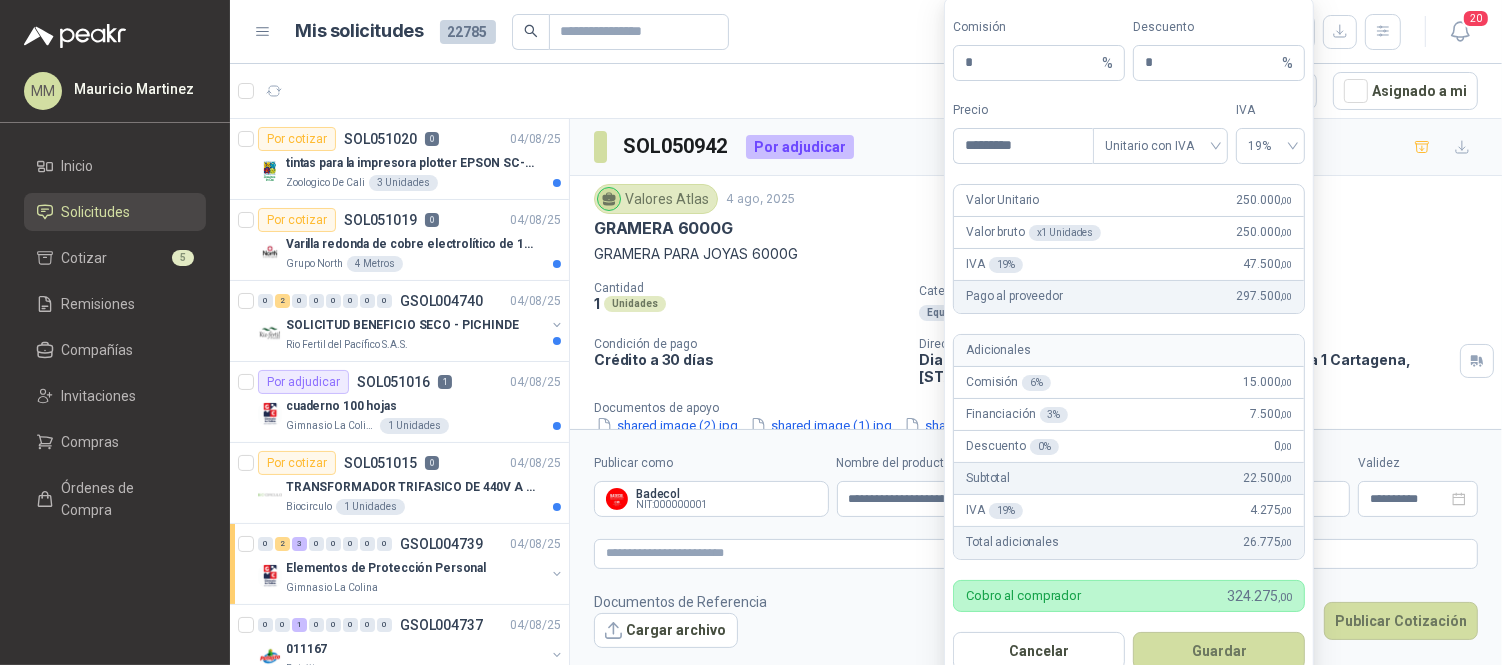 type 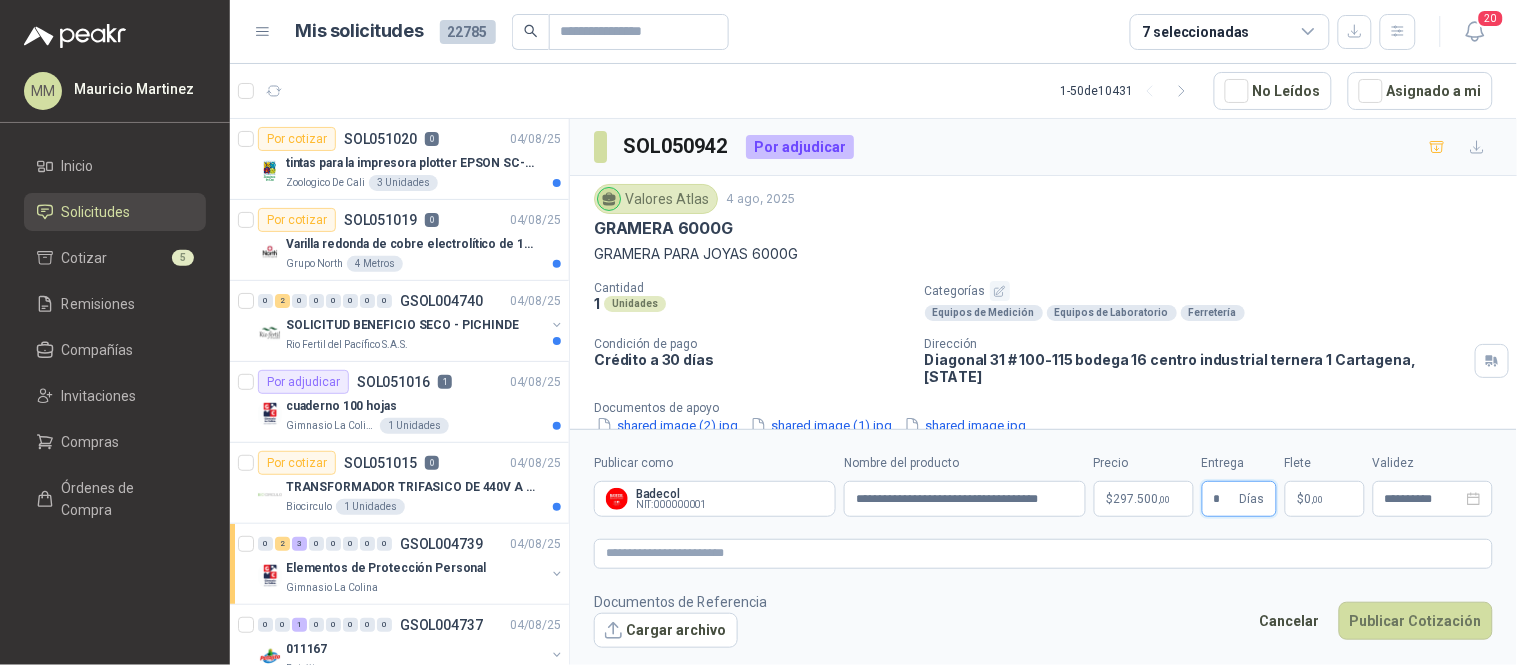 type on "*" 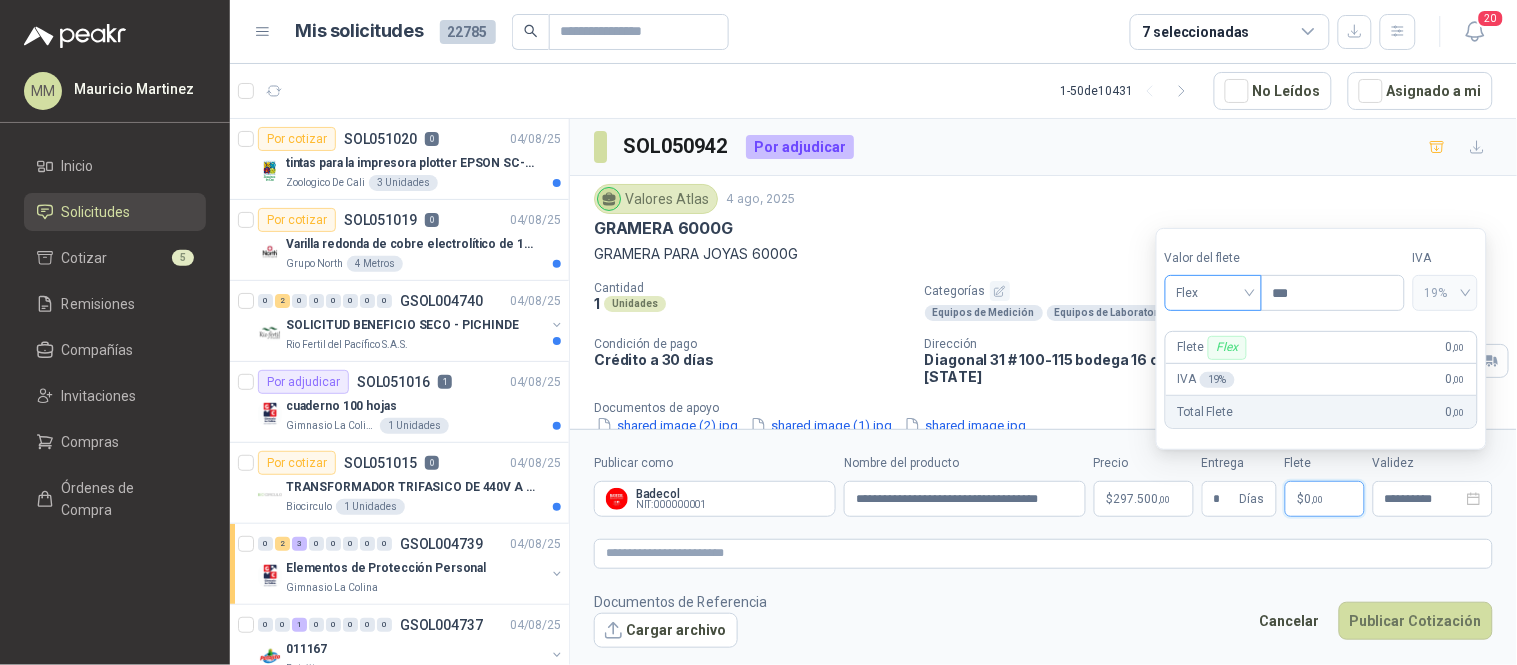 click on "Flex" at bounding box center (1213, 293) 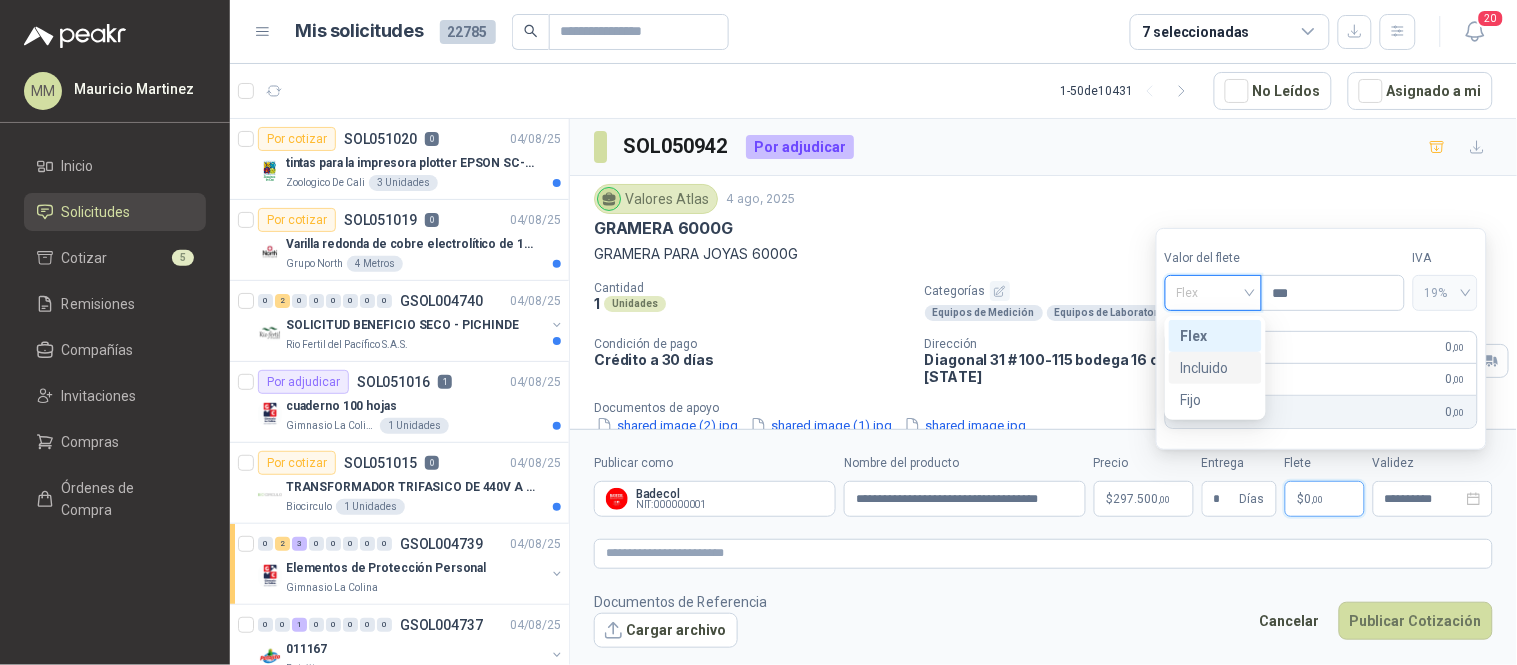 click on "Incluido" at bounding box center [1215, 368] 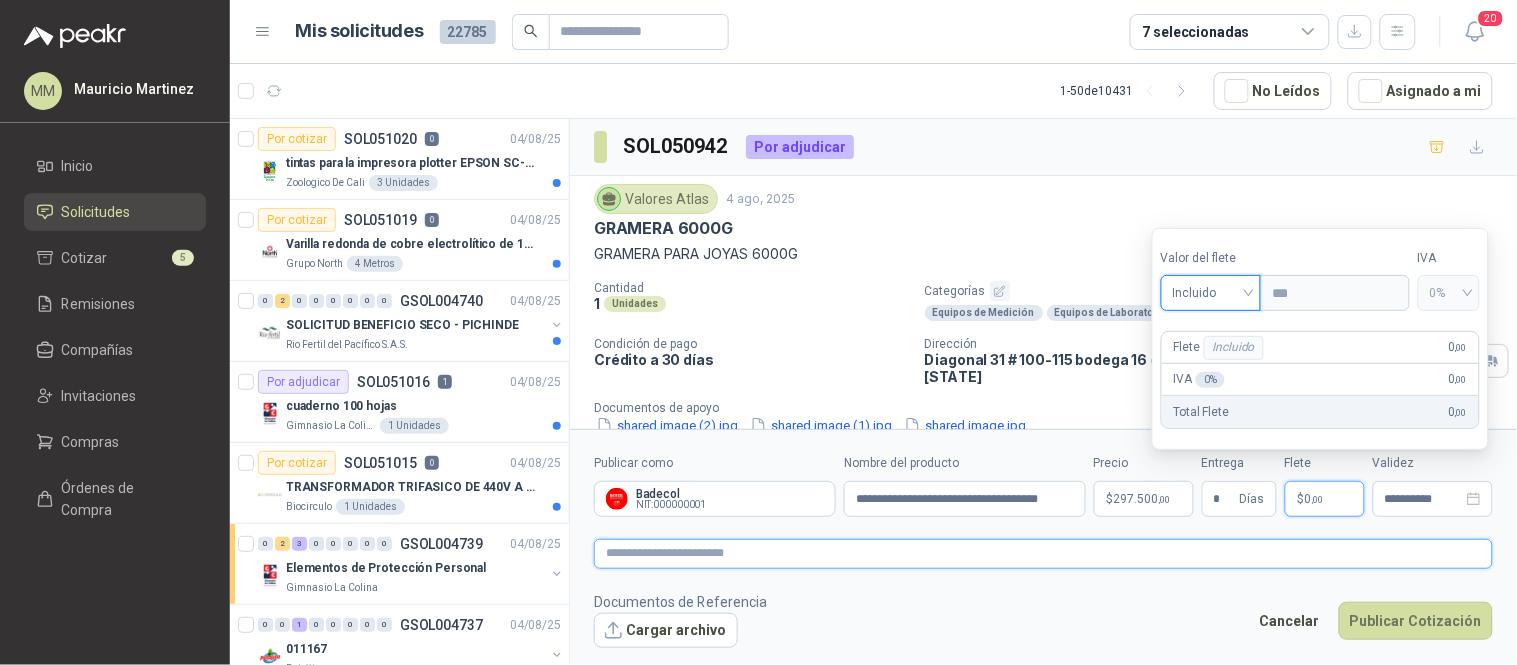 click at bounding box center (1043, 553) 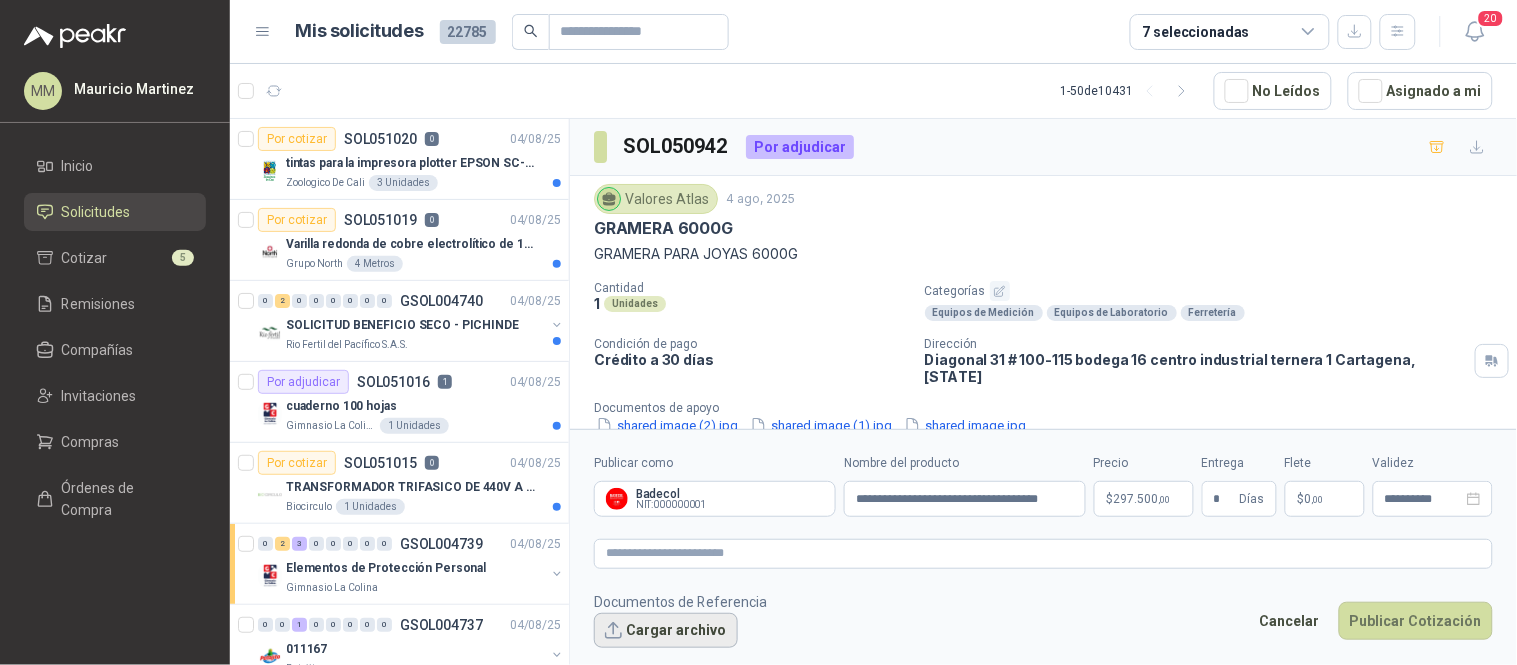 click on "Cargar archivo" at bounding box center (666, 631) 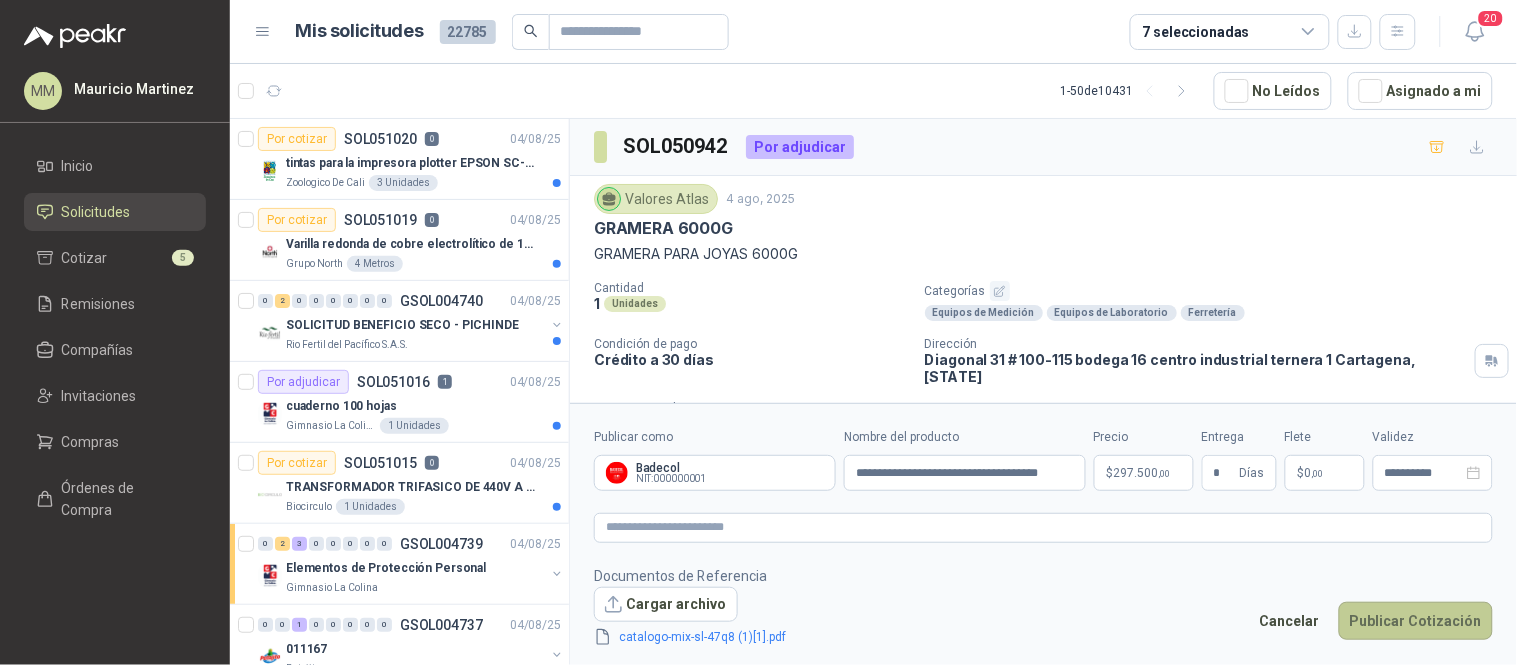 click on "Publicar Cotización" at bounding box center [1416, 621] 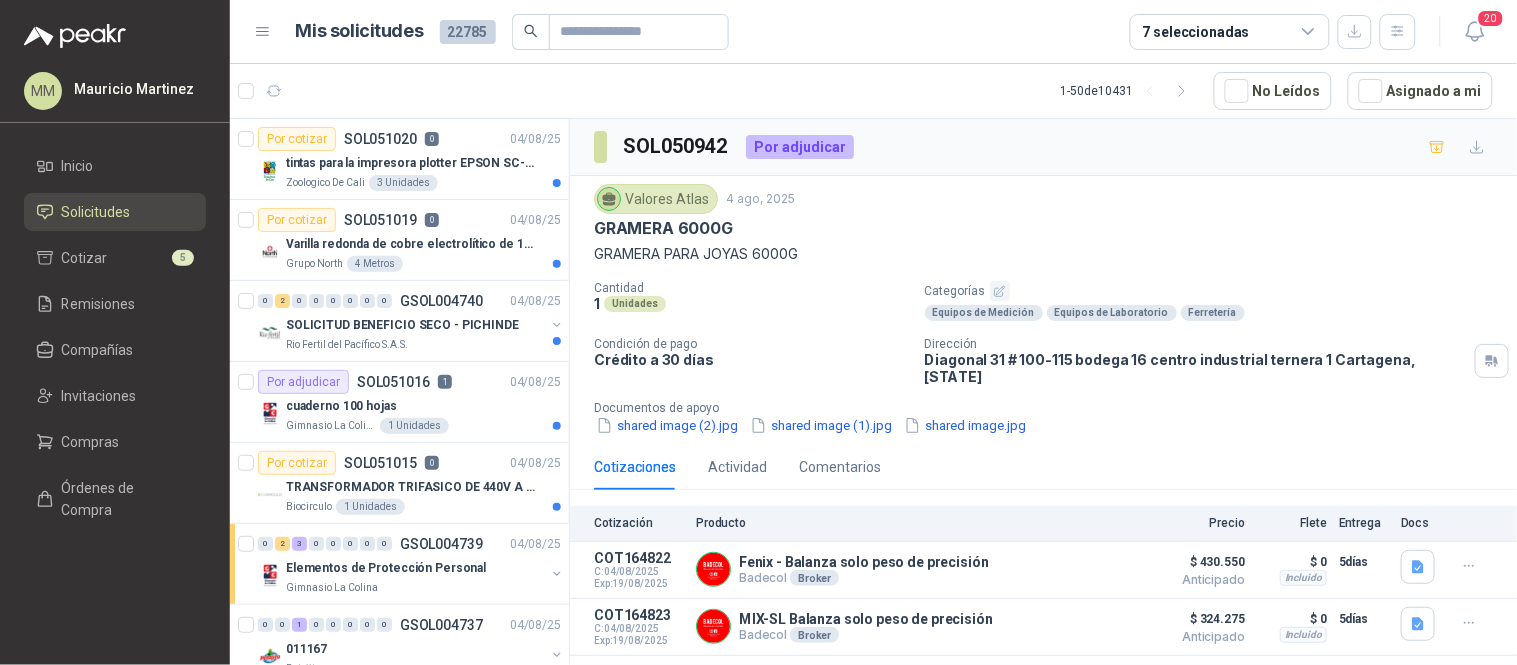 click on "GRAMERA PARA JOYAS 6000G" at bounding box center [1043, 254] 